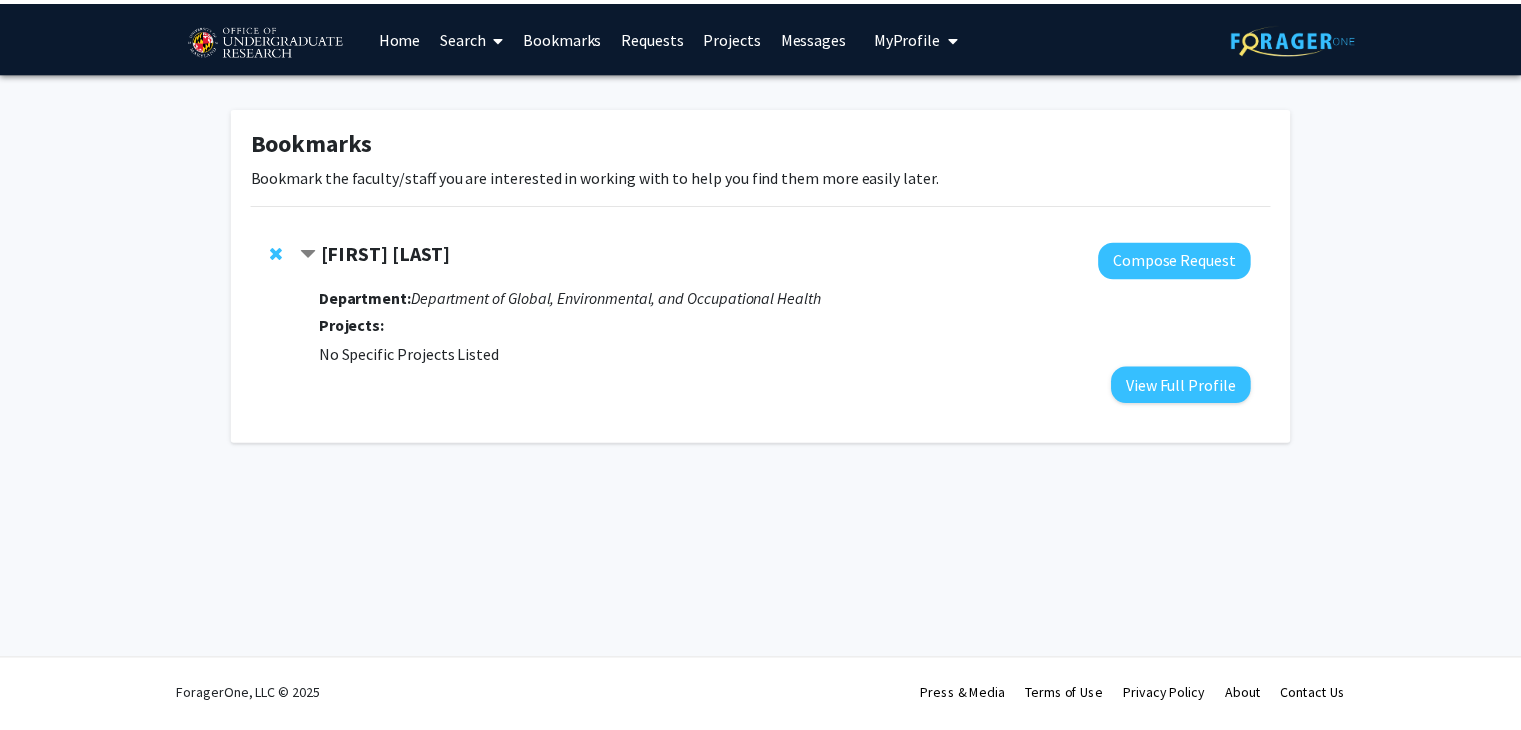 scroll, scrollTop: 0, scrollLeft: 0, axis: both 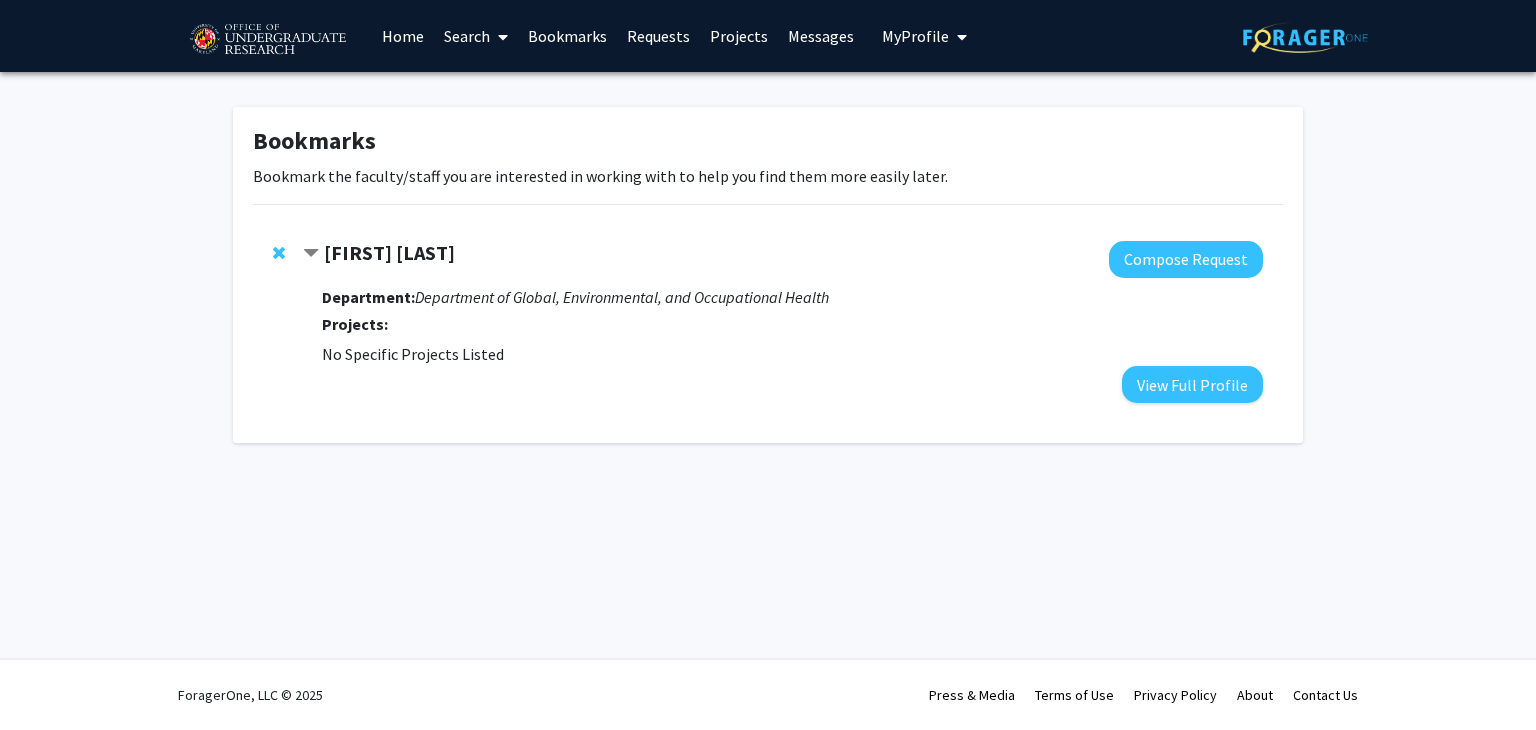 click on "Home" at bounding box center (403, 36) 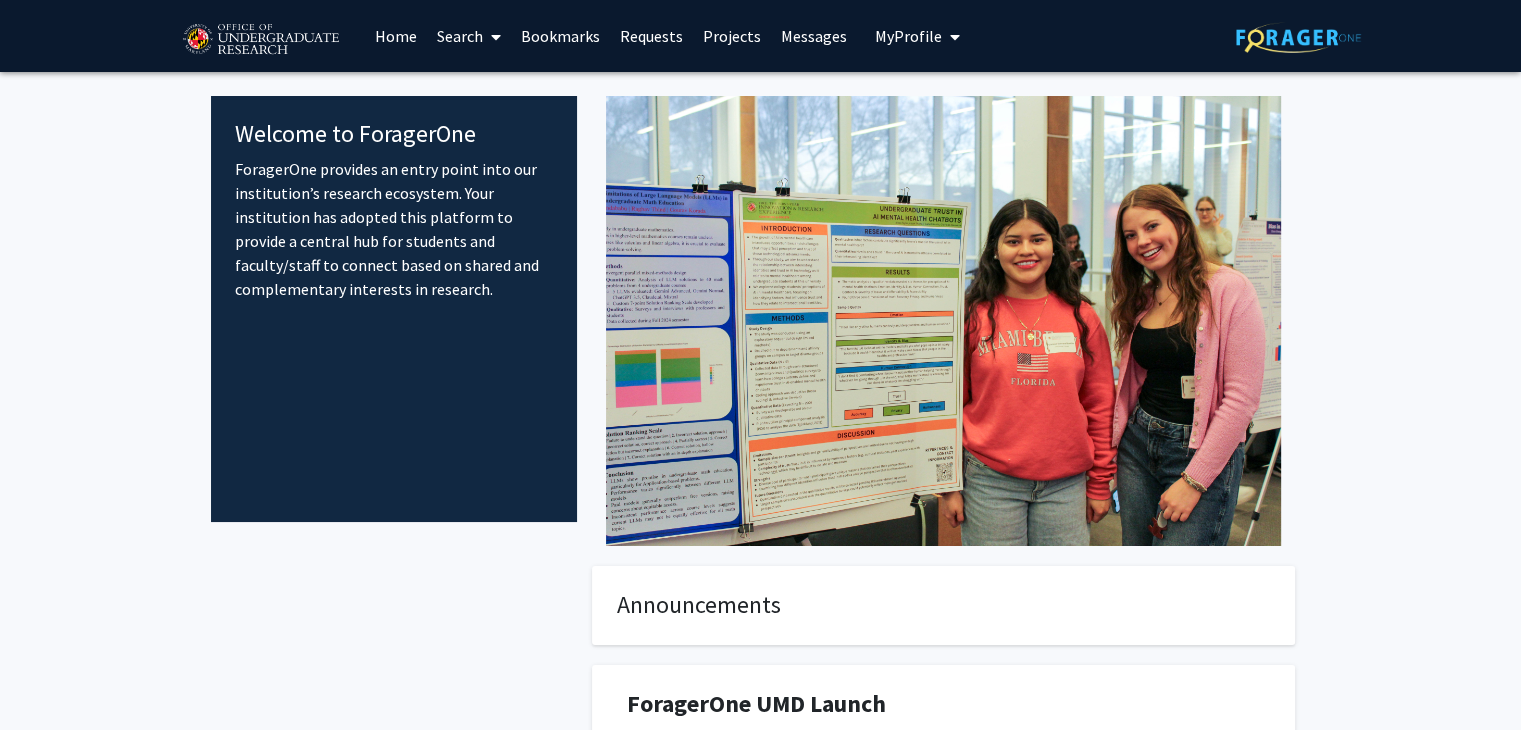 click on "Requests" at bounding box center (651, 36) 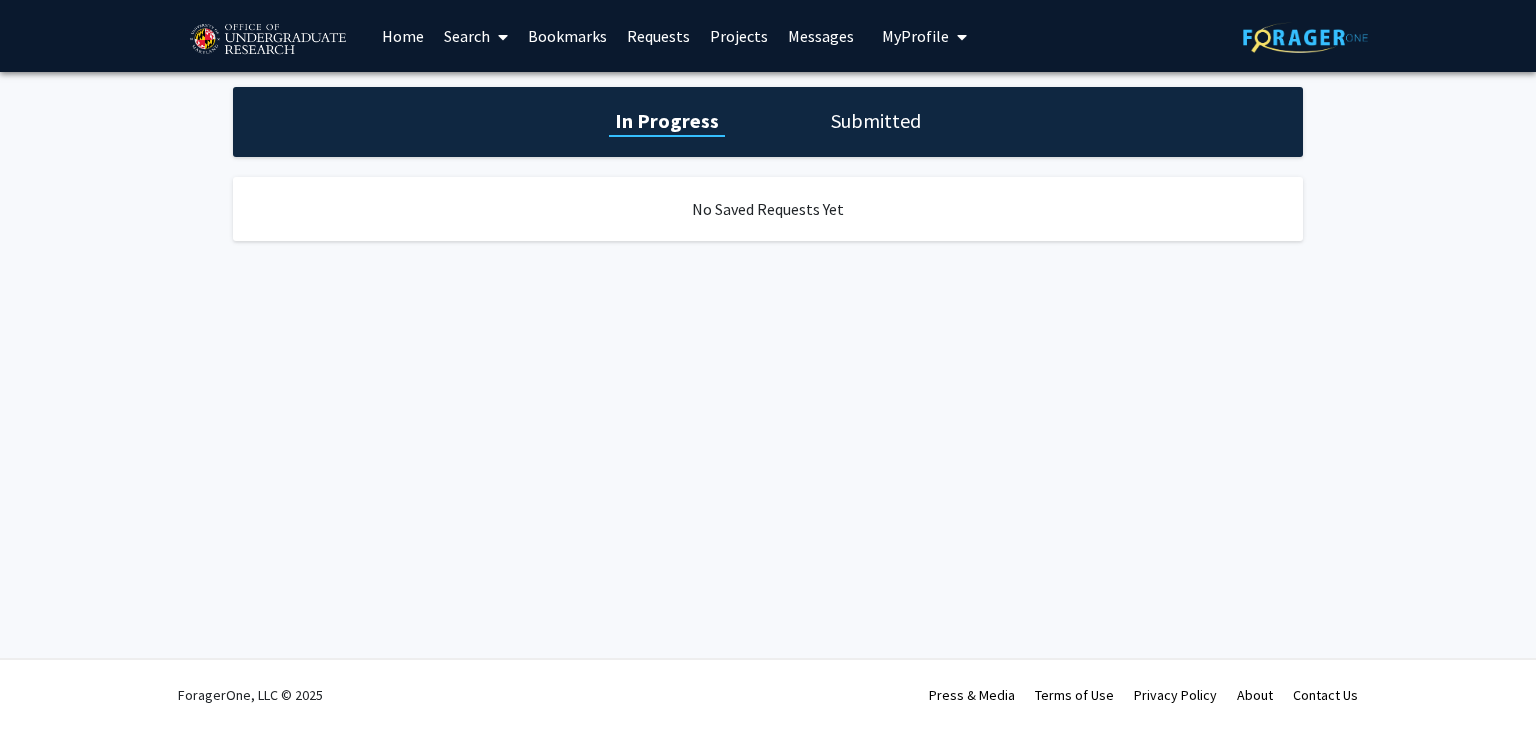 click on "Submitted" 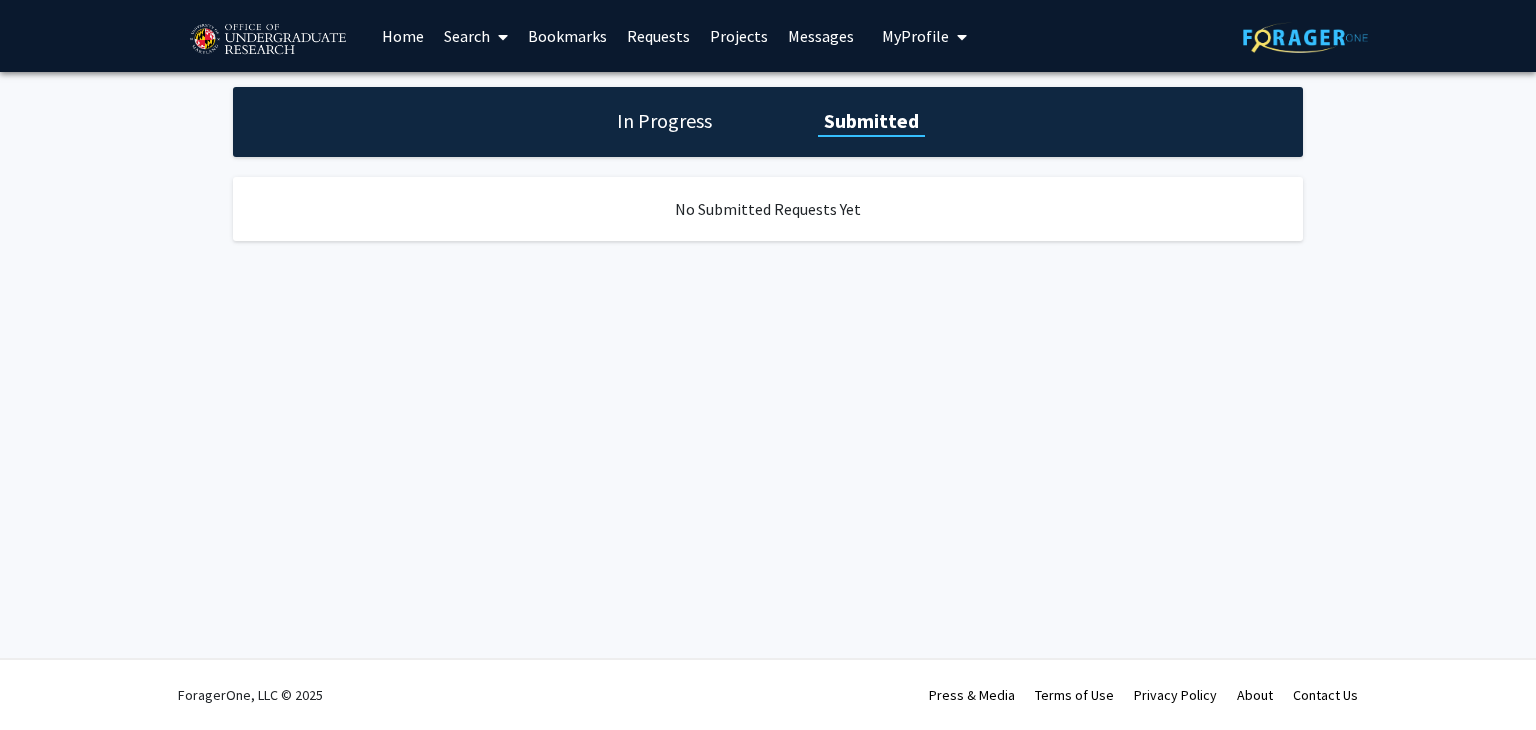 click on "In Progress" 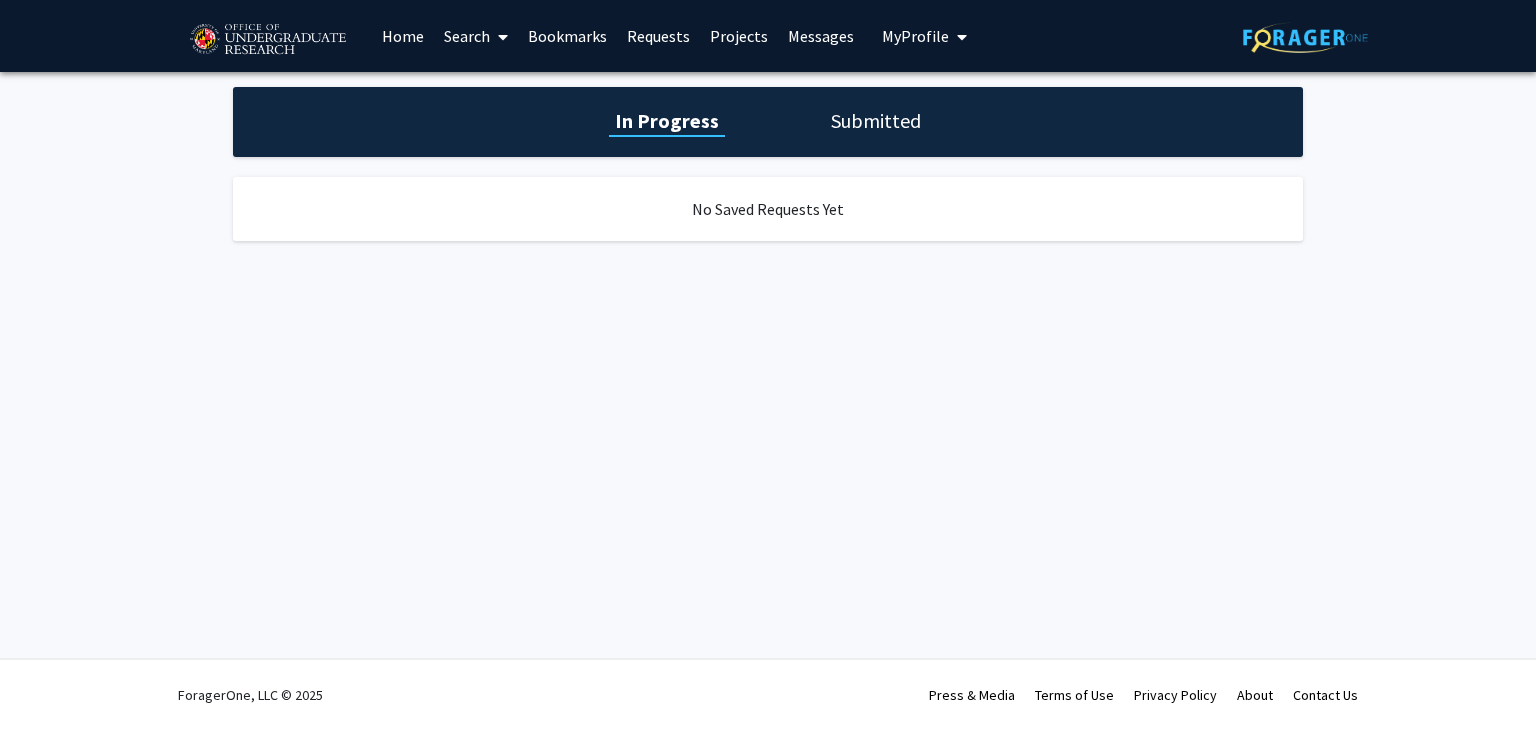 click on "Projects" at bounding box center (739, 36) 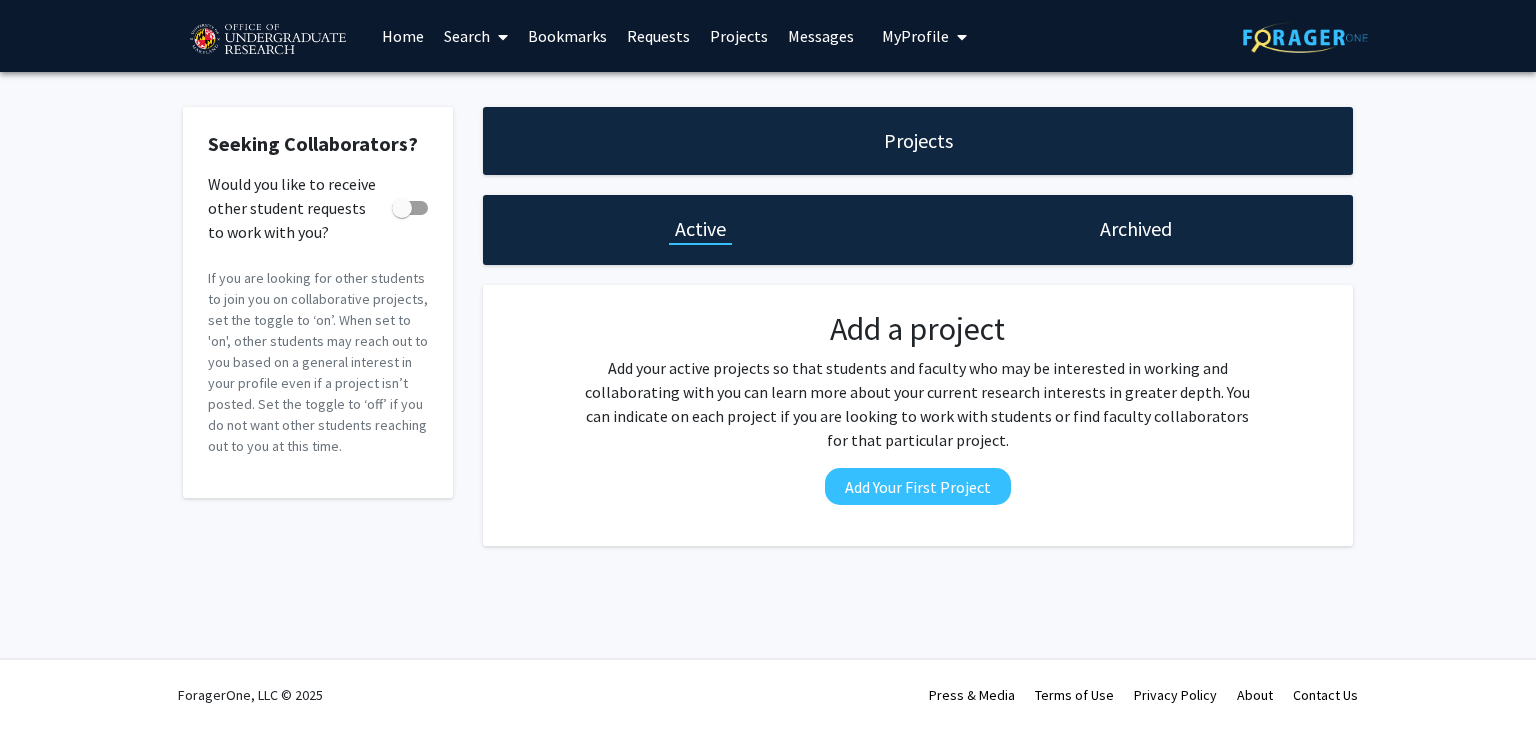 click at bounding box center [503, 37] 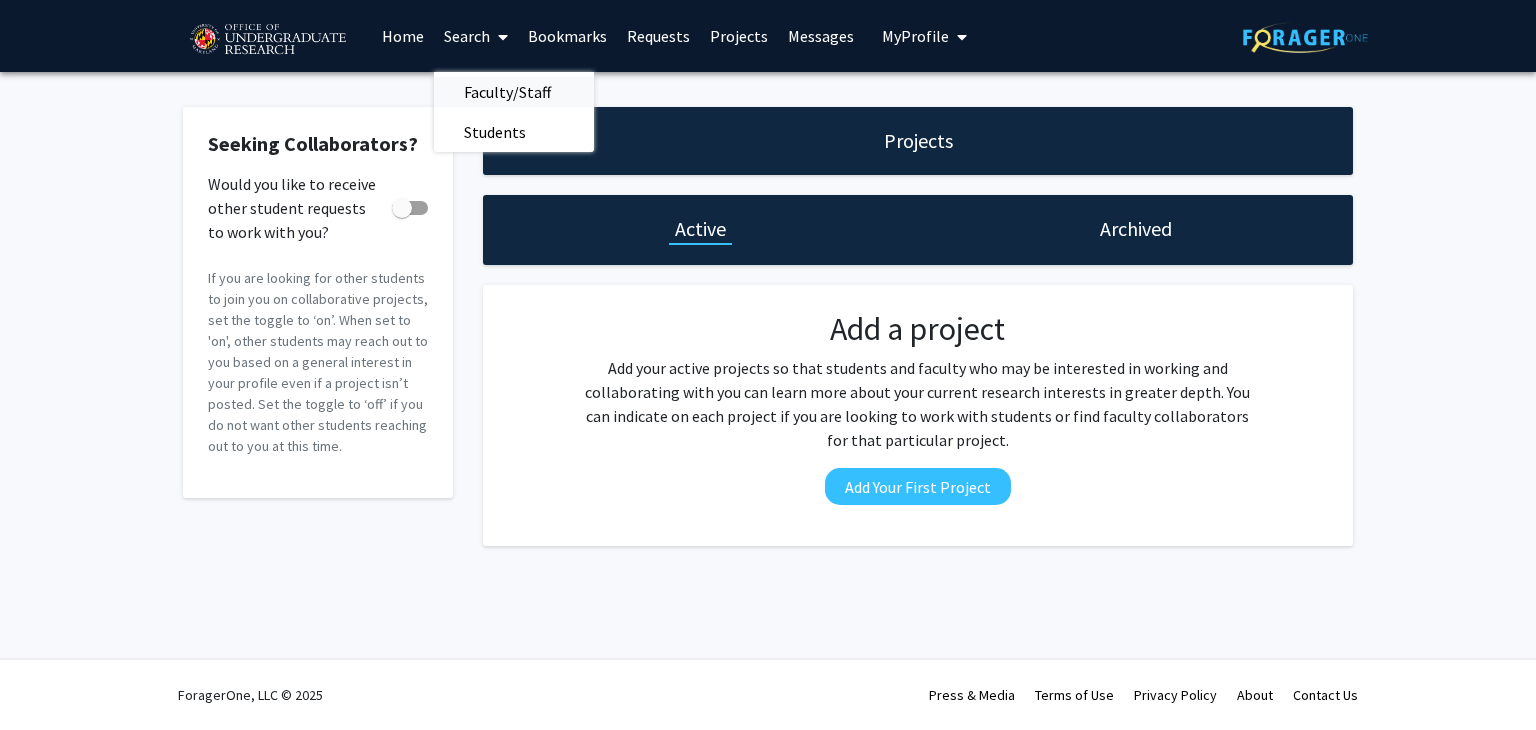 click on "Faculty/Staff" at bounding box center [507, 92] 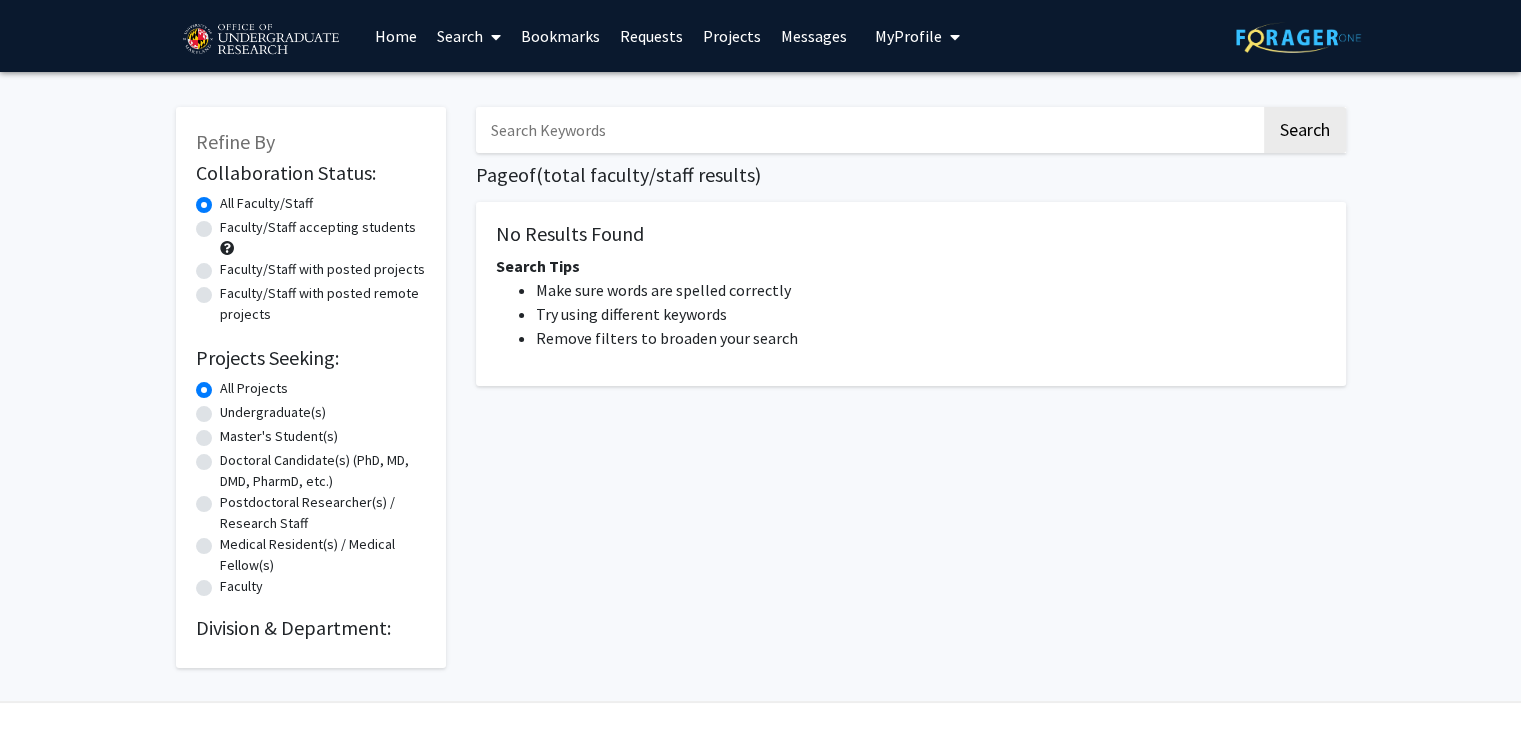 click on "Search" at bounding box center [469, 36] 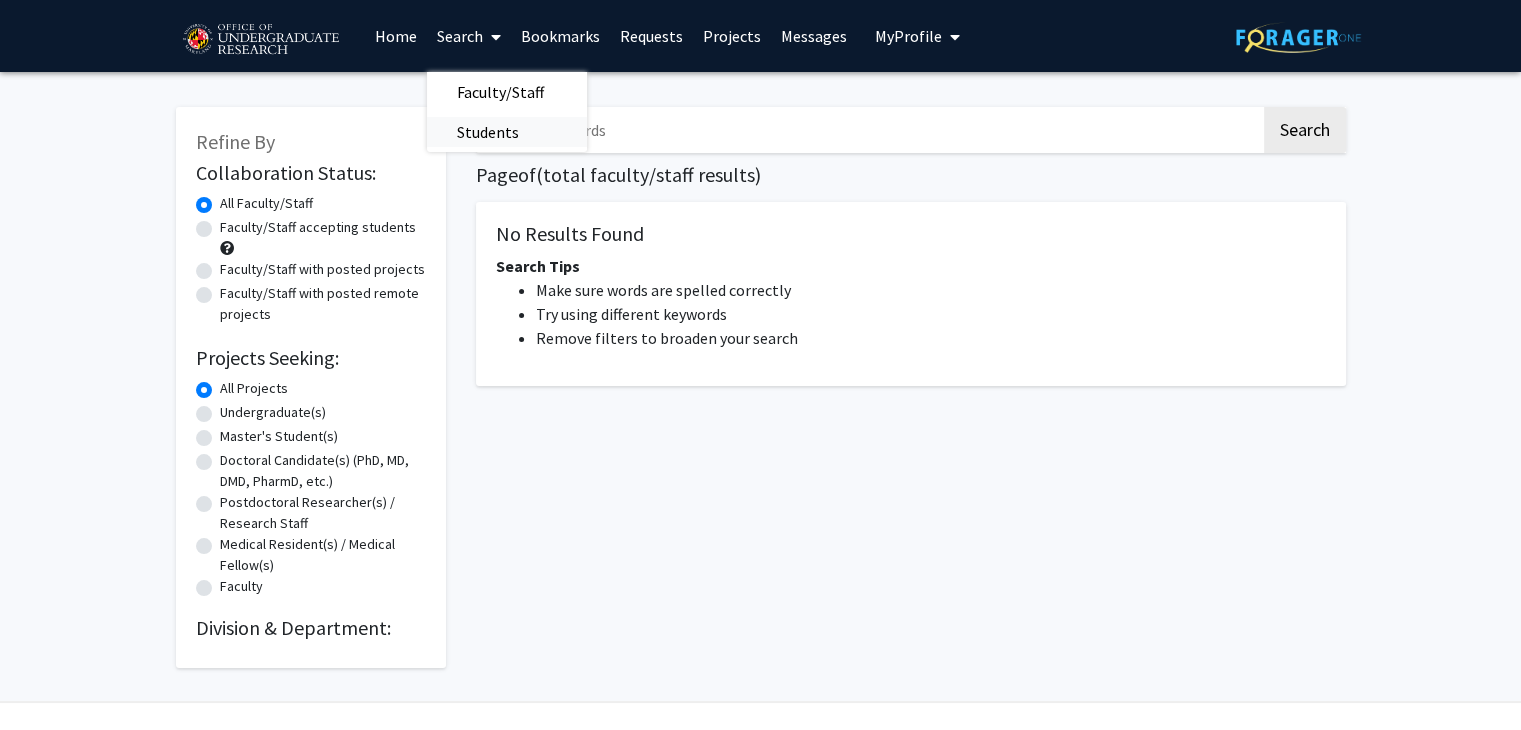 click on "Students" at bounding box center [488, 132] 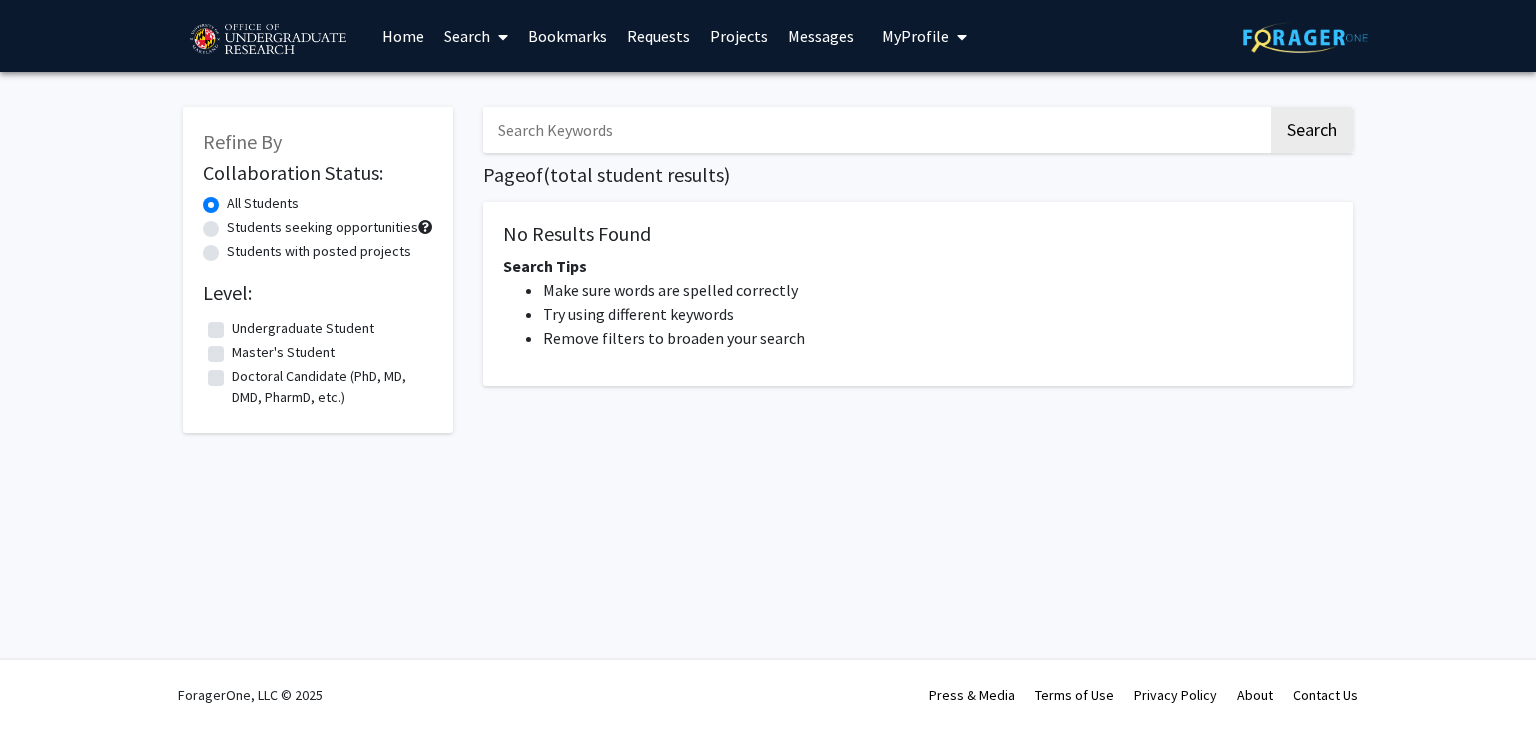 click on "Students seeking opportunities" 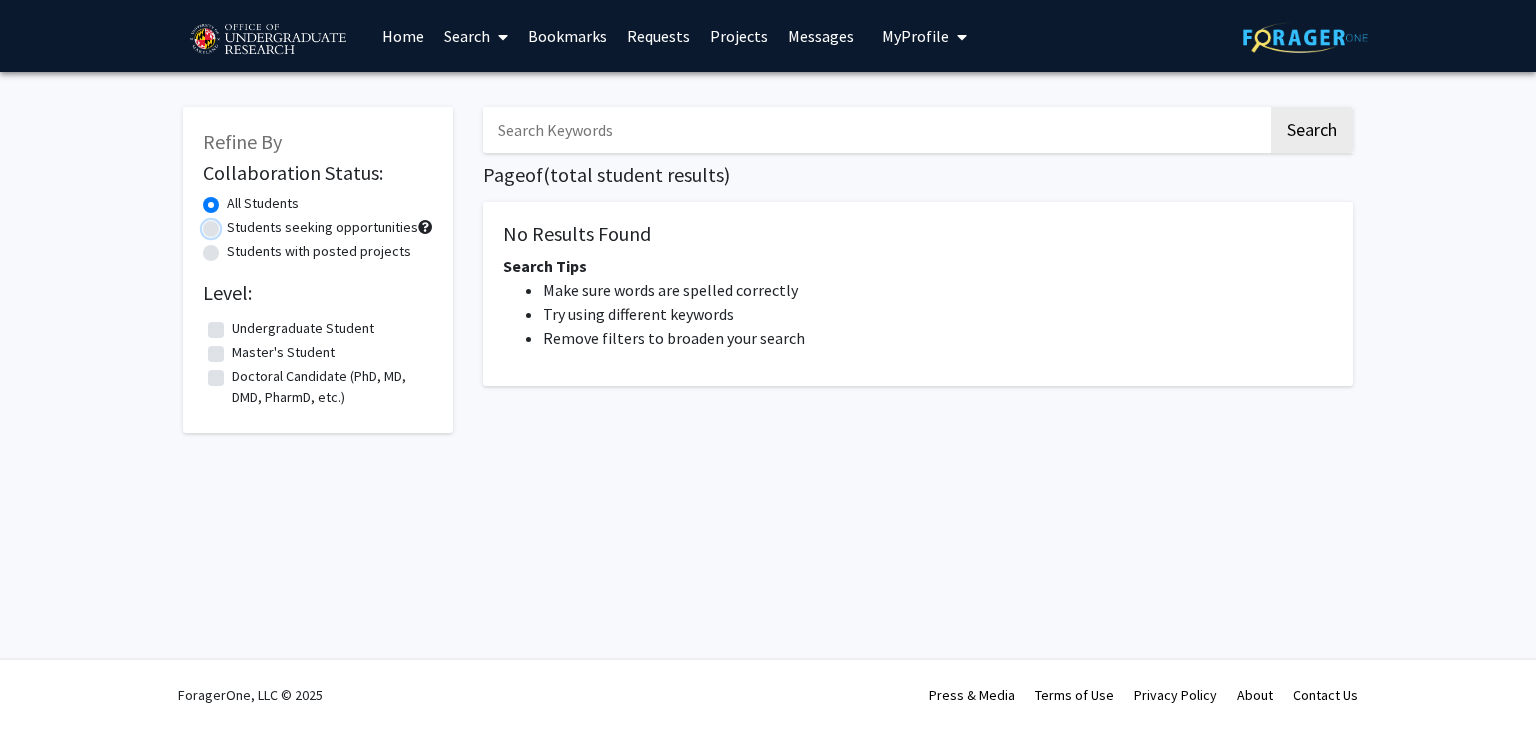 click on "Students seeking opportunities" at bounding box center (233, 223) 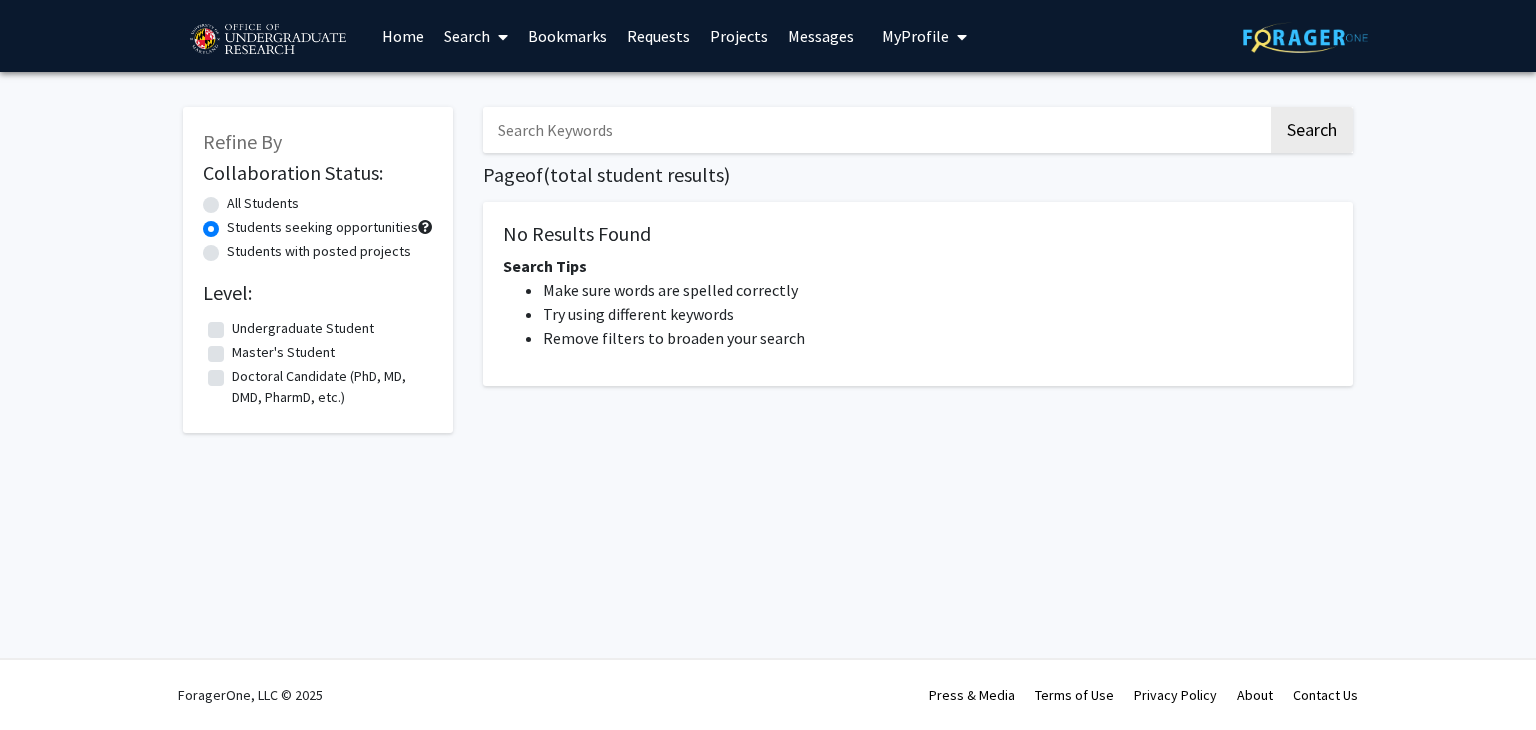 click on "All Students" 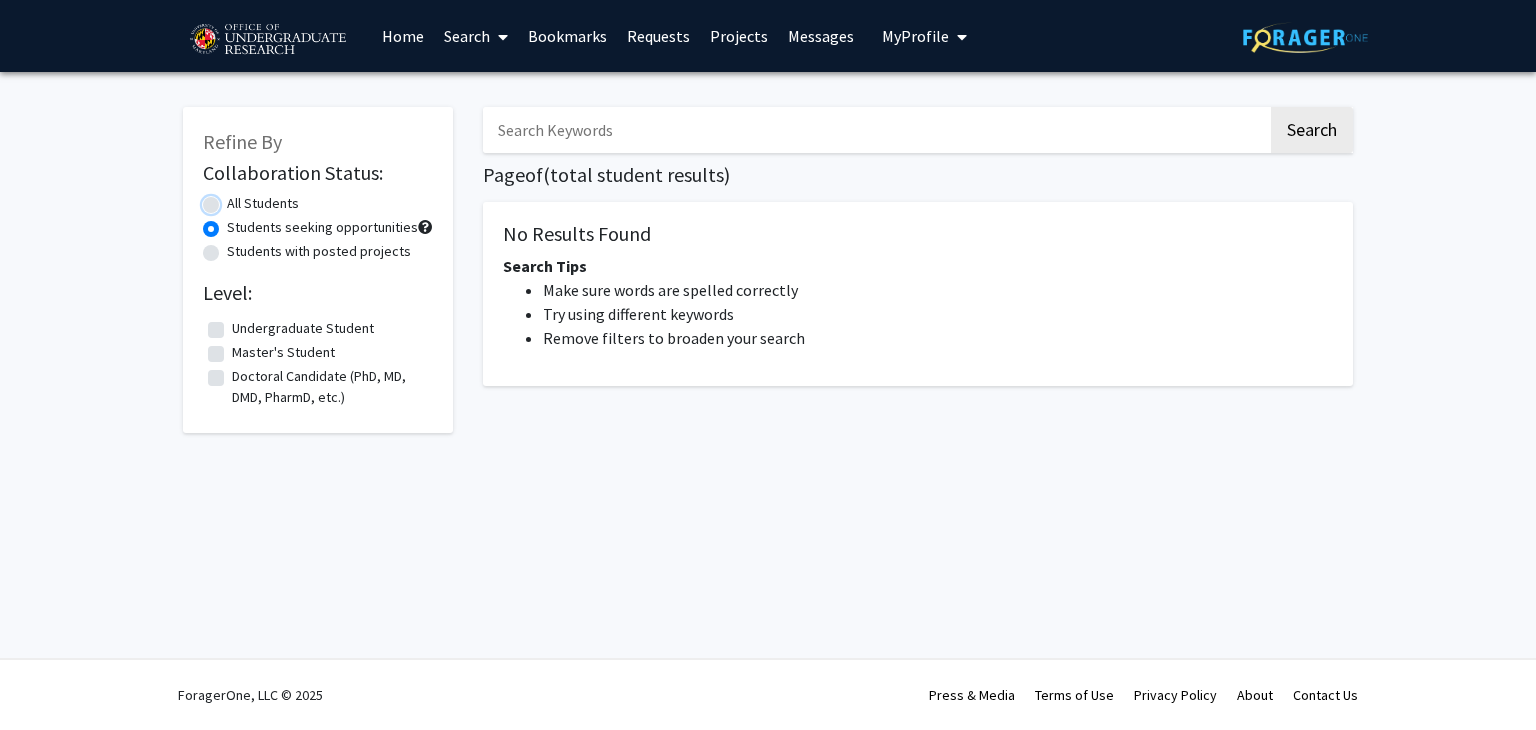 click on "All Students" at bounding box center [233, 199] 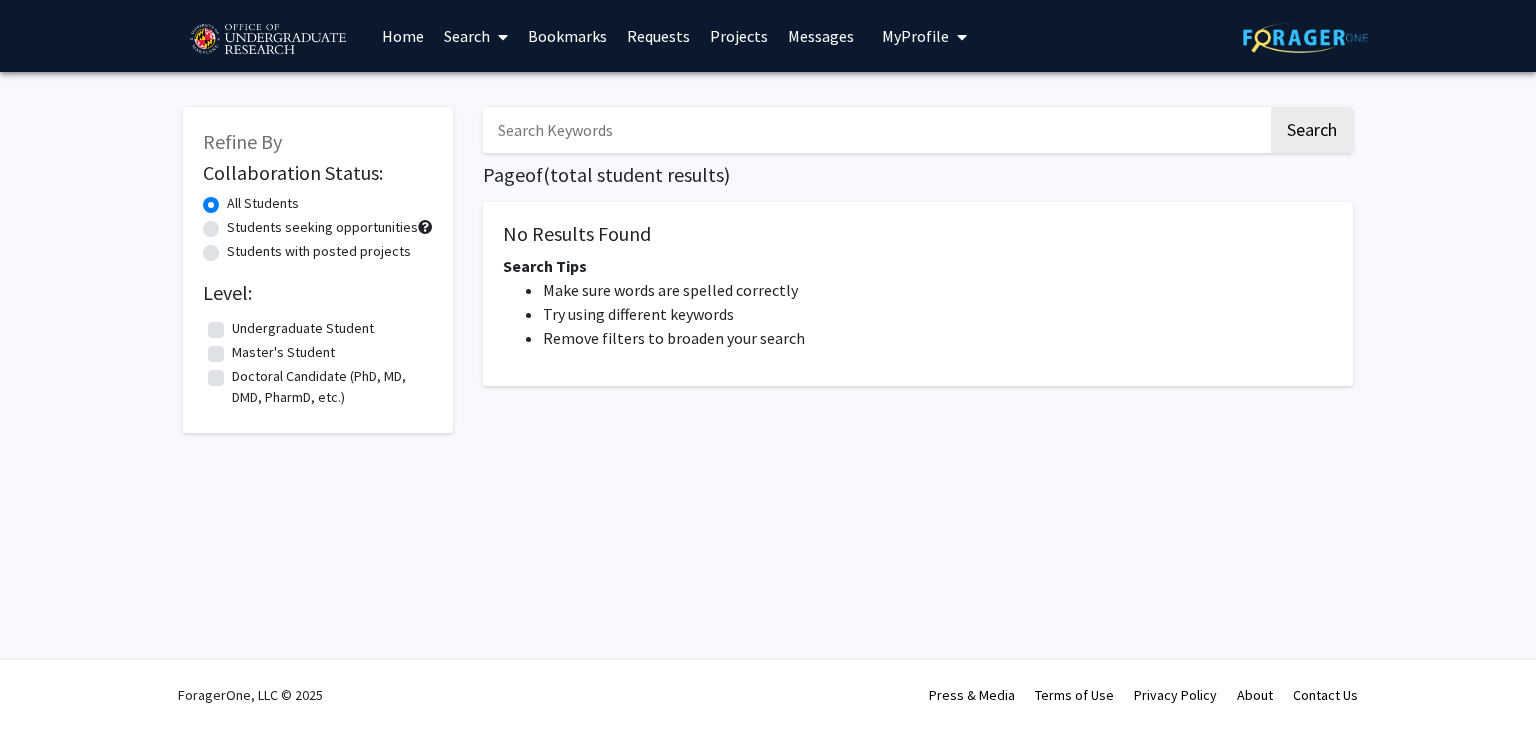 click on "Search" at bounding box center (476, 36) 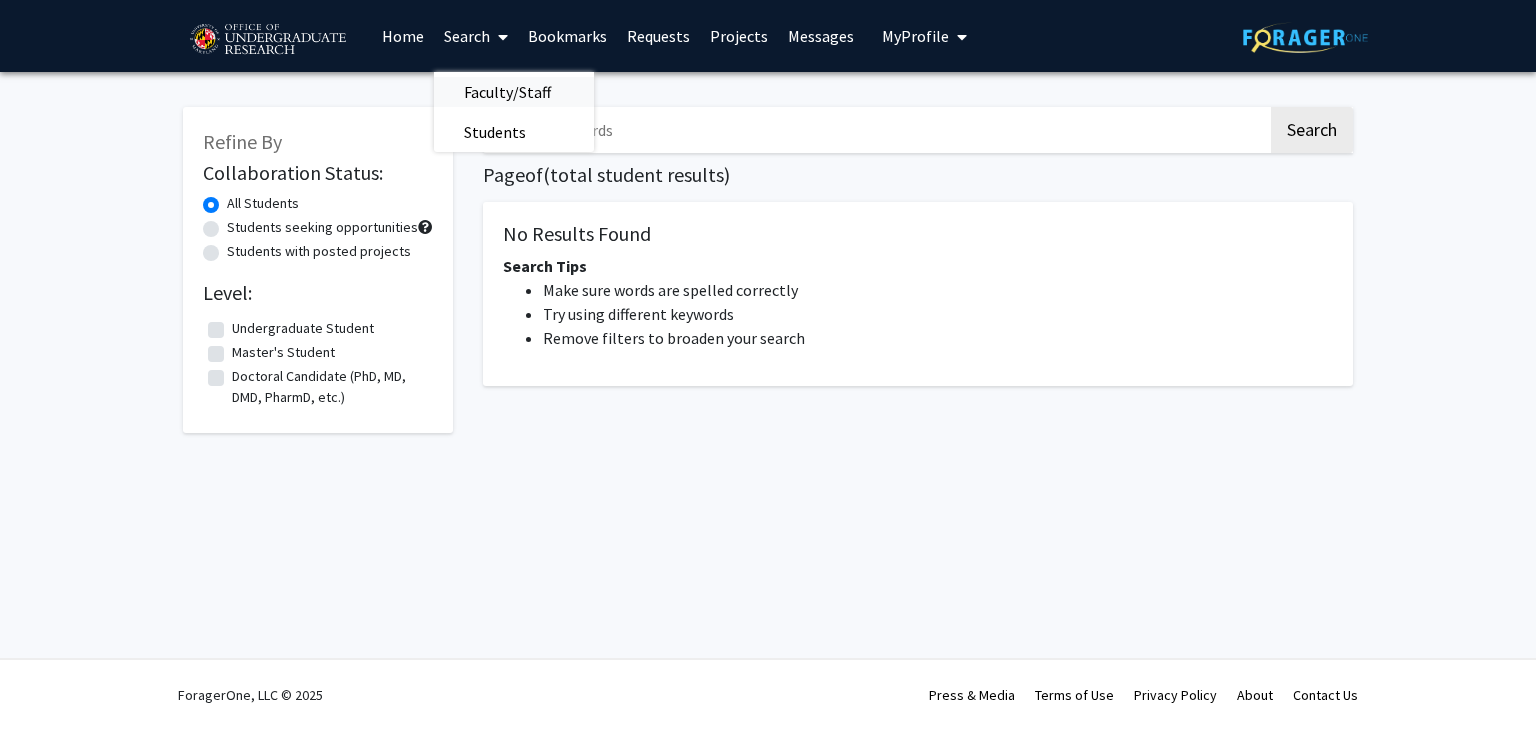click on "Faculty/Staff" at bounding box center [507, 92] 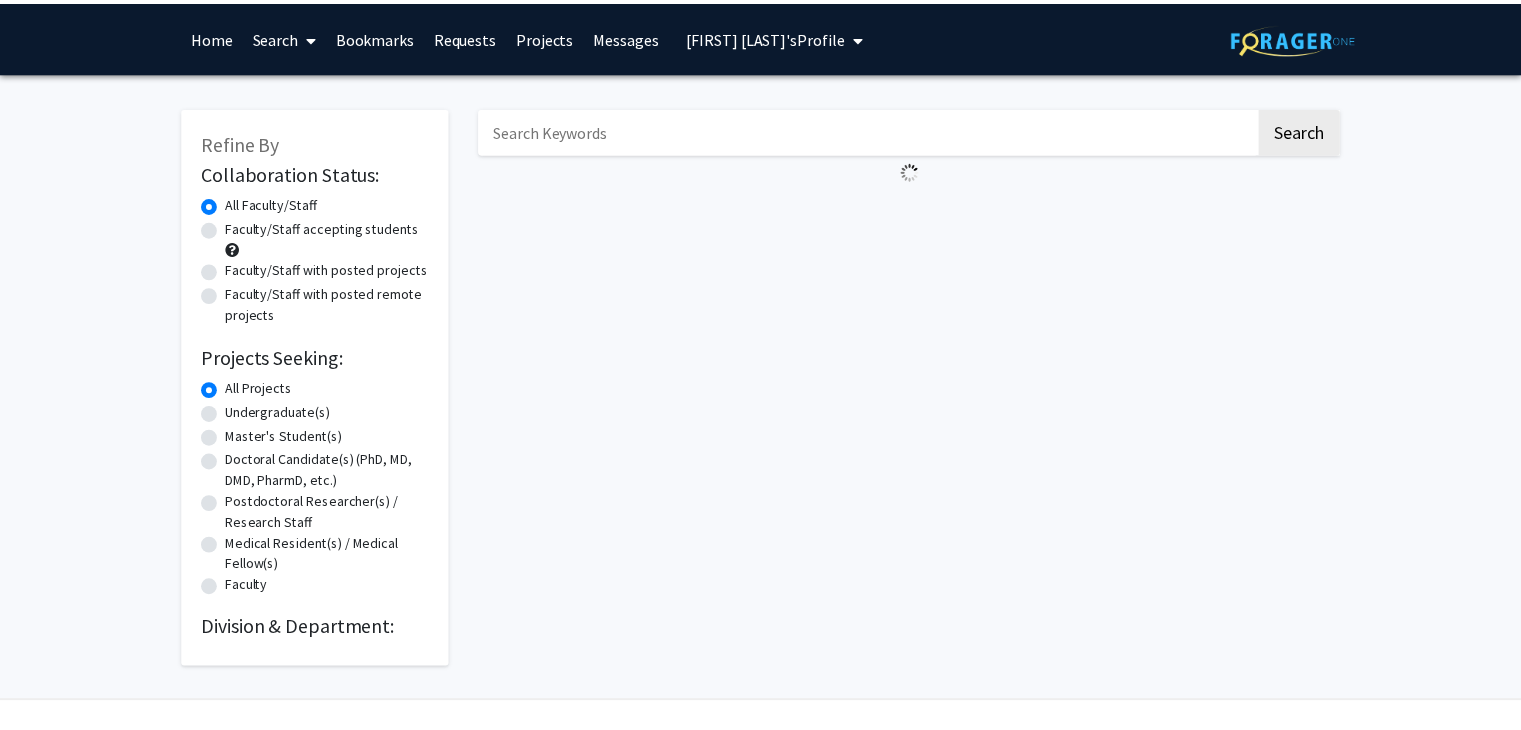 scroll, scrollTop: 0, scrollLeft: 0, axis: both 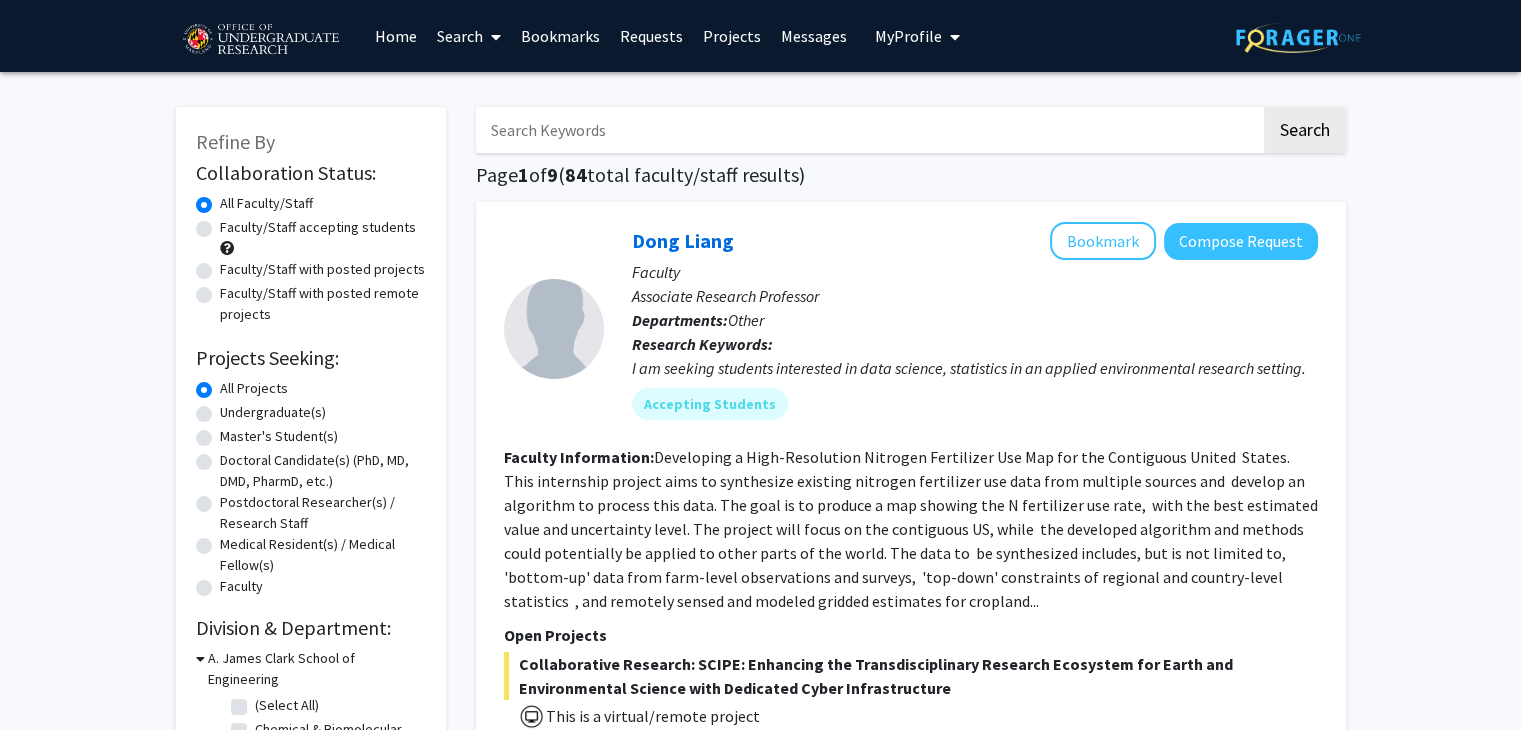 click on "Search" at bounding box center [469, 36] 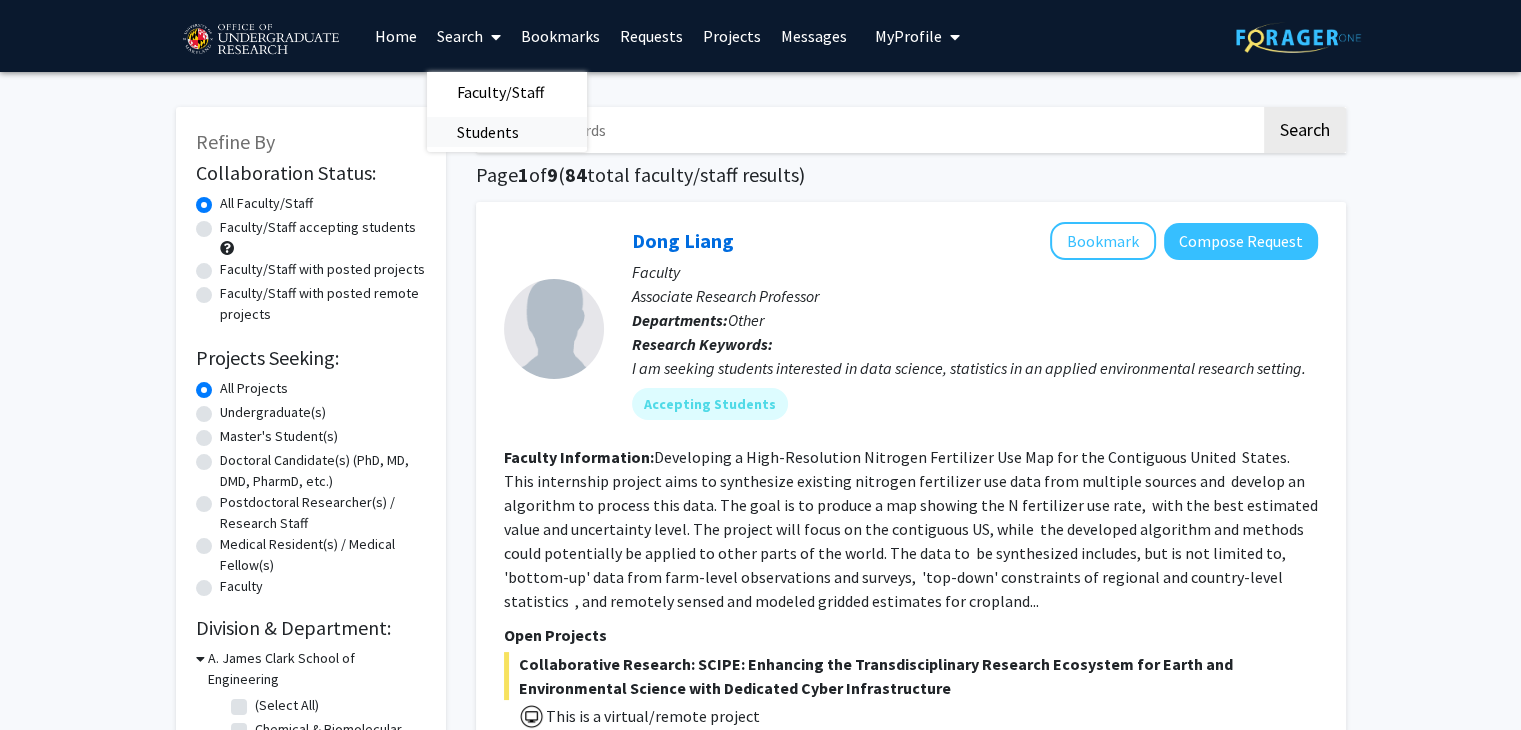click on "Students" at bounding box center [488, 132] 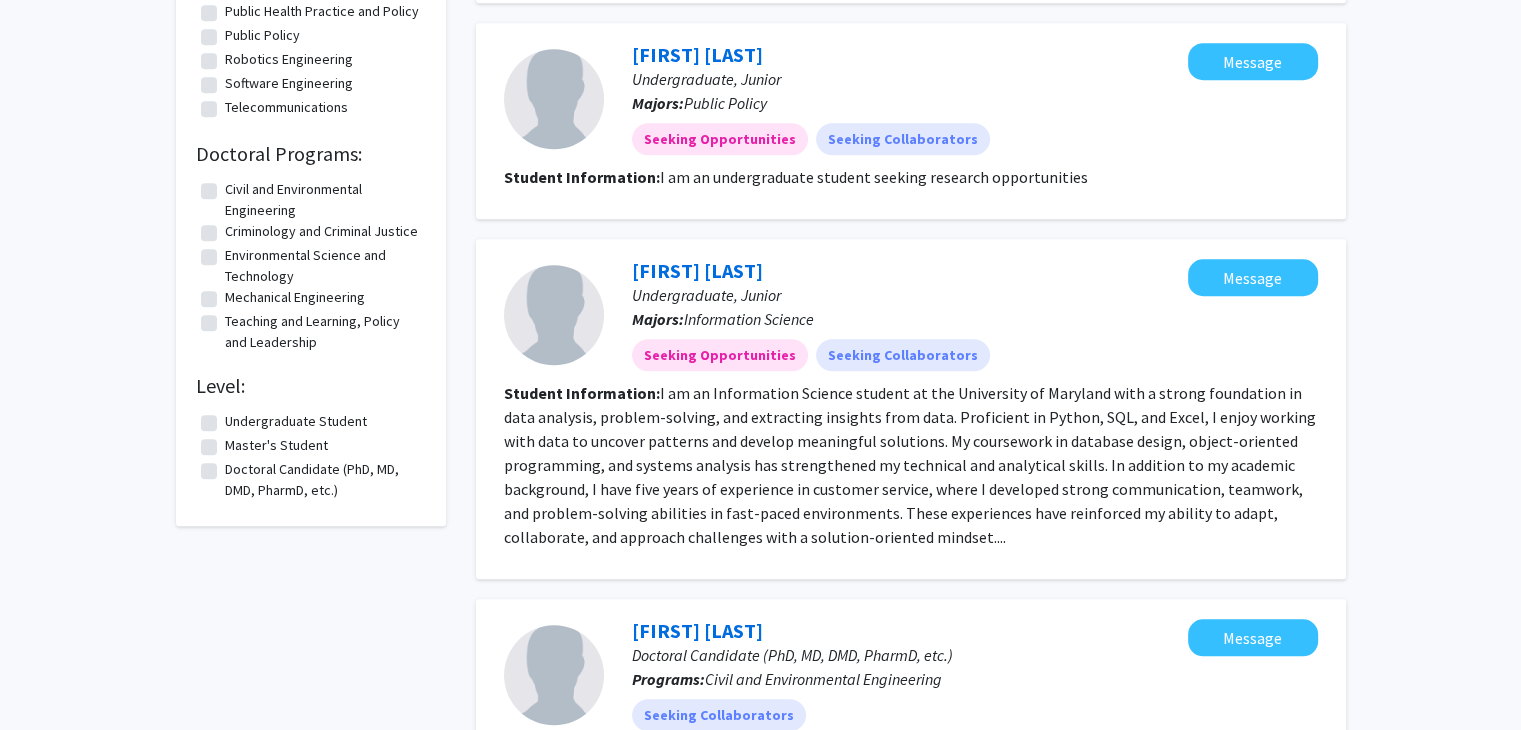 scroll, scrollTop: 1536, scrollLeft: 0, axis: vertical 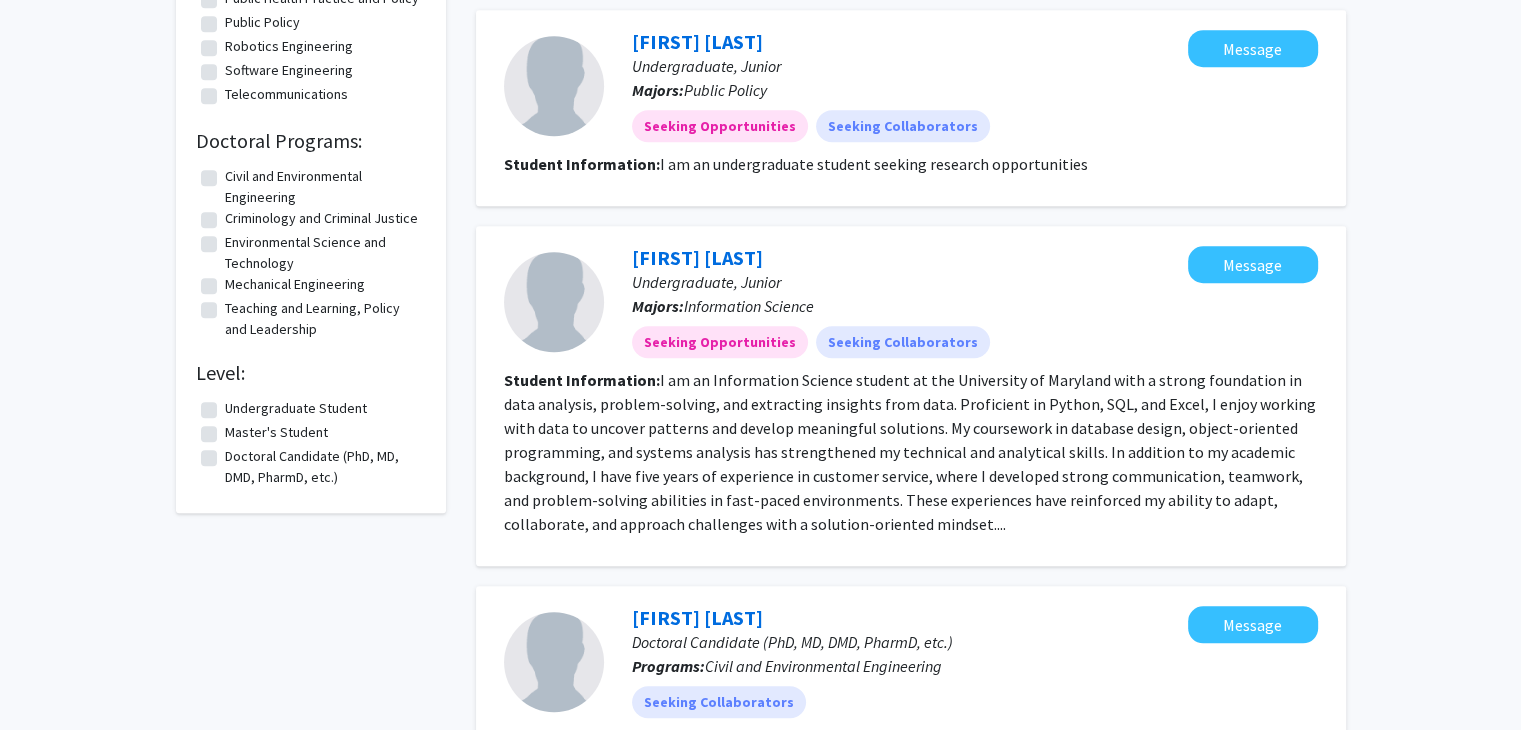 click on "Master's Student" 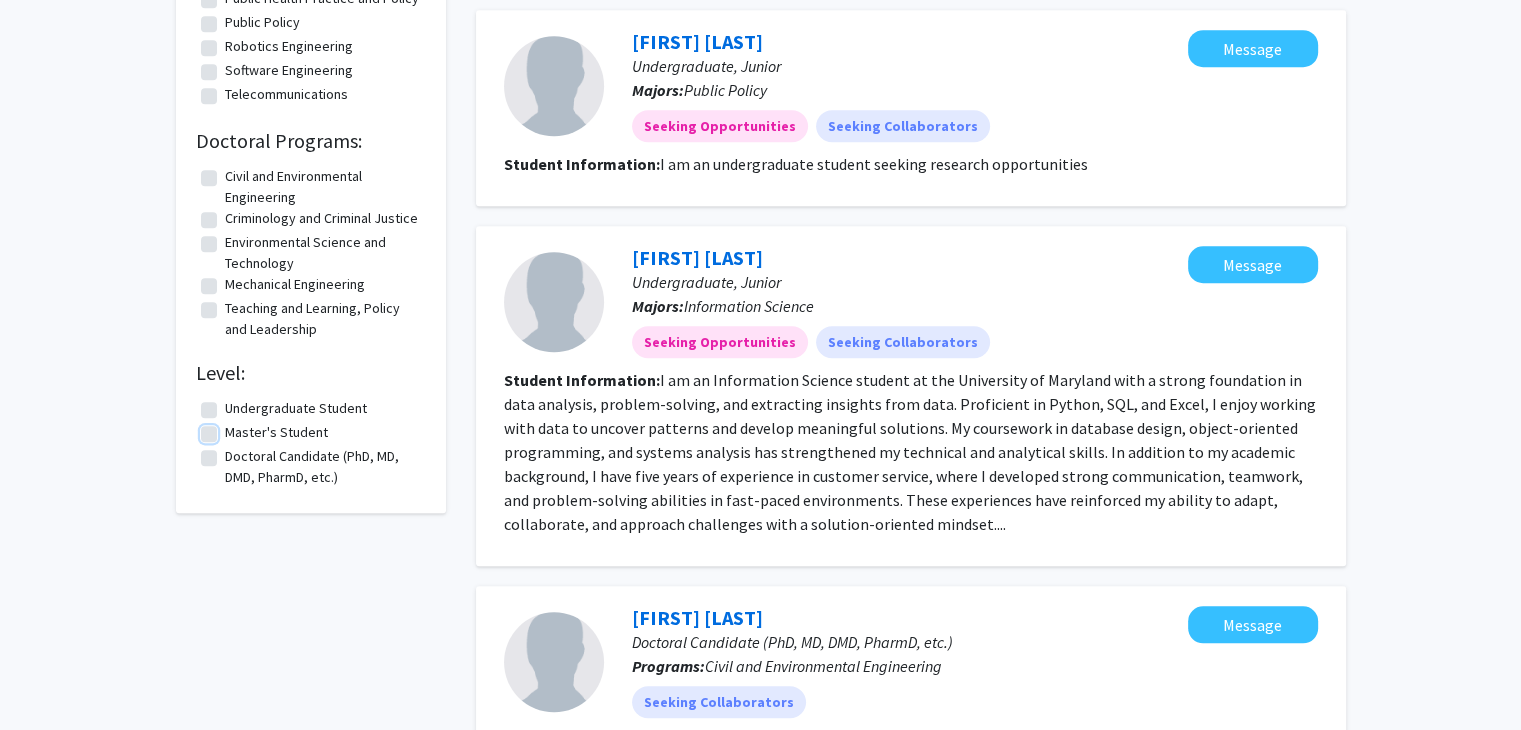 checkbox on "true" 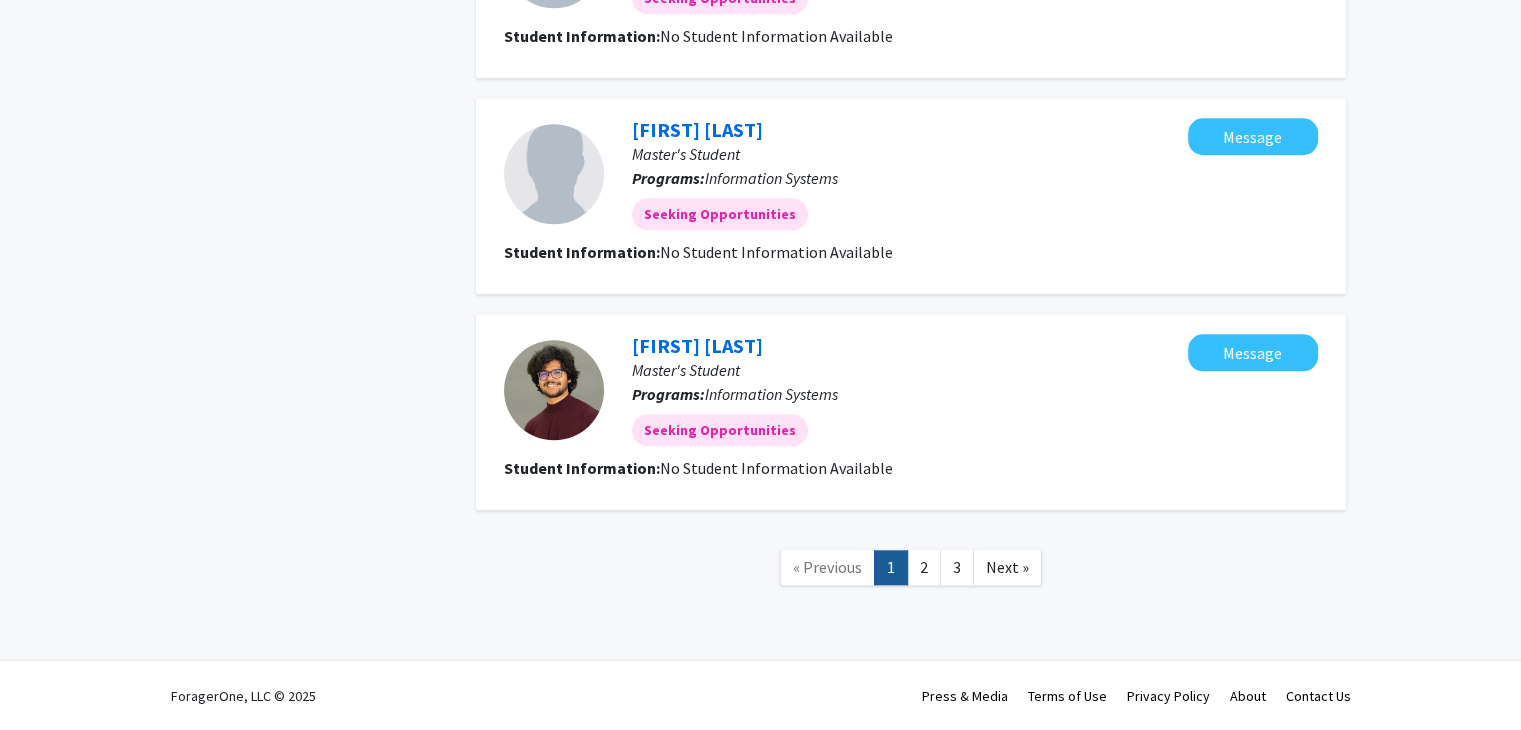 scroll, scrollTop: 1821, scrollLeft: 0, axis: vertical 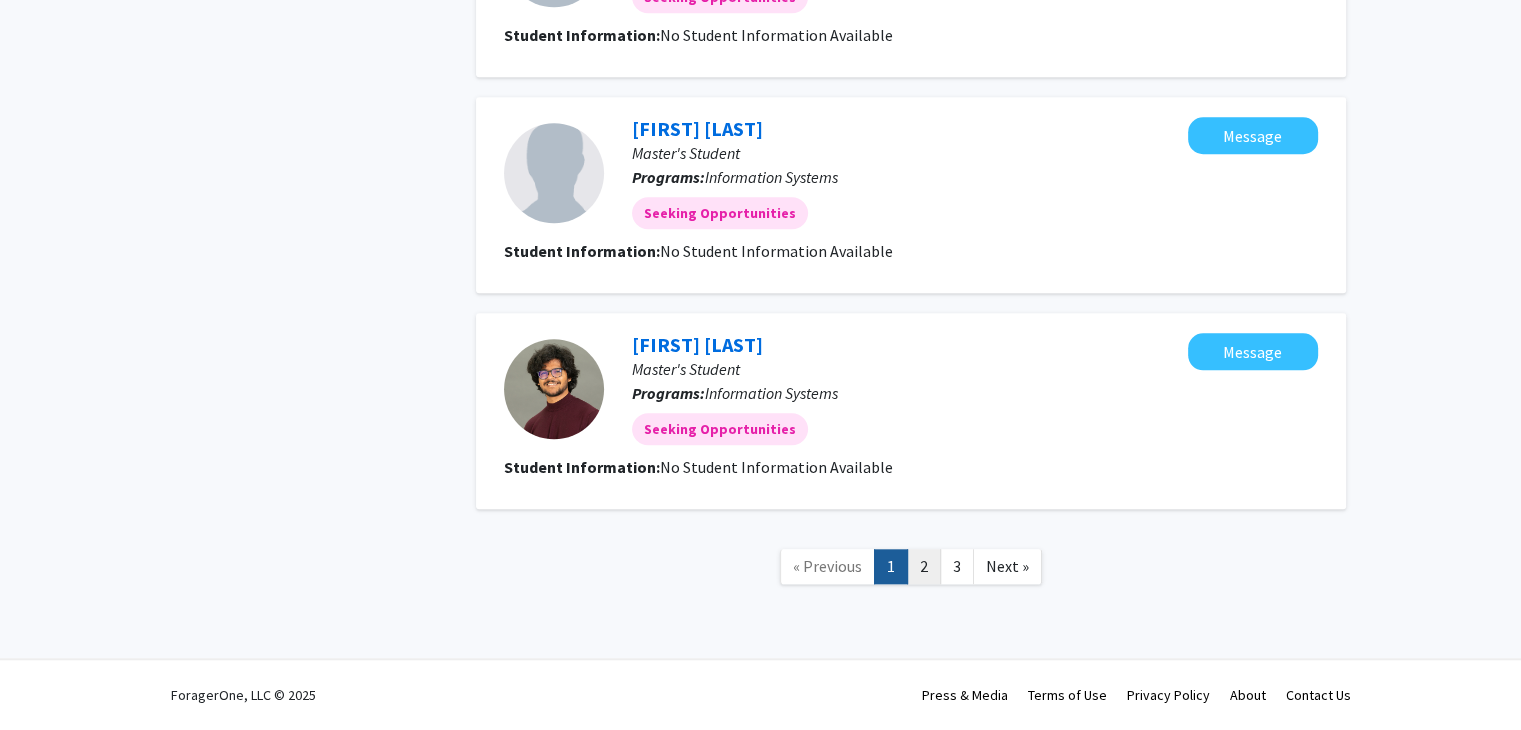 click on "2" 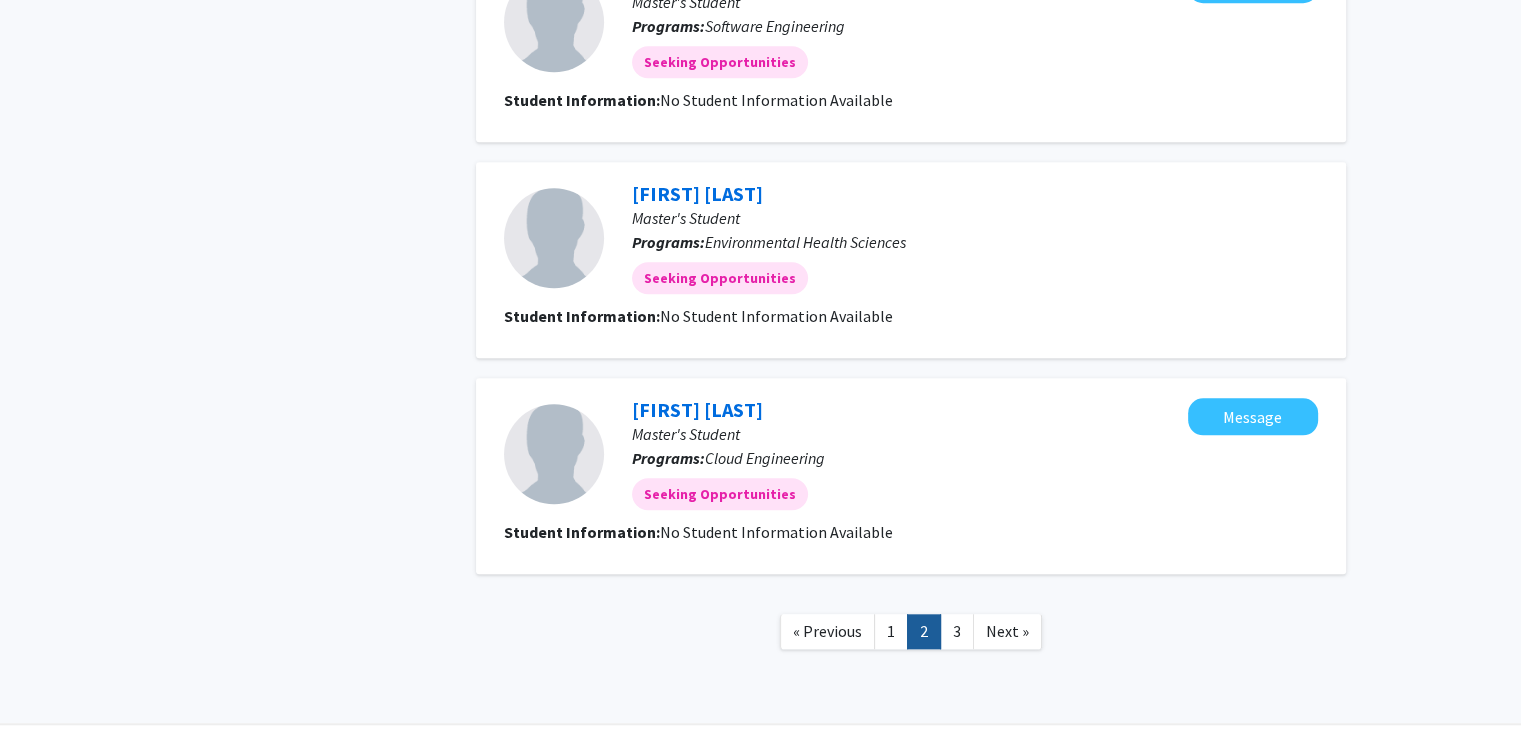 scroll, scrollTop: 1821, scrollLeft: 0, axis: vertical 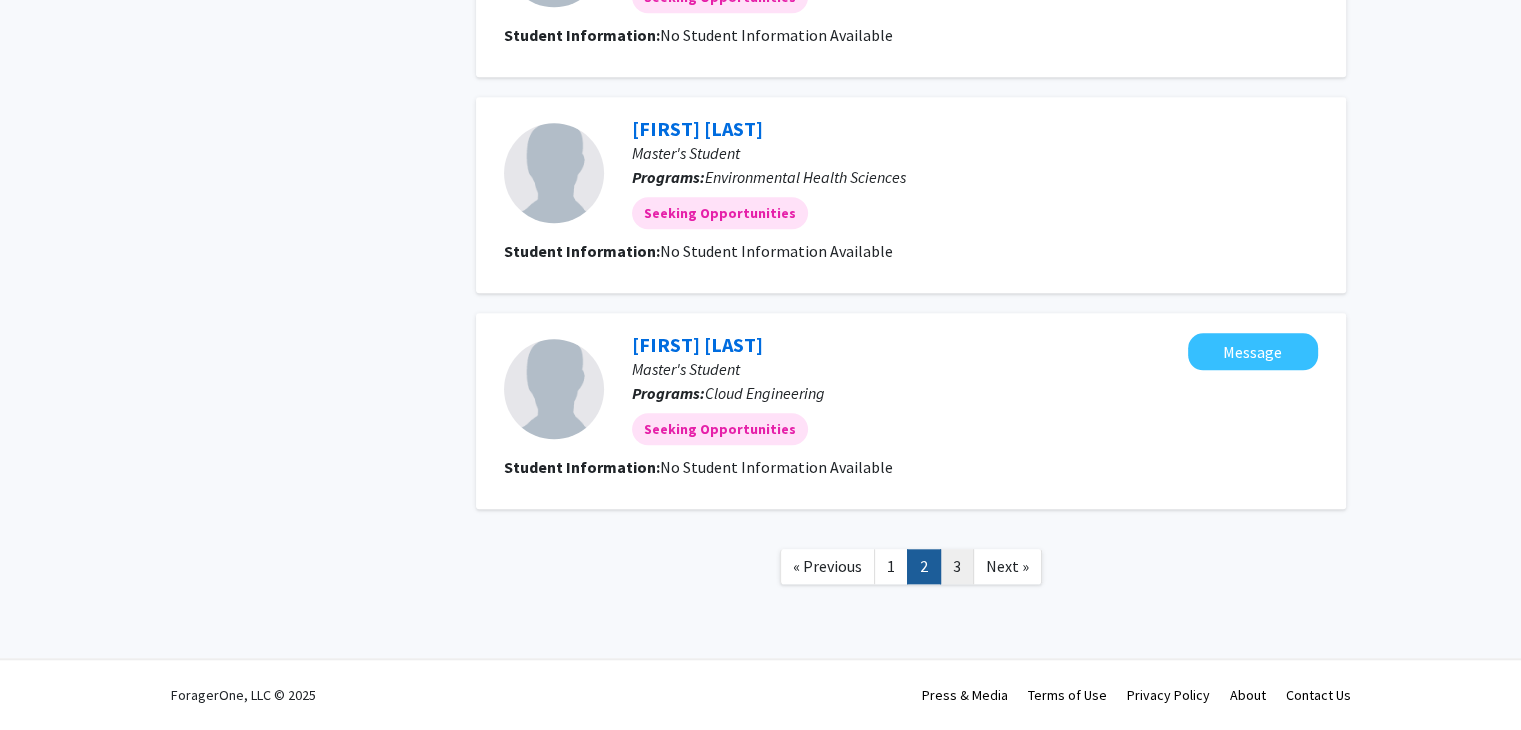 click on "3" 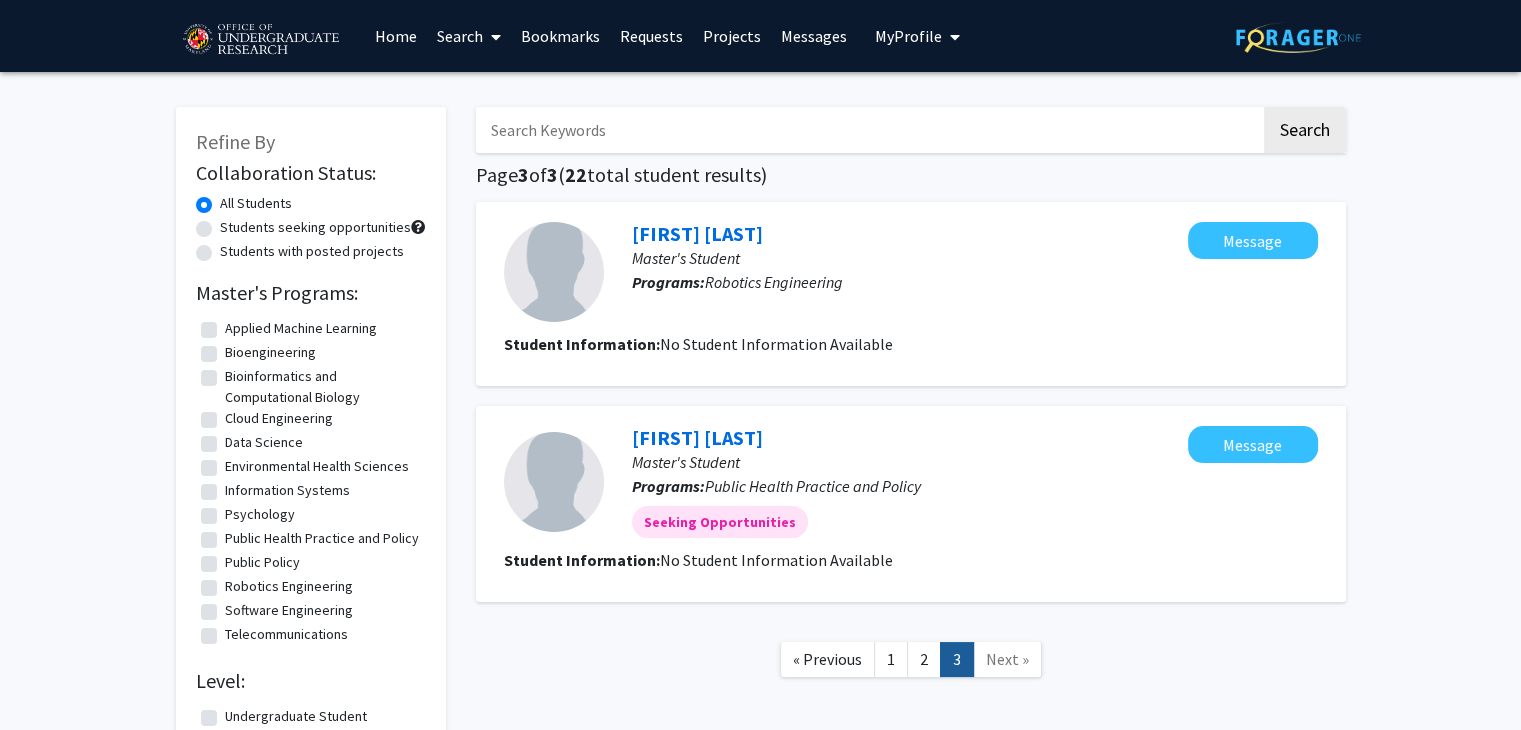click on "My   Profile" at bounding box center [908, 36] 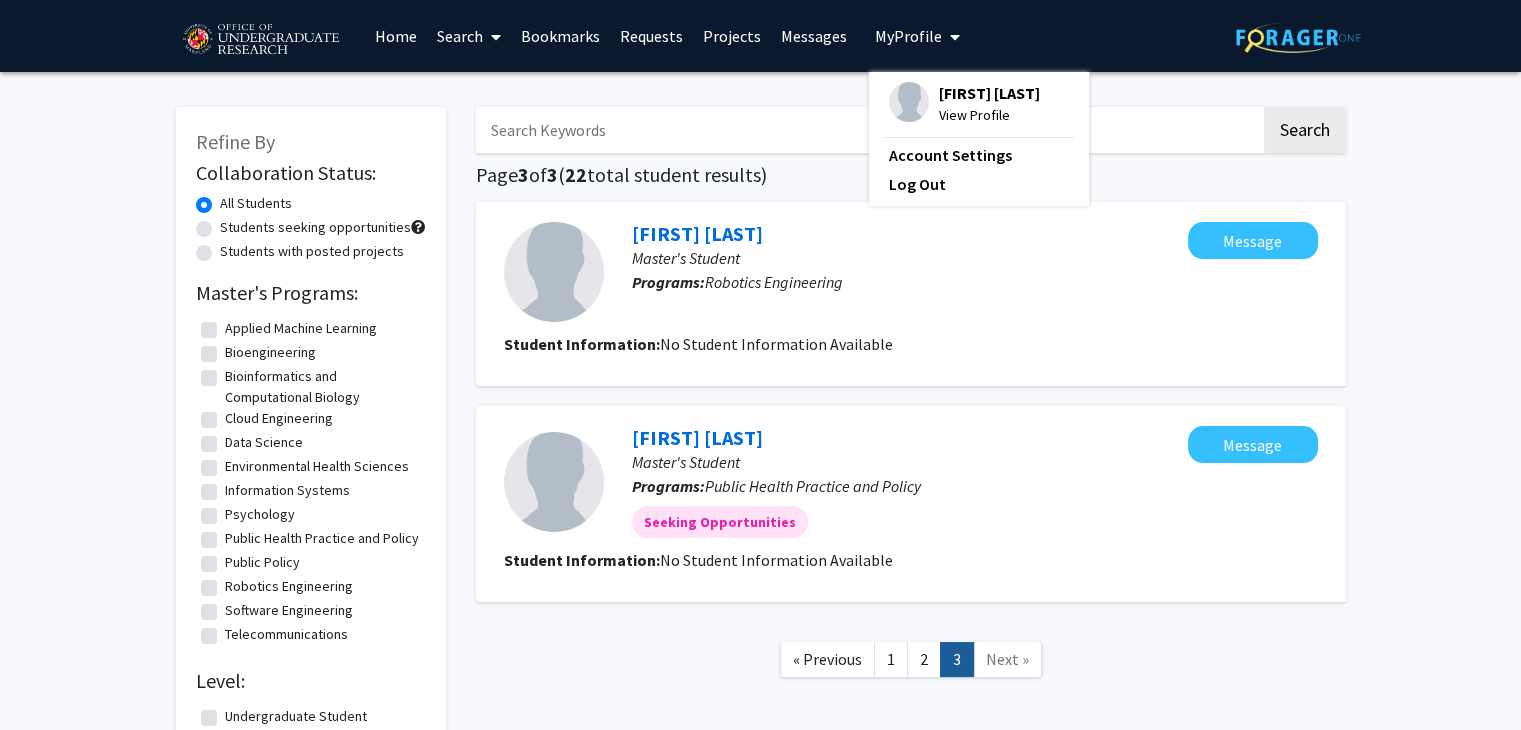 click on "[FIRST] [LAST]" at bounding box center (989, 93) 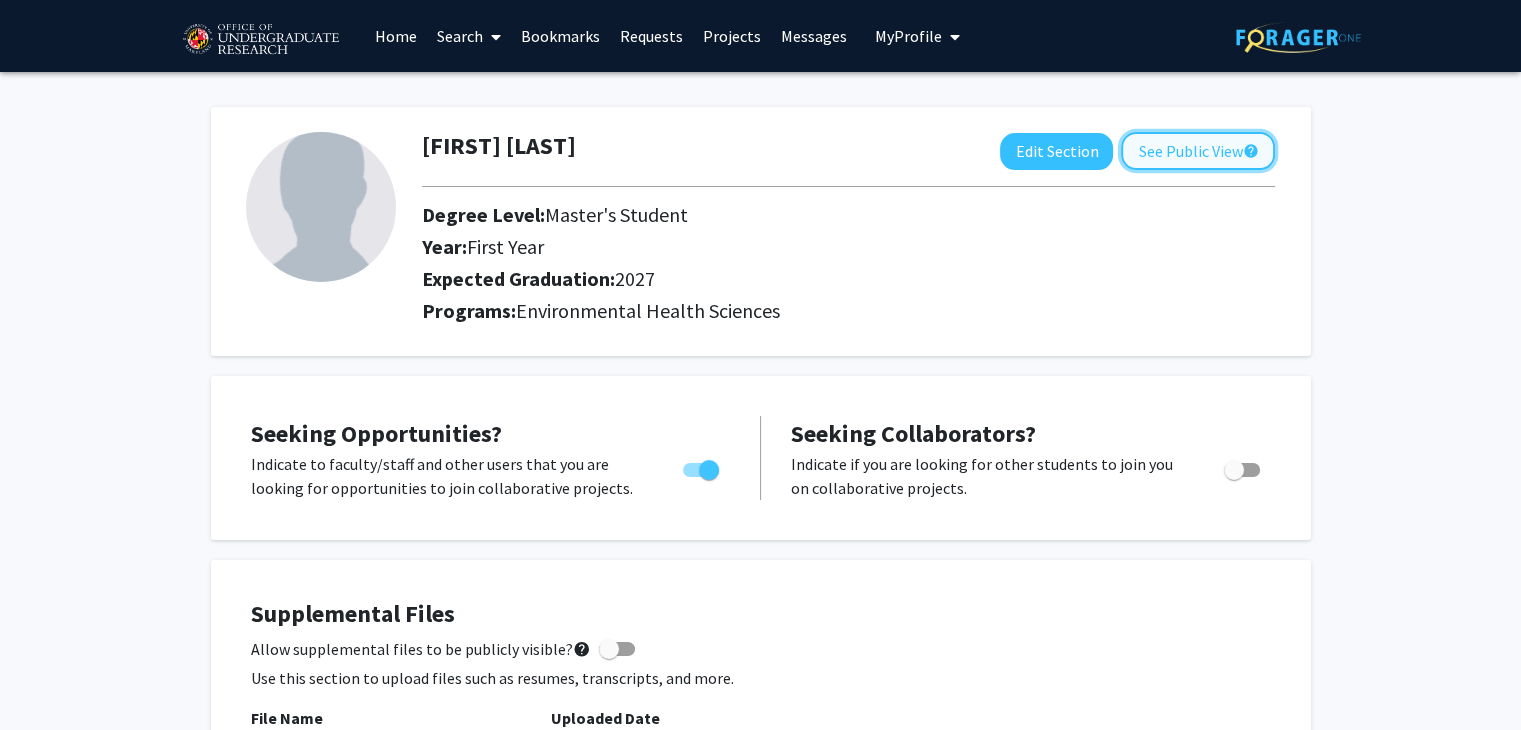 click on "See Public View  help" 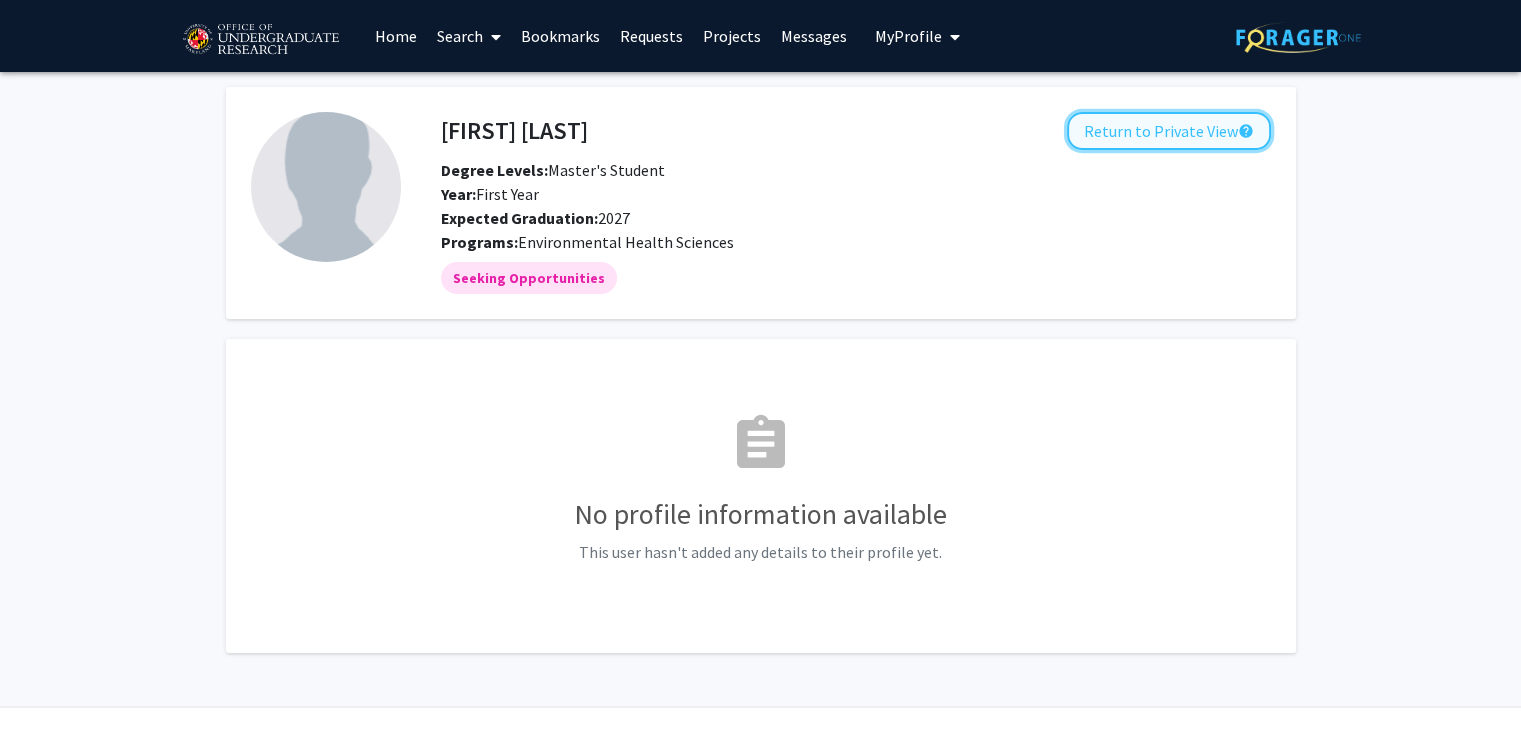 click on "Return to Private View  help" 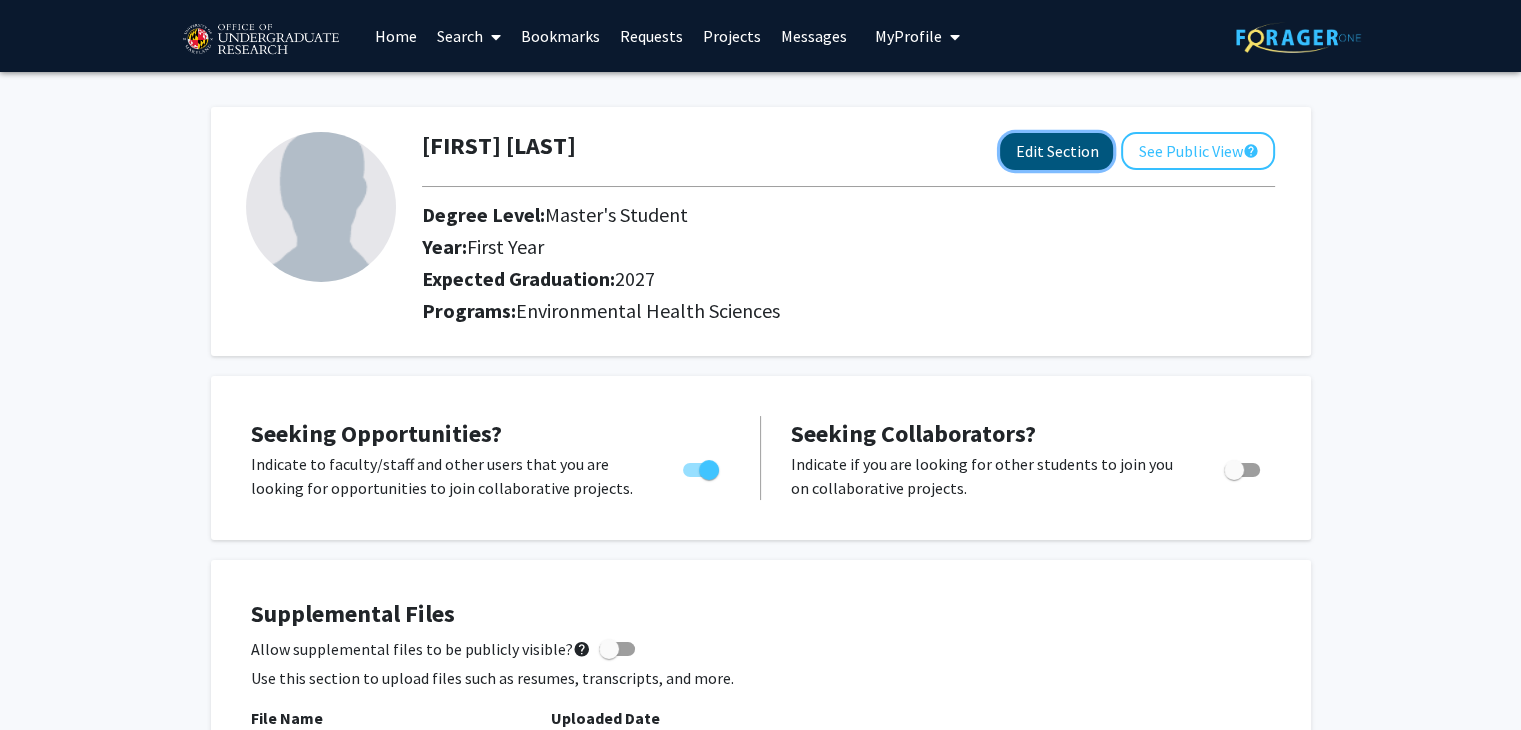 click on "Edit Section" 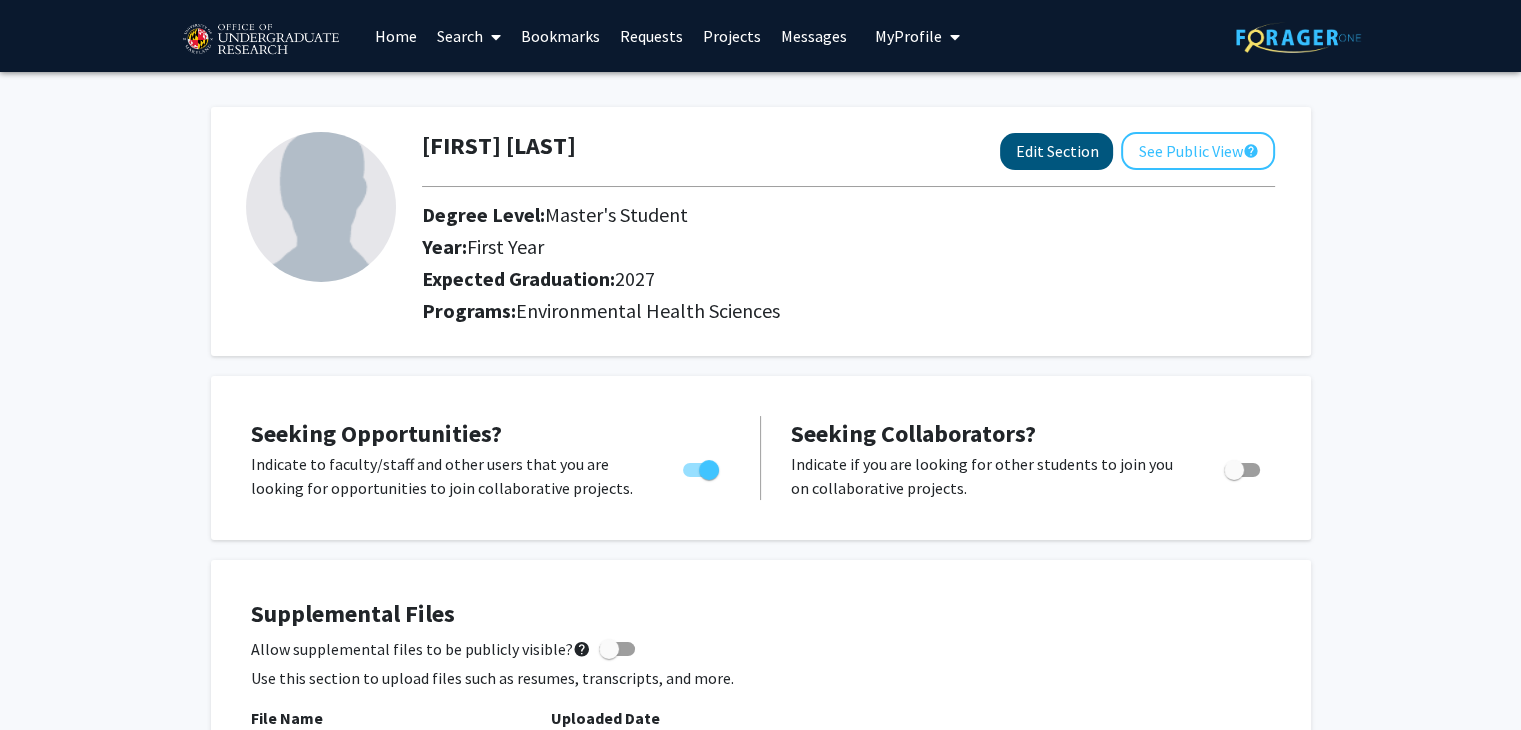 select on "first_[YEAR]" 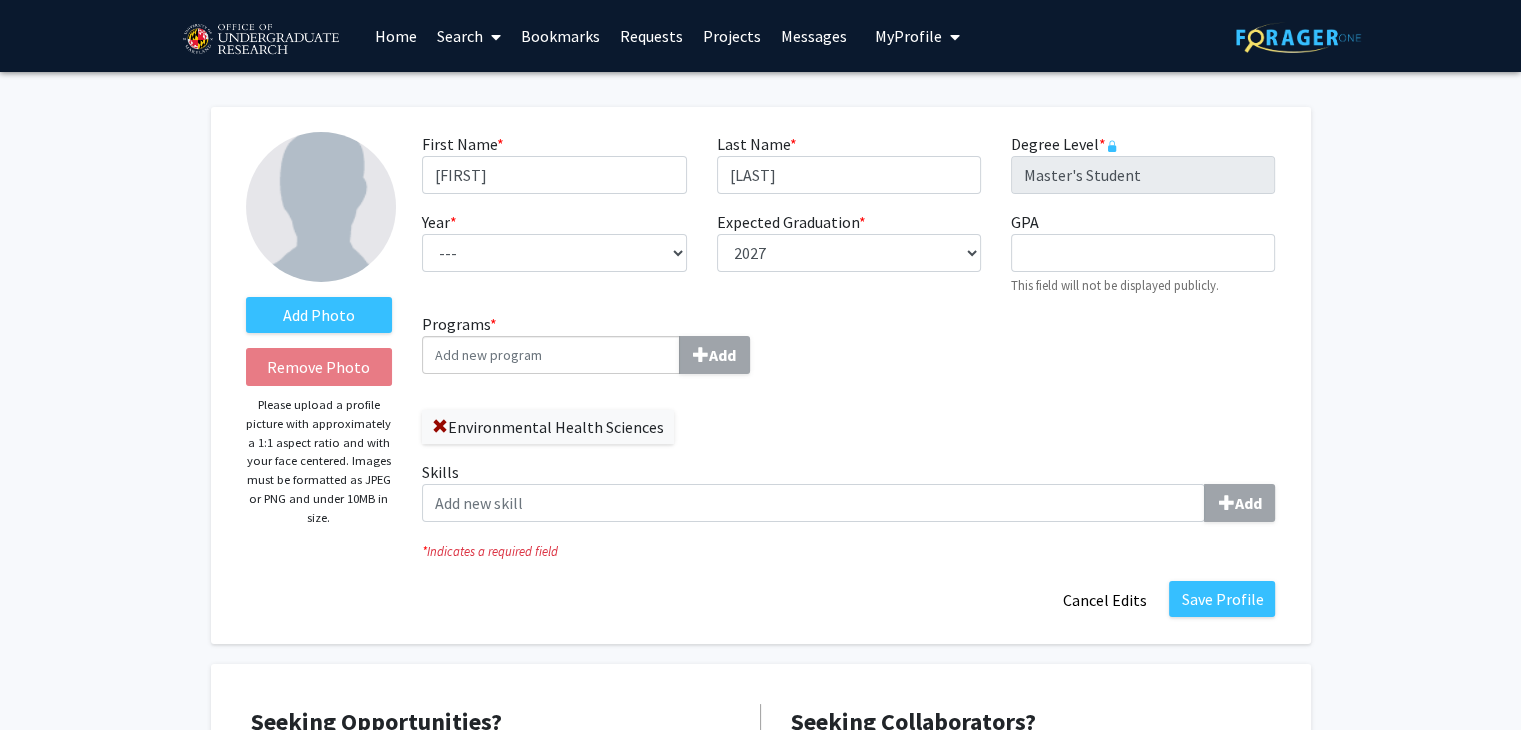 click on "Programs  * Add" at bounding box center (551, 355) 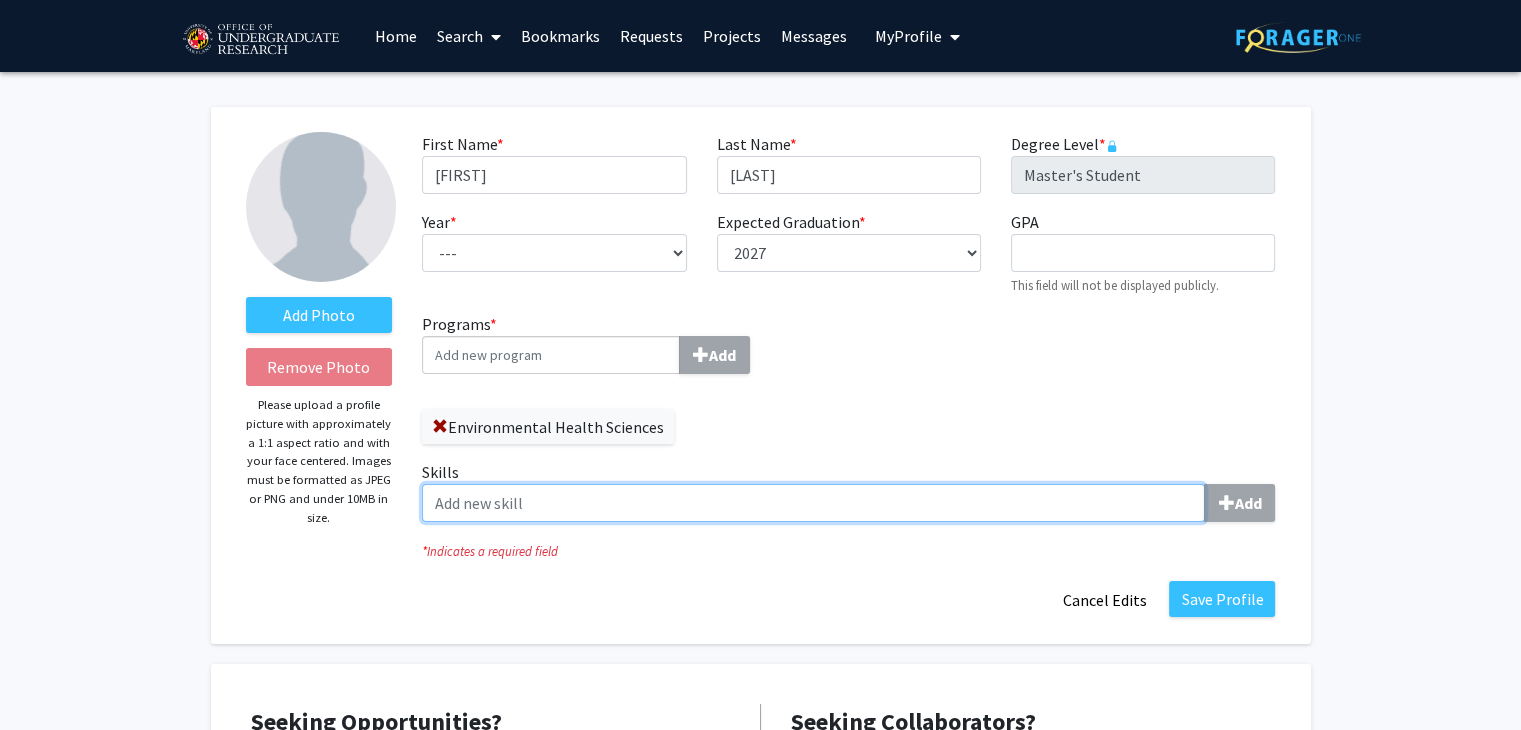 click on "Skills  Add" 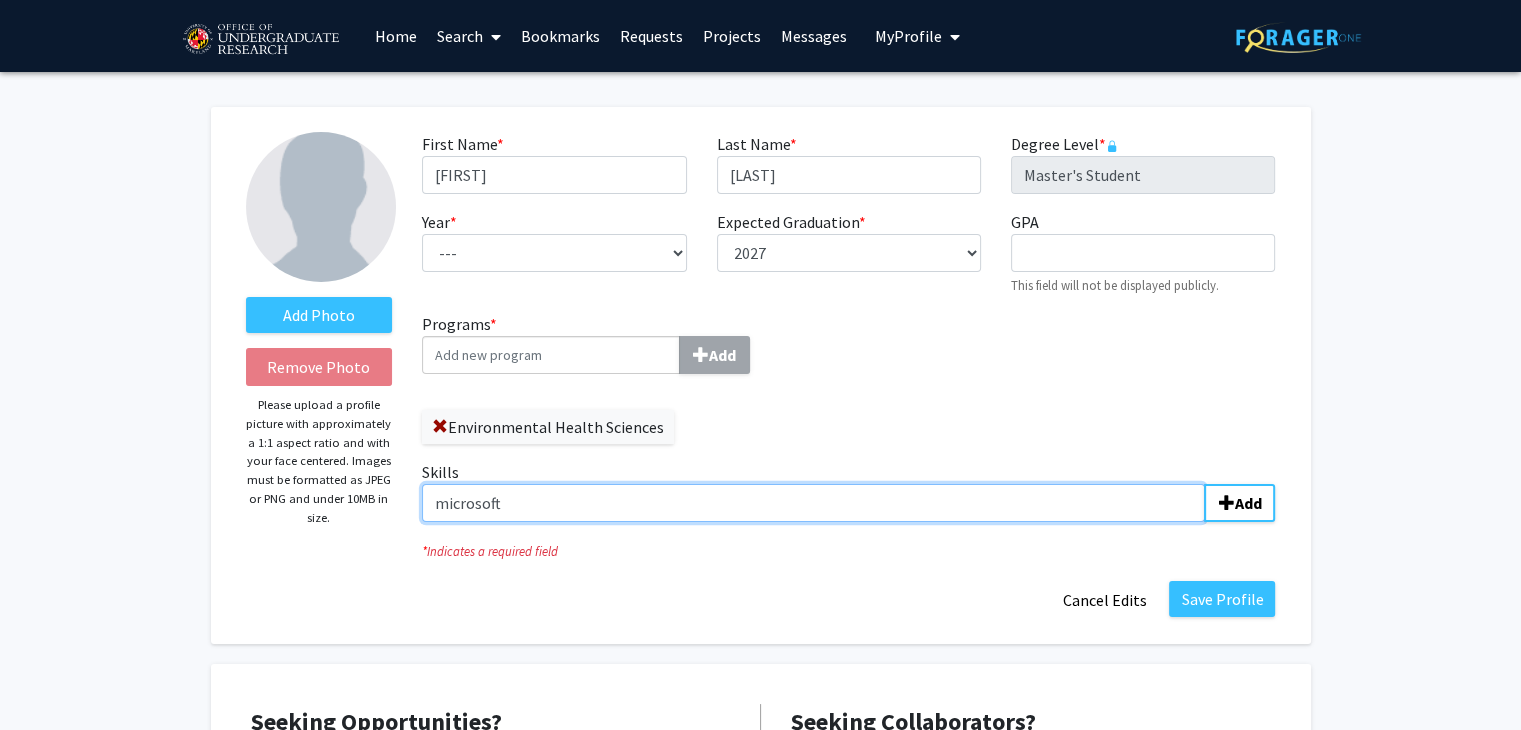 click on "microsoft" 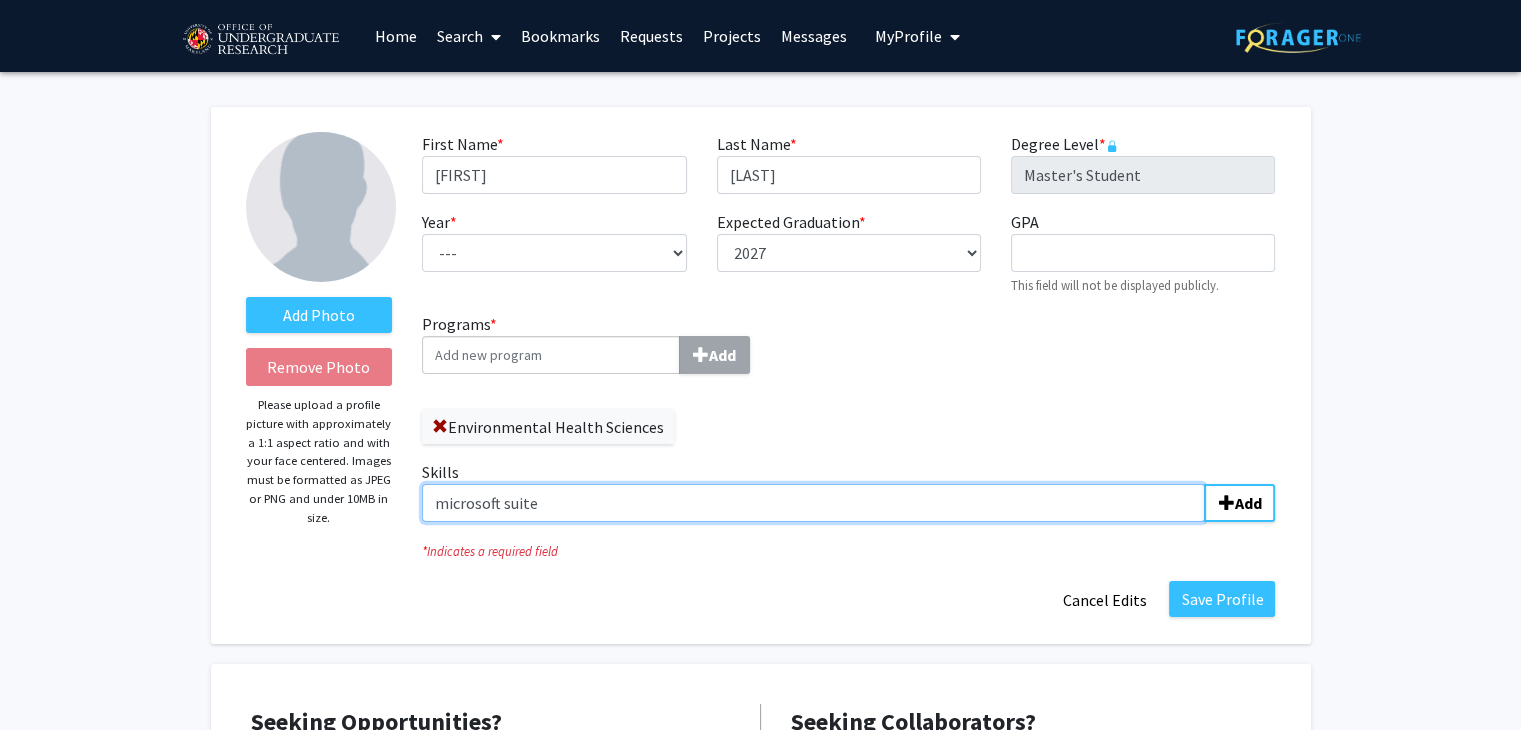 type on "microsoft suite" 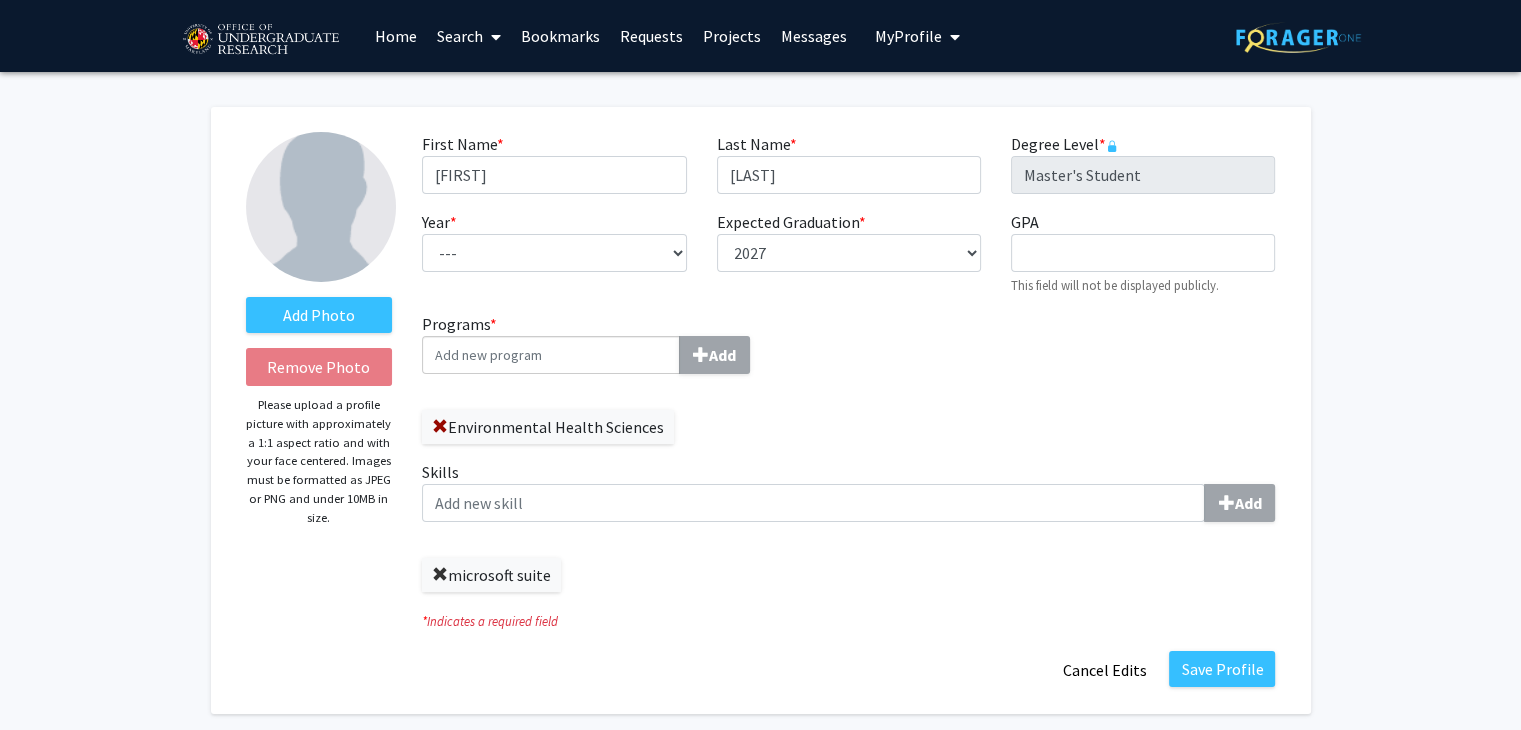 click 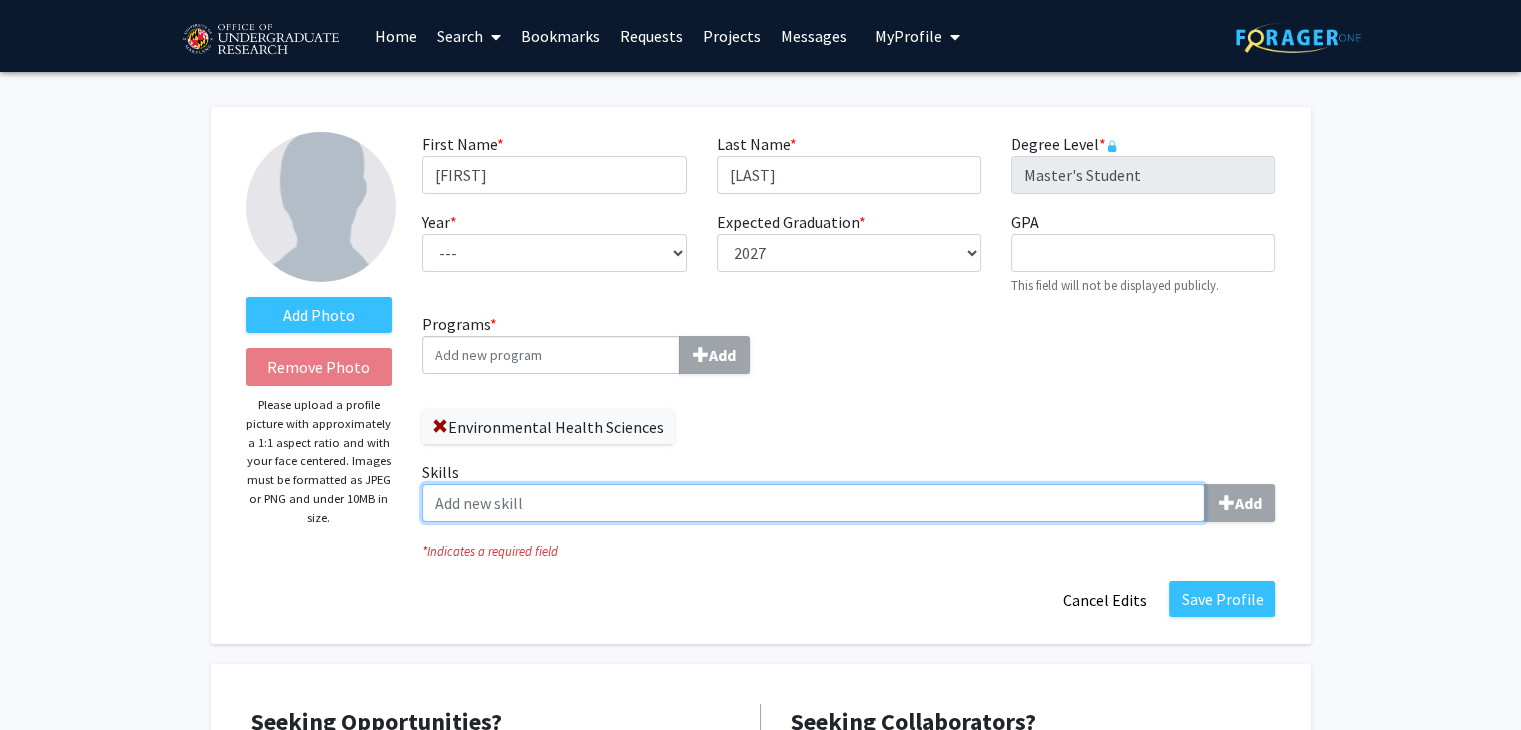 click on "Skills  Add" 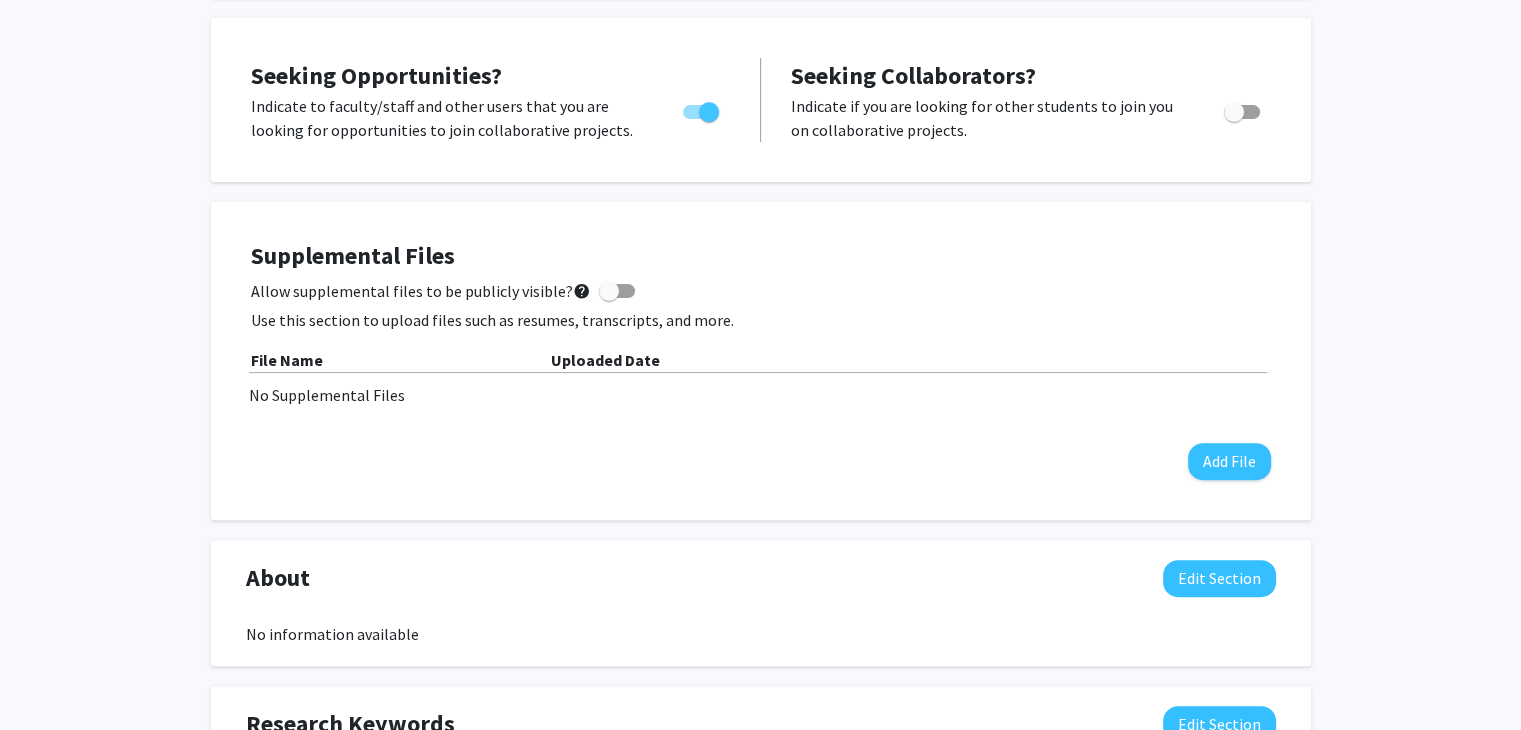 scroll, scrollTop: 0, scrollLeft: 0, axis: both 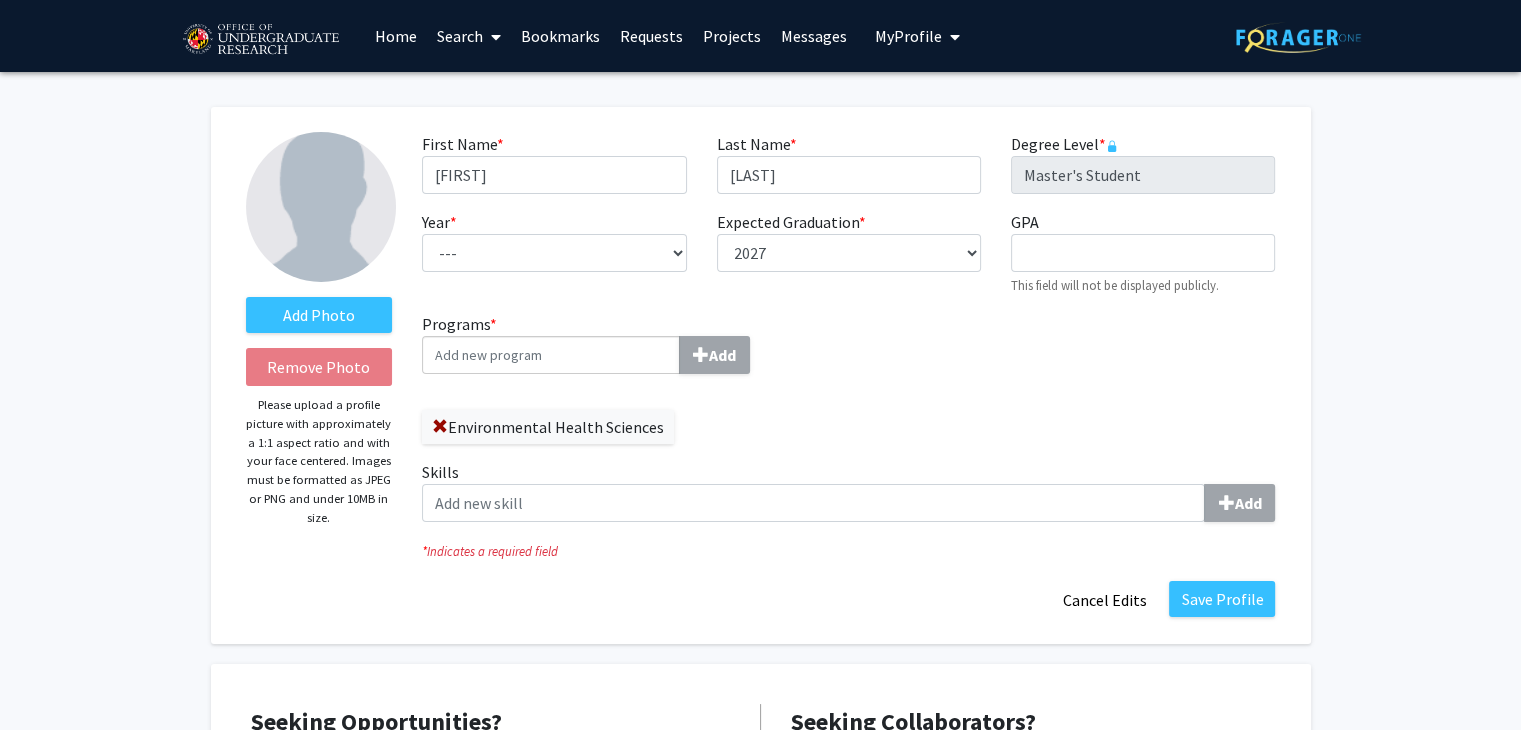 click on "Home" at bounding box center [396, 36] 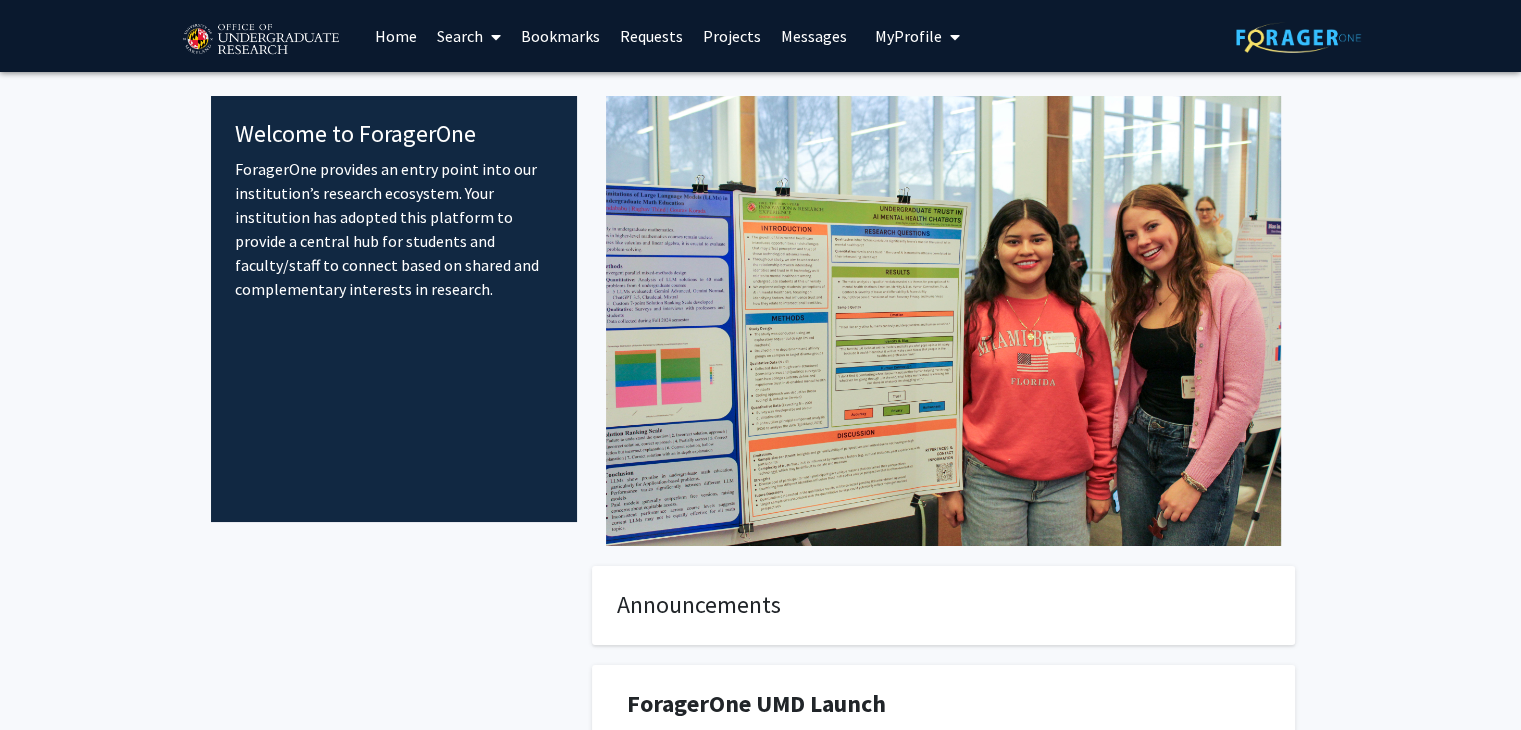 click on "Home" at bounding box center [396, 36] 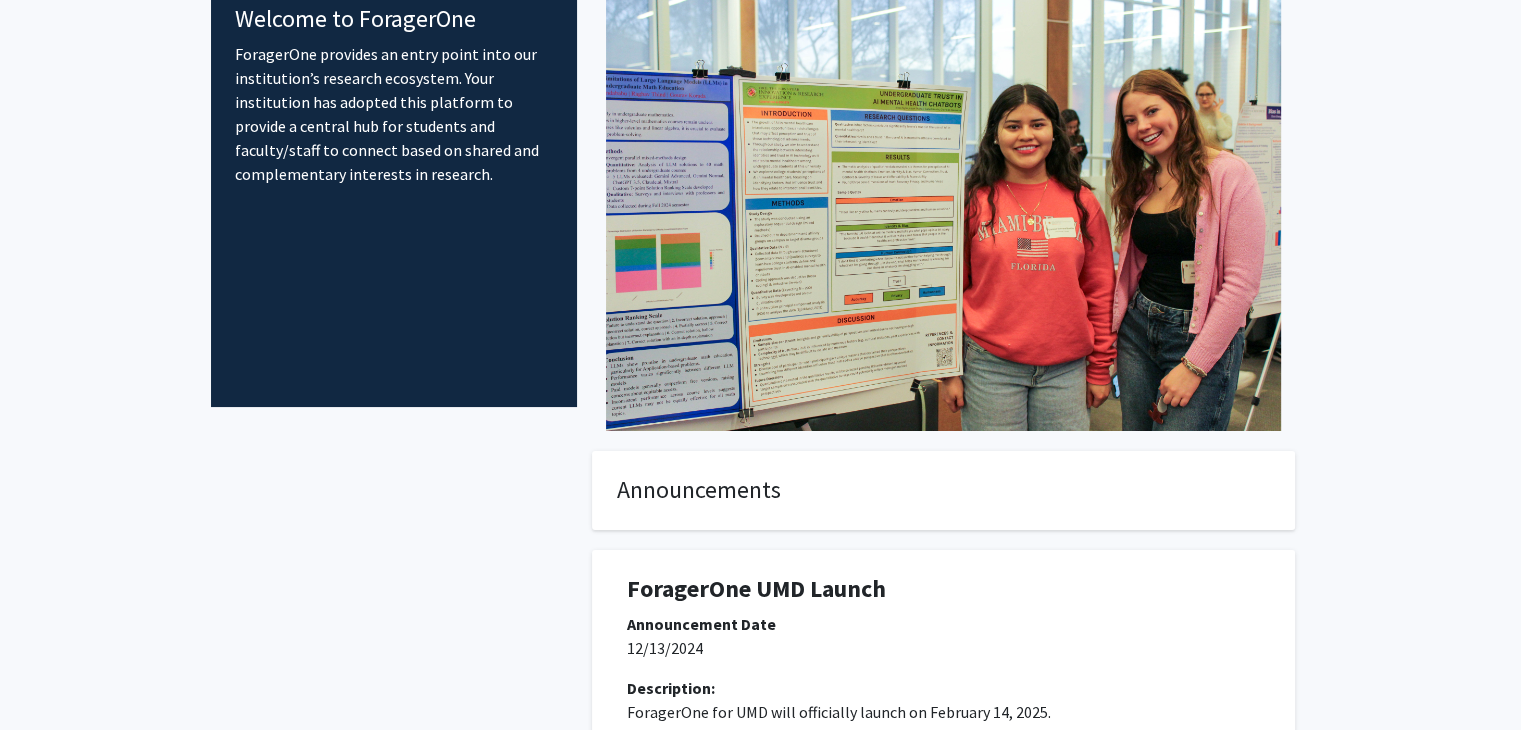 scroll, scrollTop: 0, scrollLeft: 0, axis: both 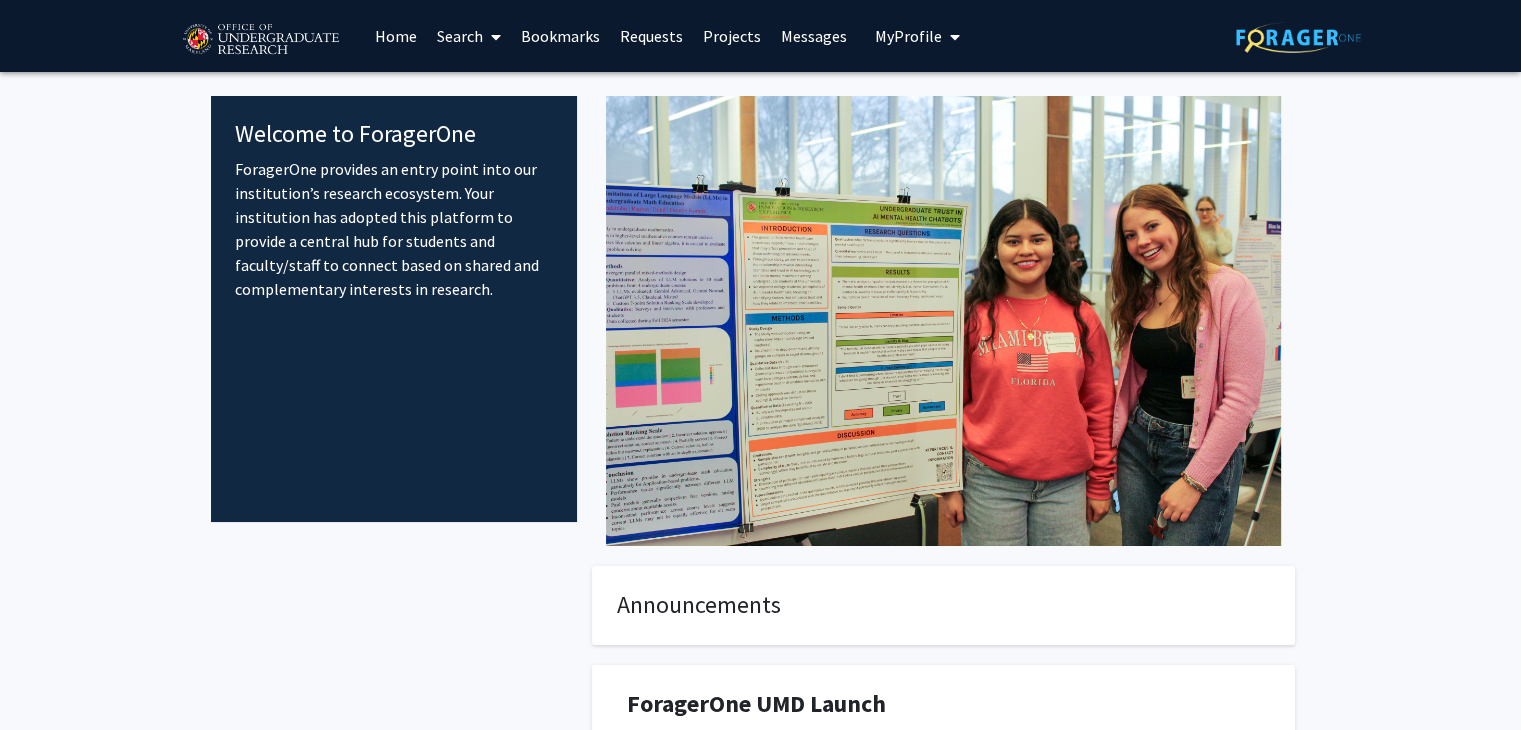 click on "Home" at bounding box center [396, 36] 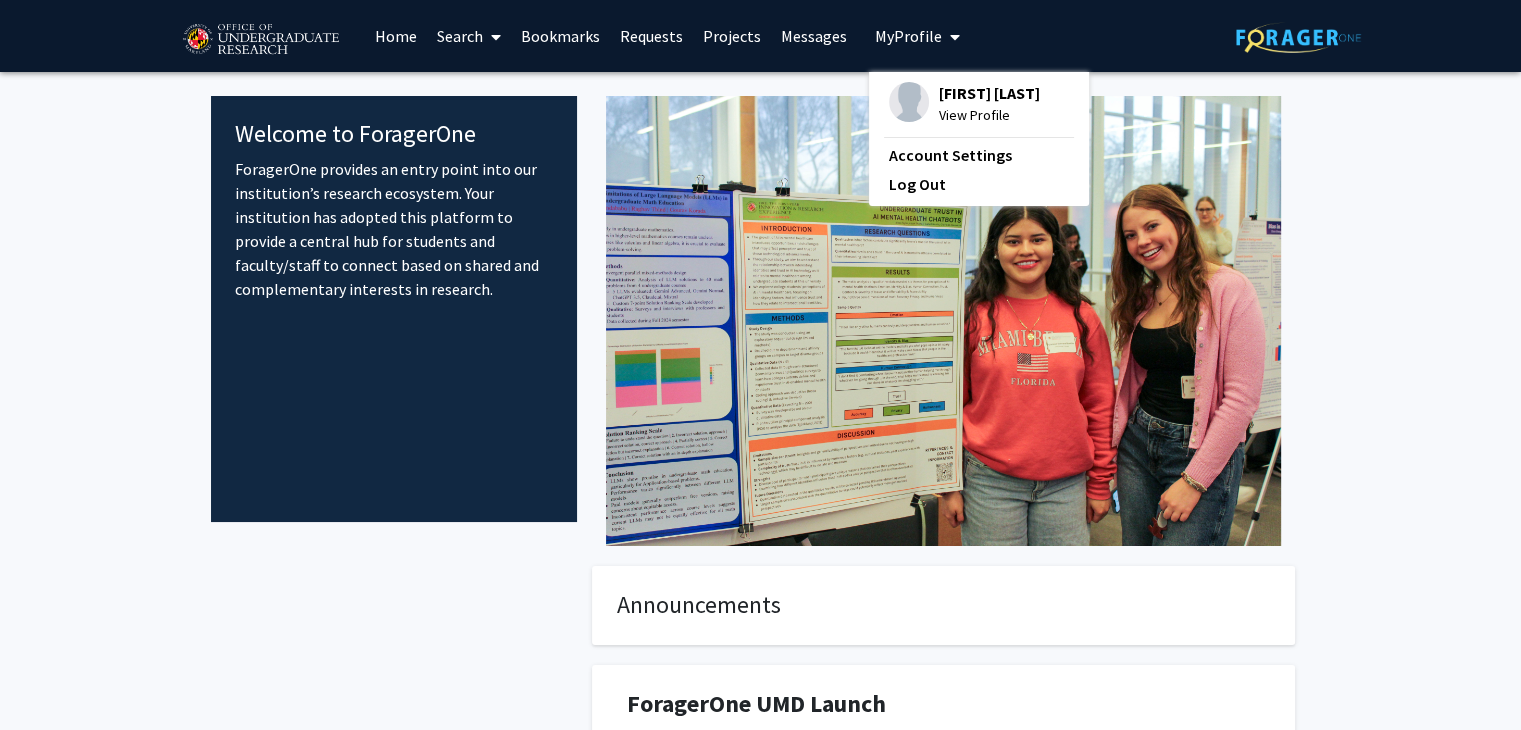 click on "[FIRST] [LAST]" at bounding box center (989, 93) 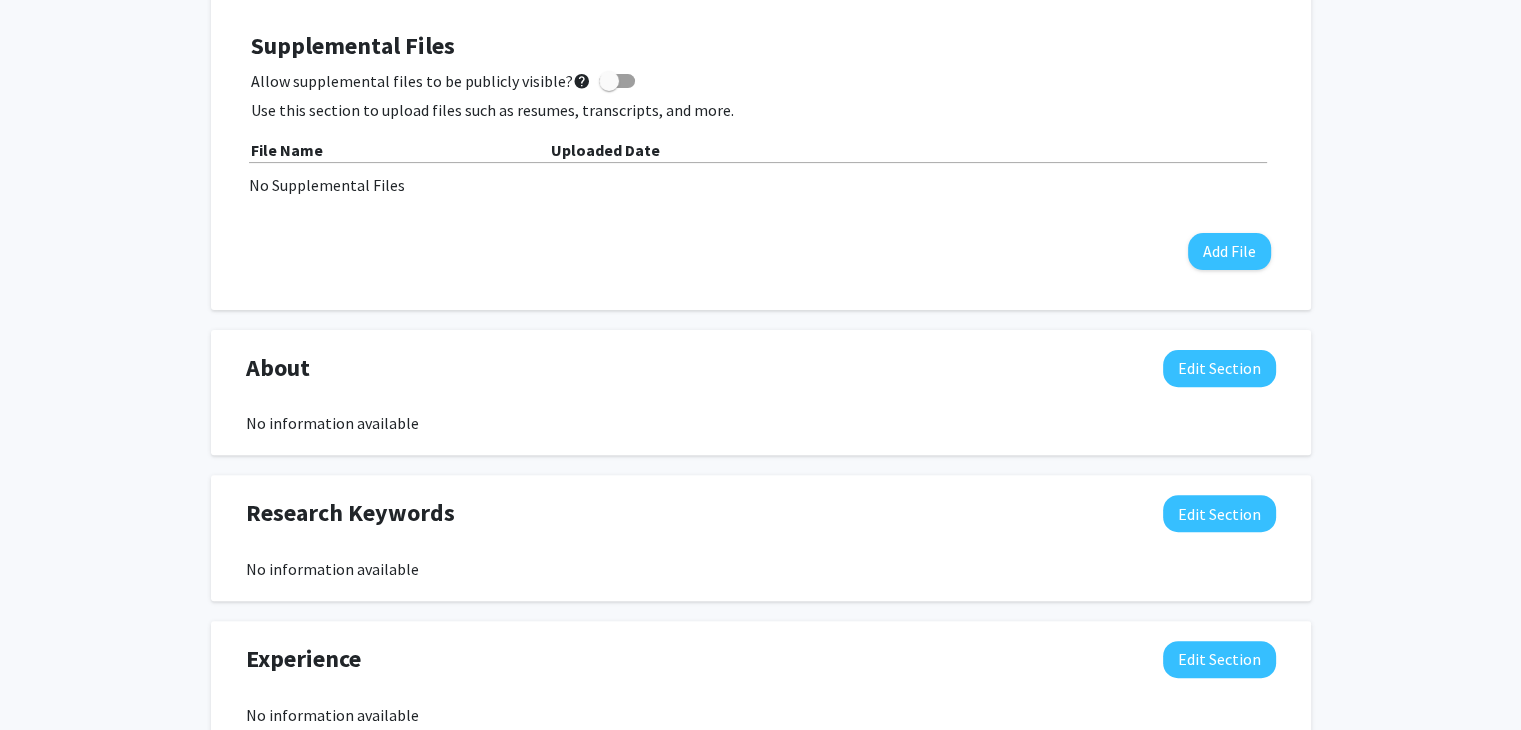 scroll, scrollTop: 571, scrollLeft: 0, axis: vertical 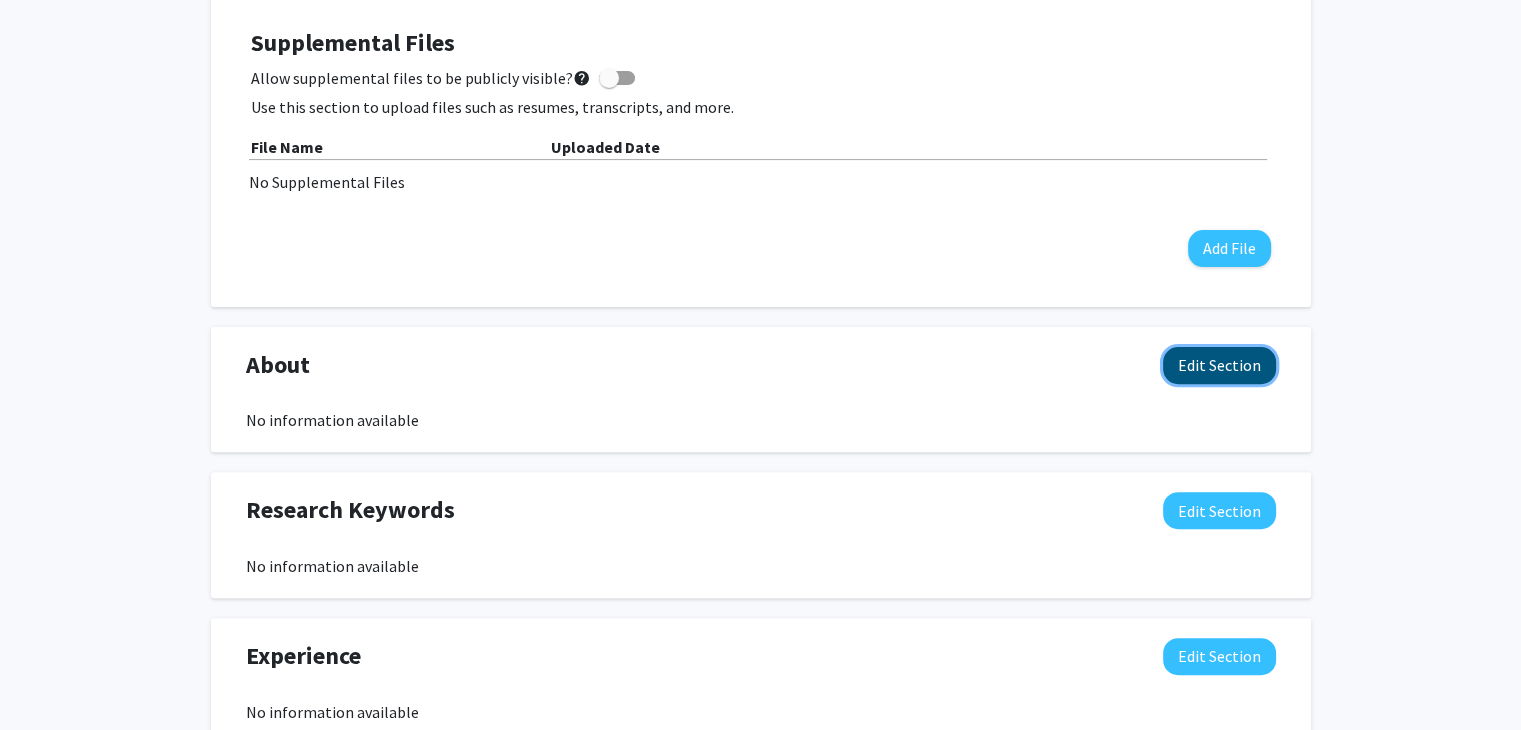 click on "Edit Section" 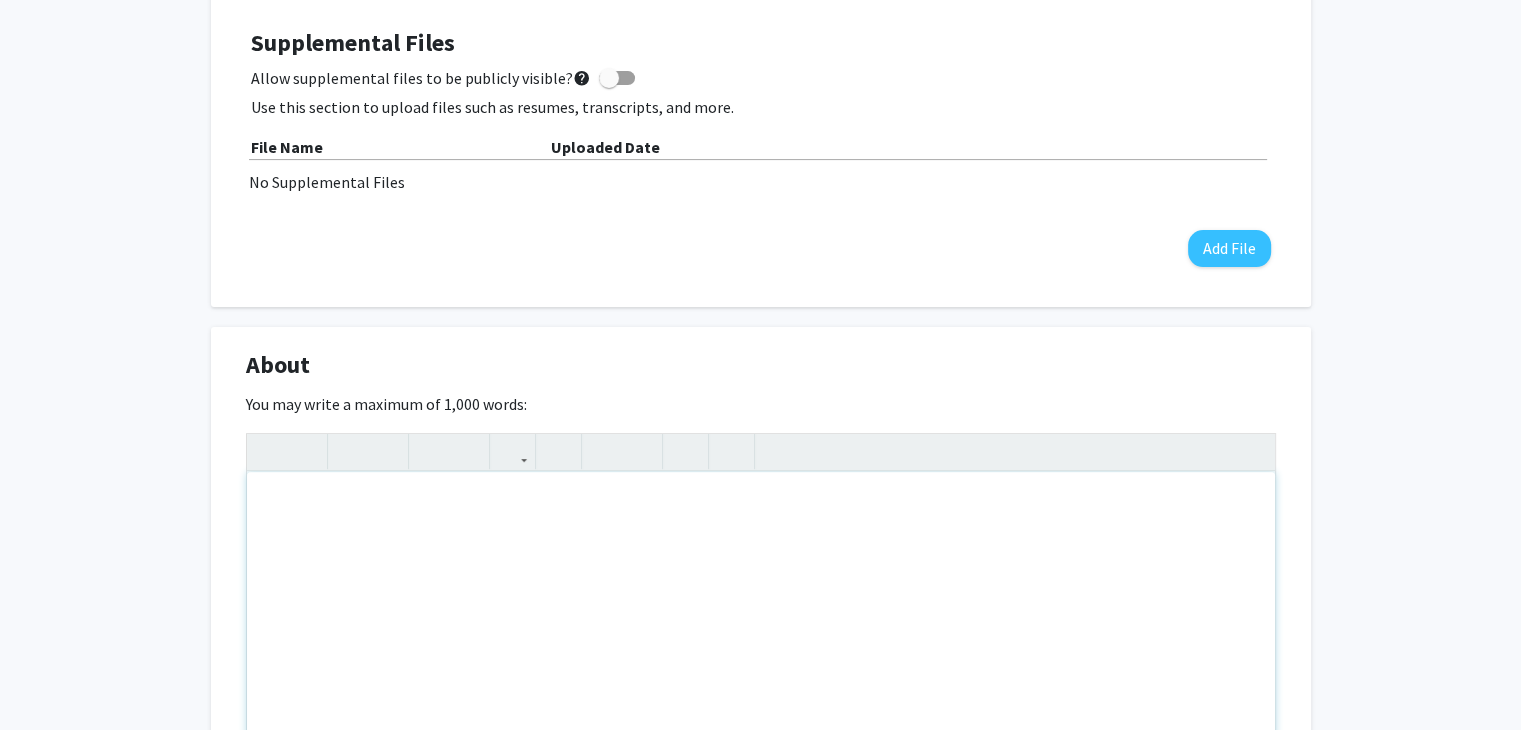 click at bounding box center [761, 622] 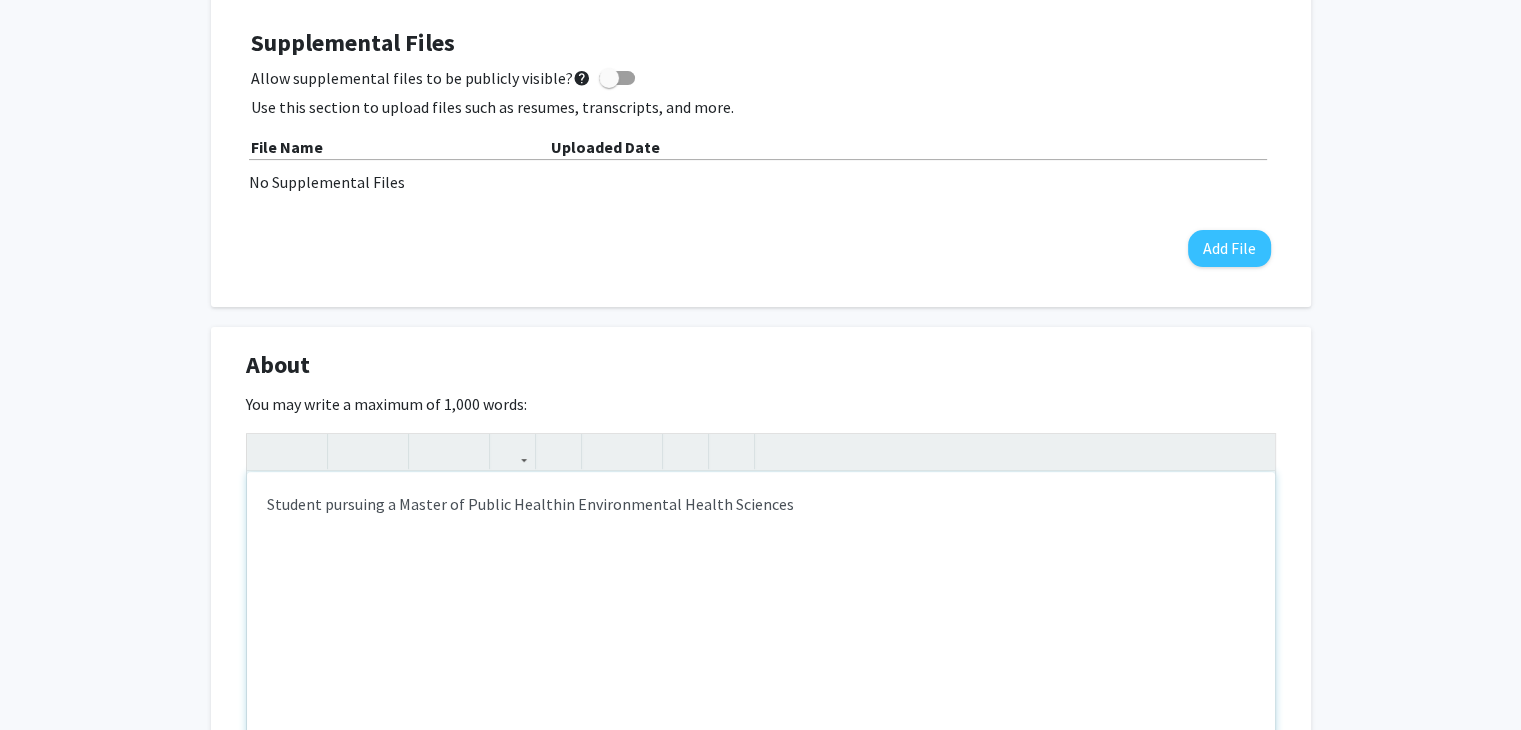 click on "Student pursuing a Master of Public Healthin Environmental Health Sciences" at bounding box center (761, 622) 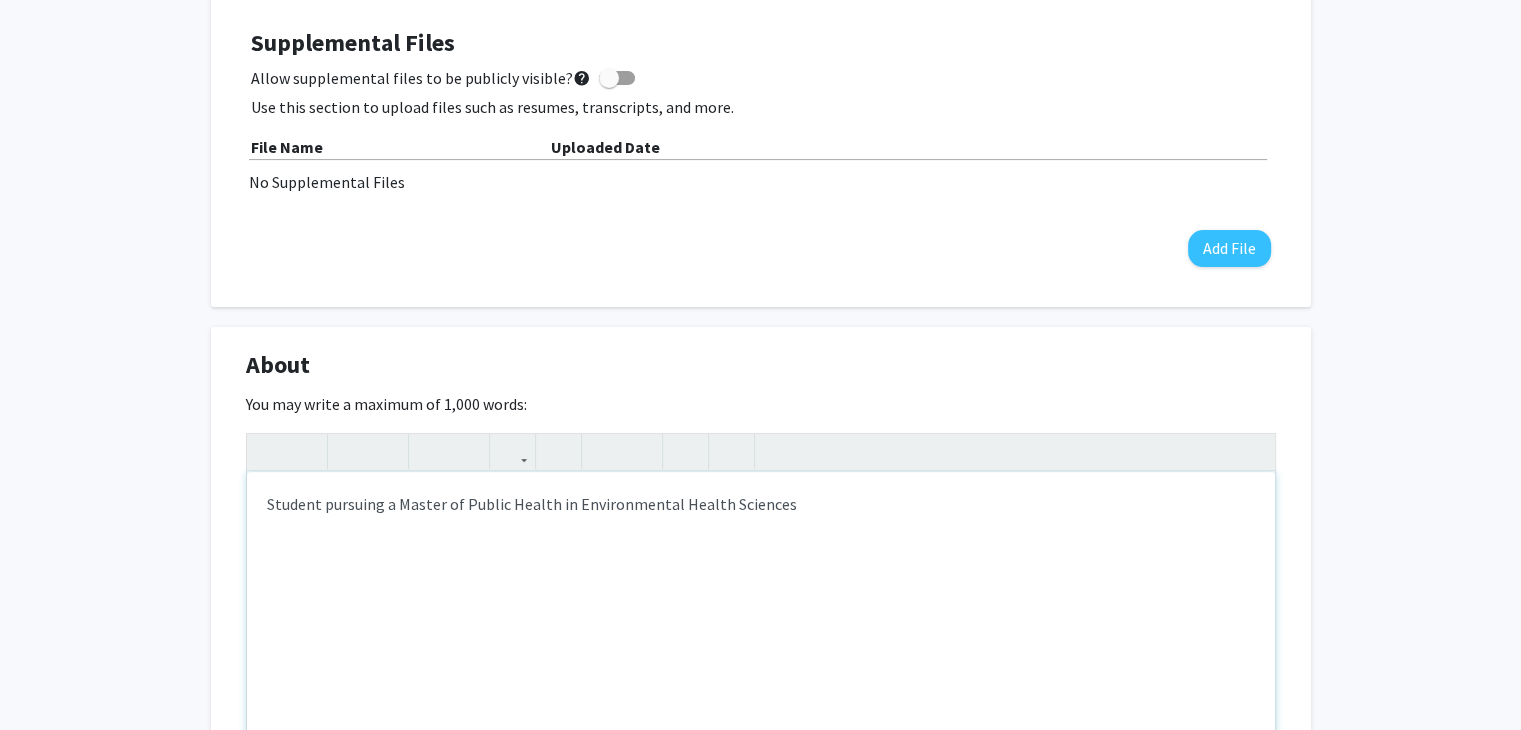 click on "Student pursuing a Master of Public Health in Environmental Health Sciences" at bounding box center [761, 622] 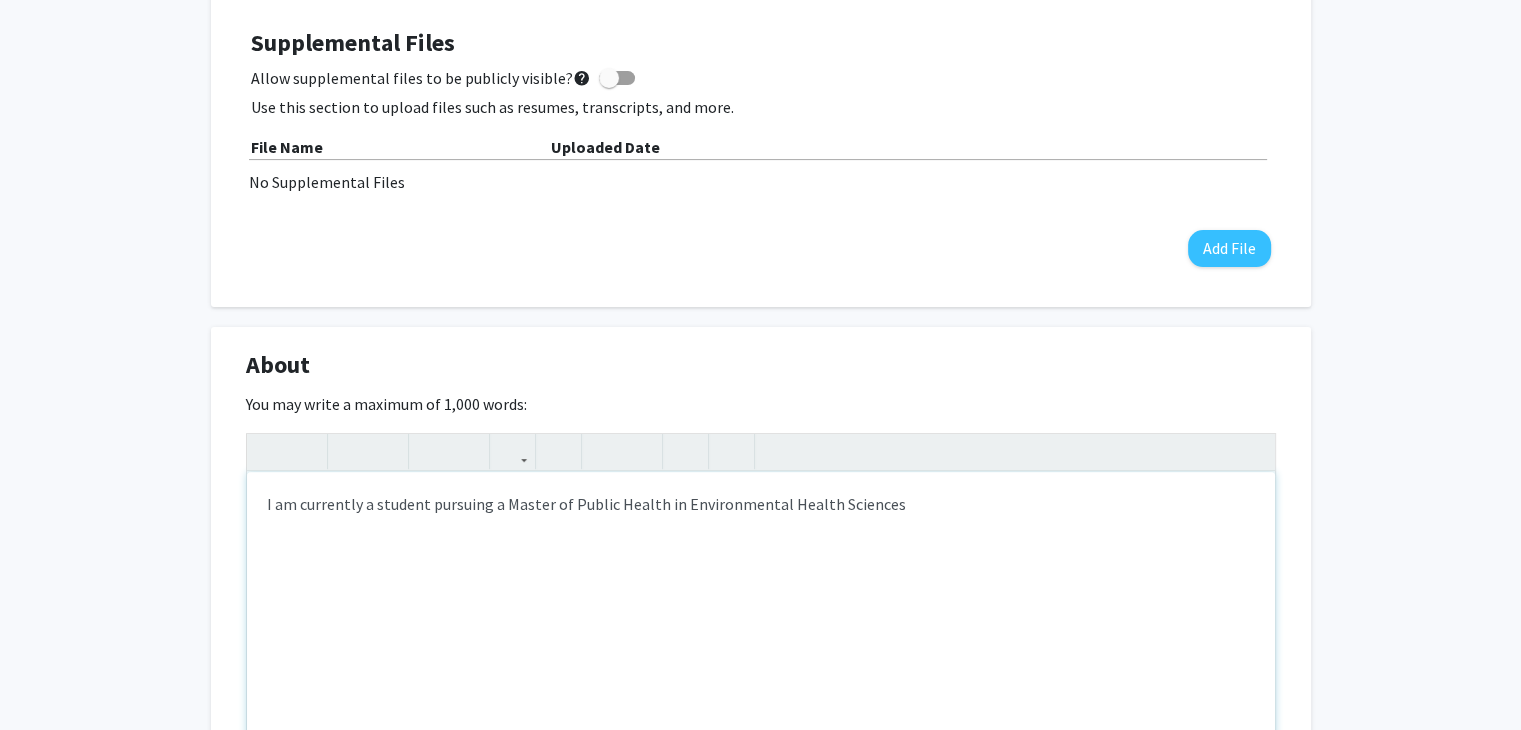 click on "I am currently a student pursuing a Master of Public Health in Environmental Health Sciences" at bounding box center [761, 622] 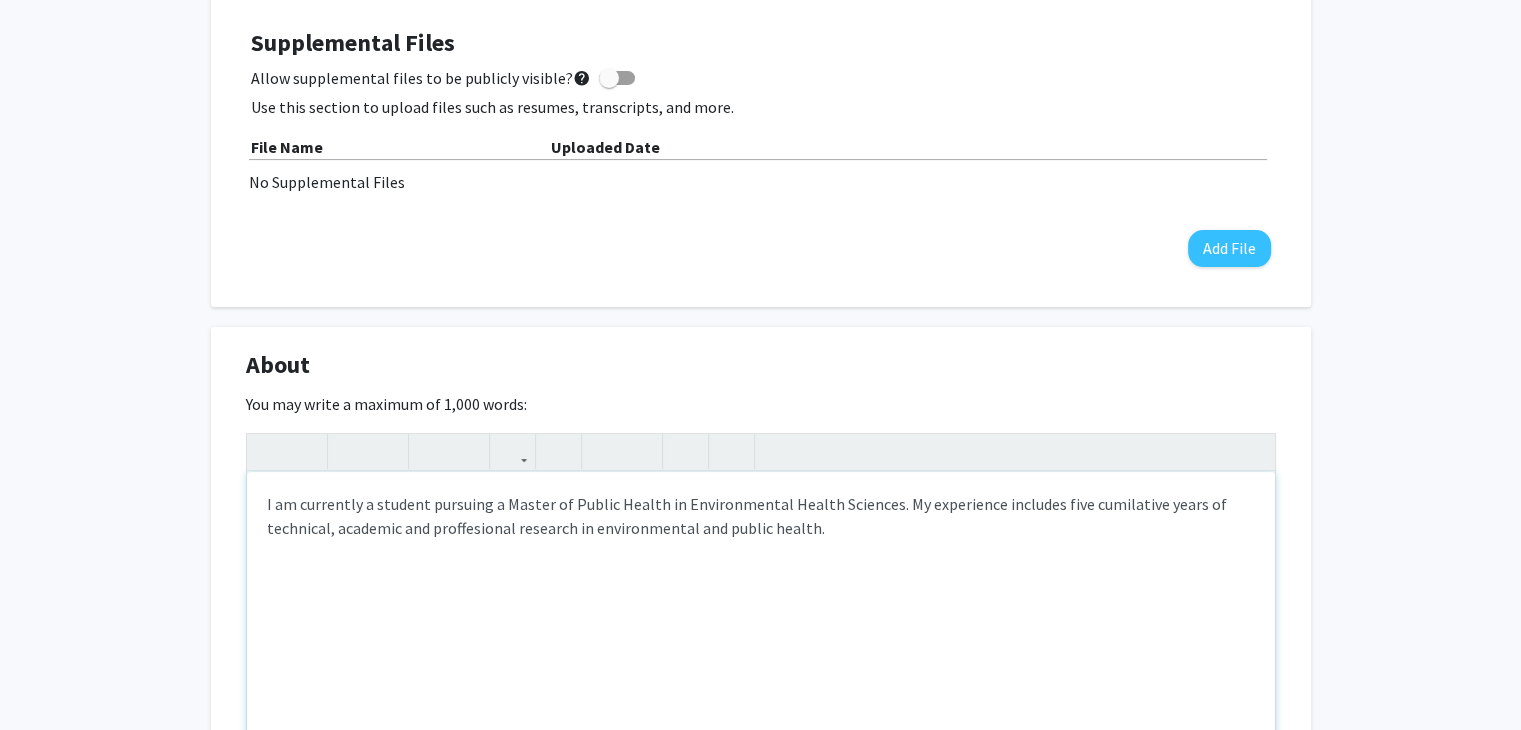 click on "I am currently a student pursuing a Master of Public Health in Environmental Health Sciences. My experience includes five cumilative years of technical, academic and proffesional research in environmental and public health." at bounding box center [761, 622] 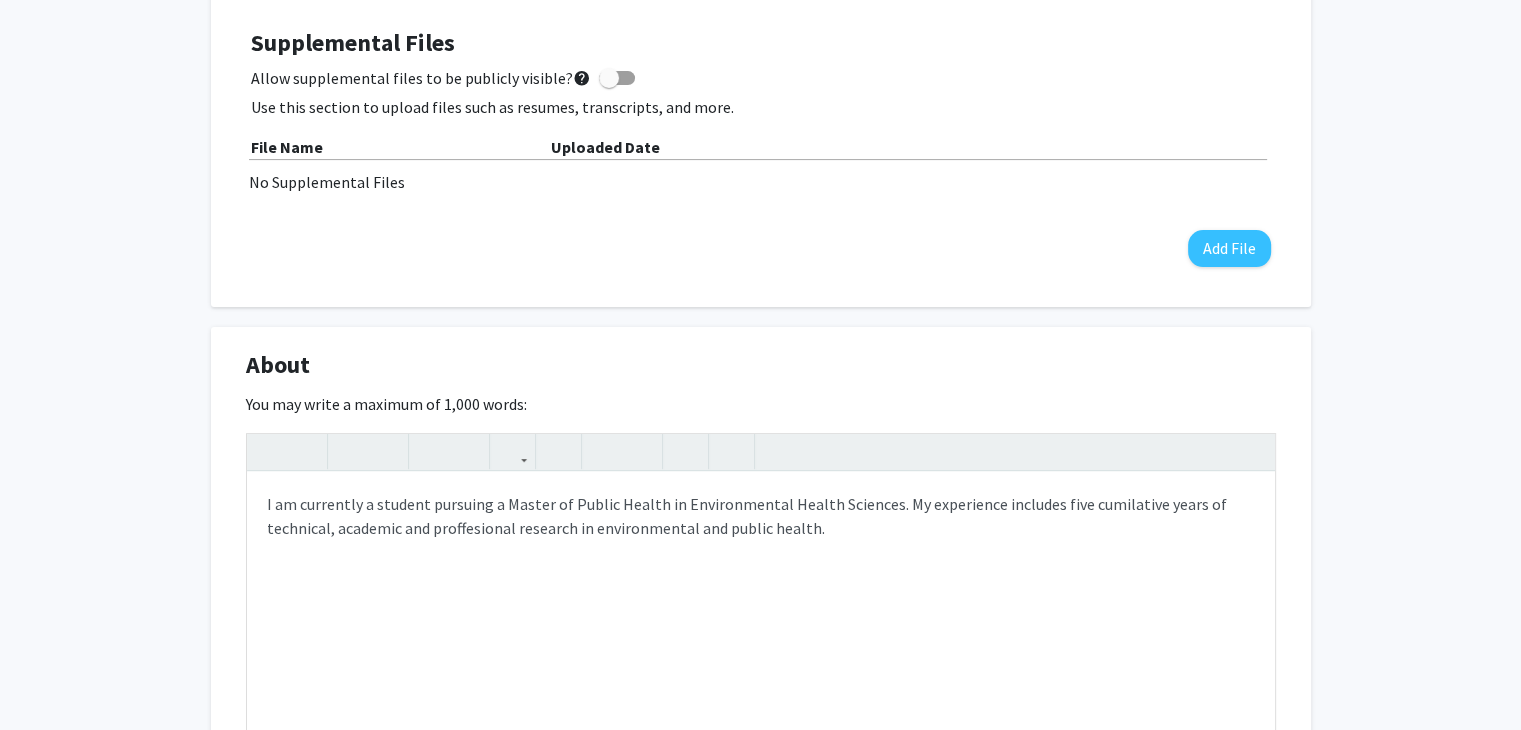 drag, startPoint x: 439, startPoint y: 528, endPoint x: 576, endPoint y: 91, distance: 457.97162 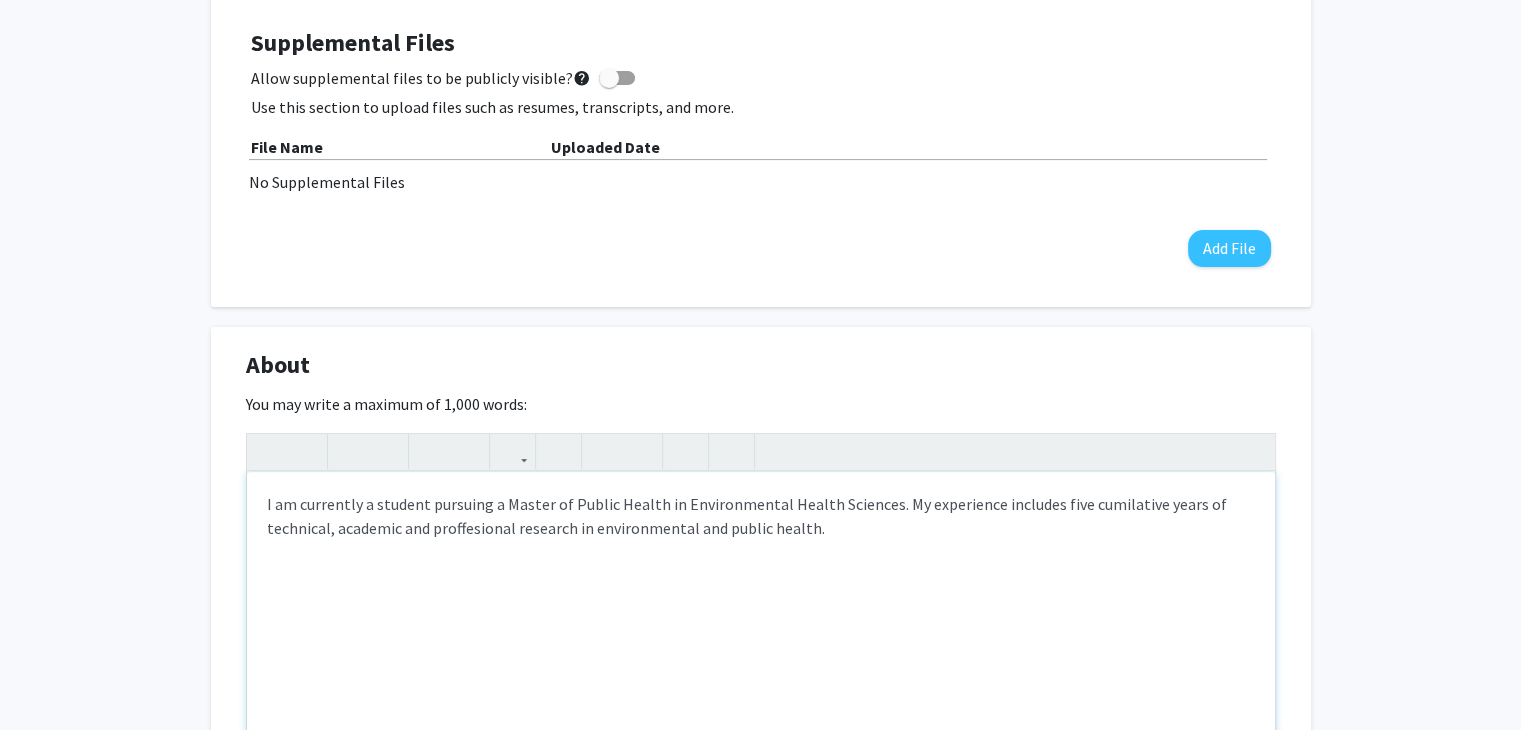 drag, startPoint x: 476, startPoint y: 514, endPoint x: 468, endPoint y: 526, distance: 14.422205 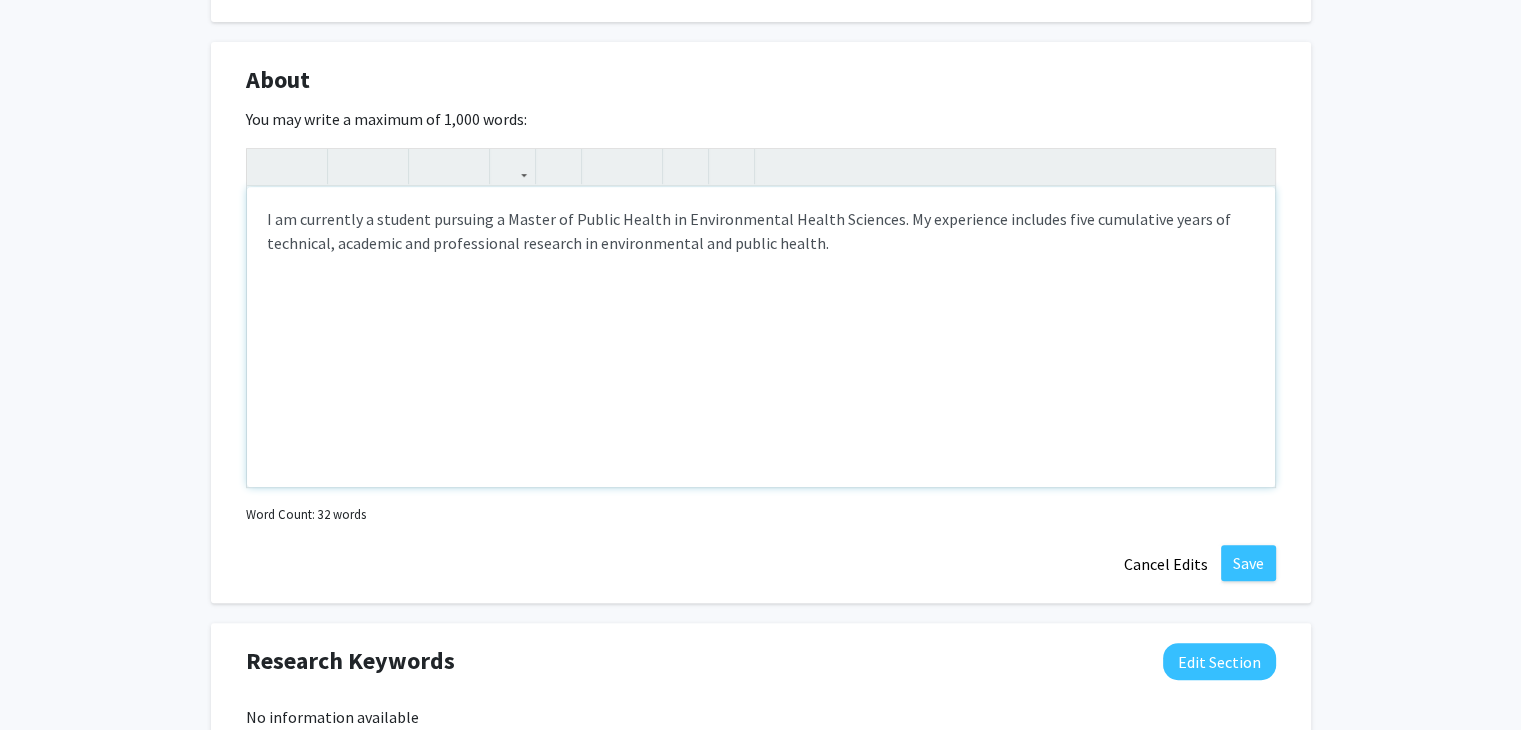 scroll, scrollTop: 850, scrollLeft: 0, axis: vertical 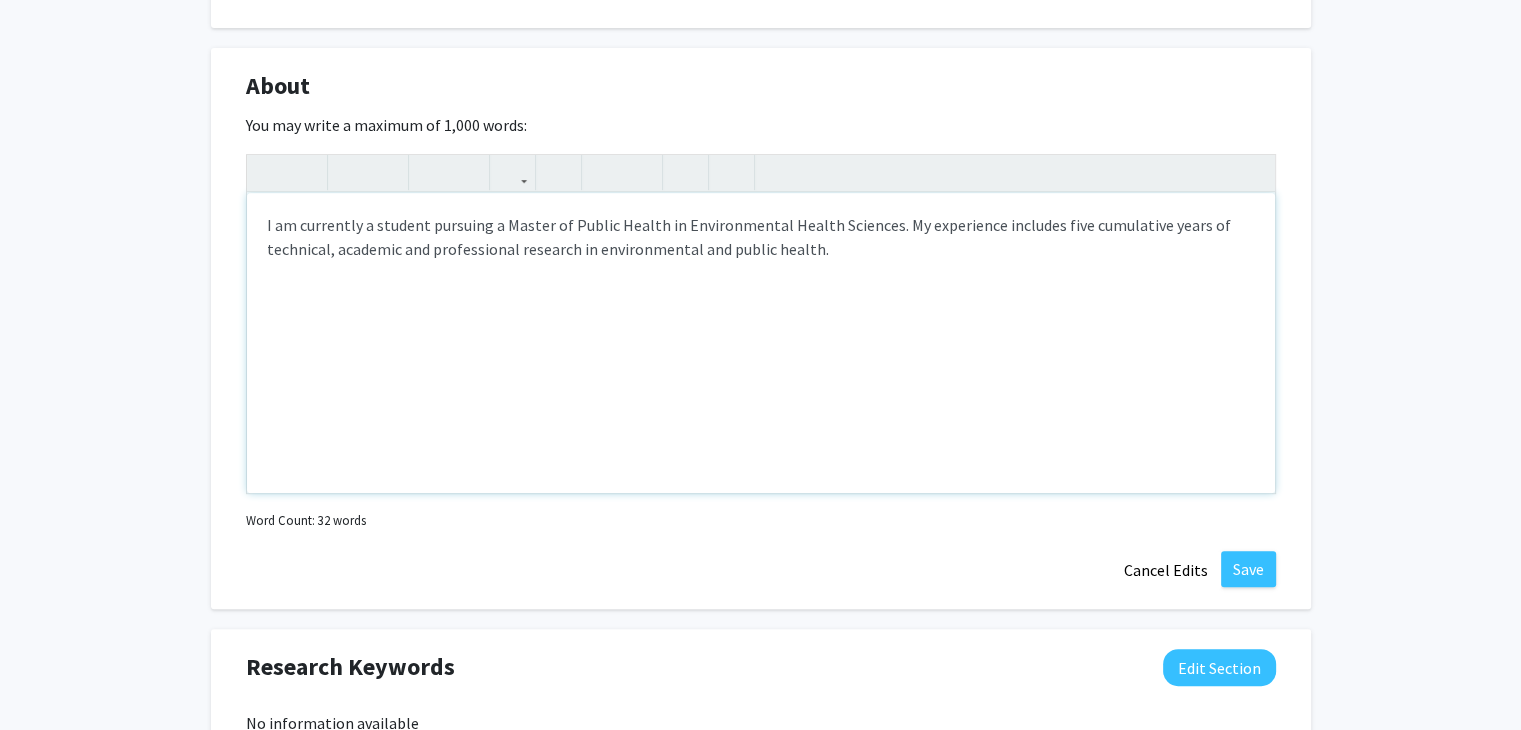 click on "I am currently a student pursuing a Master of Public Health in Environmental Health Sciences. My experience includes five cumulative years of technical, academic and professional research in environmental and public health." at bounding box center (761, 343) 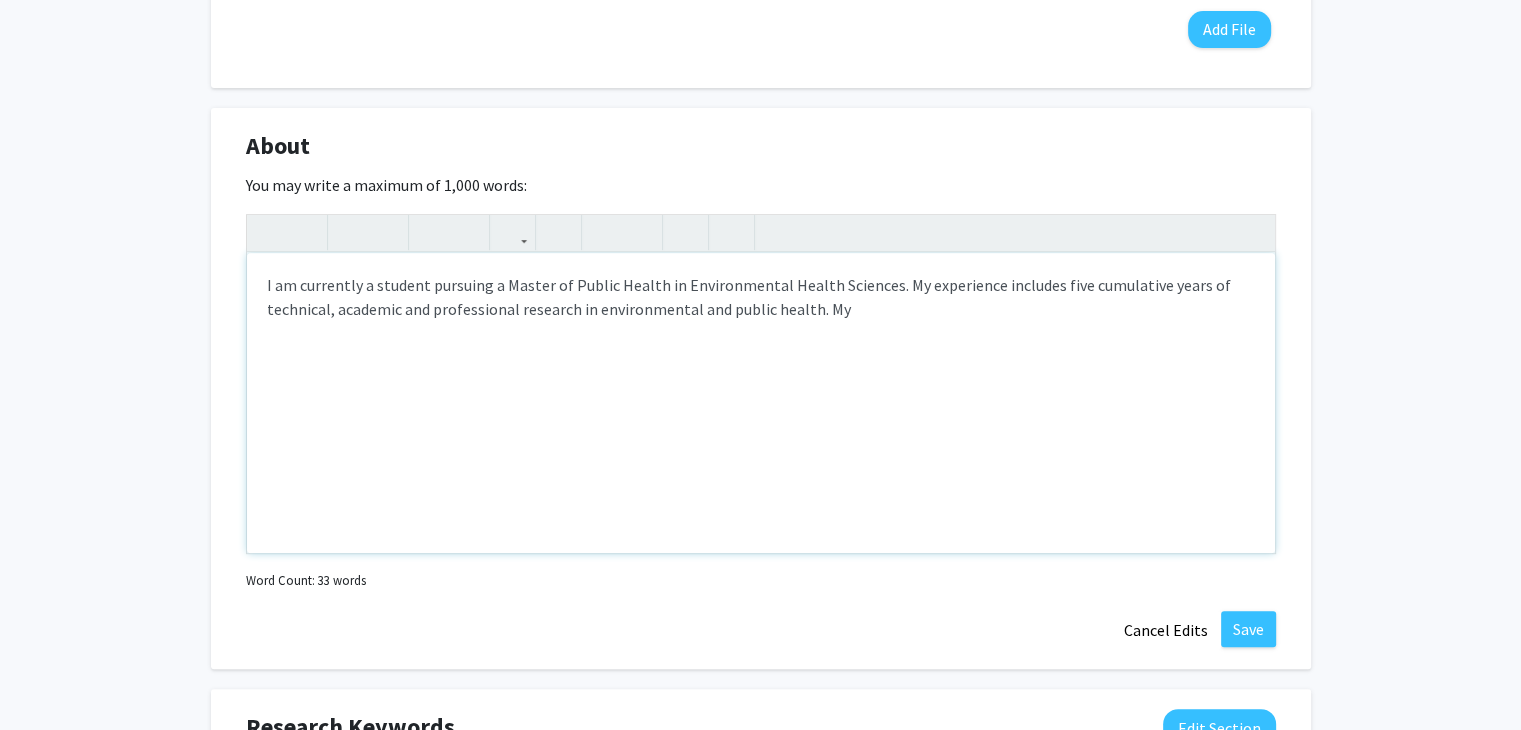 scroll, scrollTop: 783, scrollLeft: 0, axis: vertical 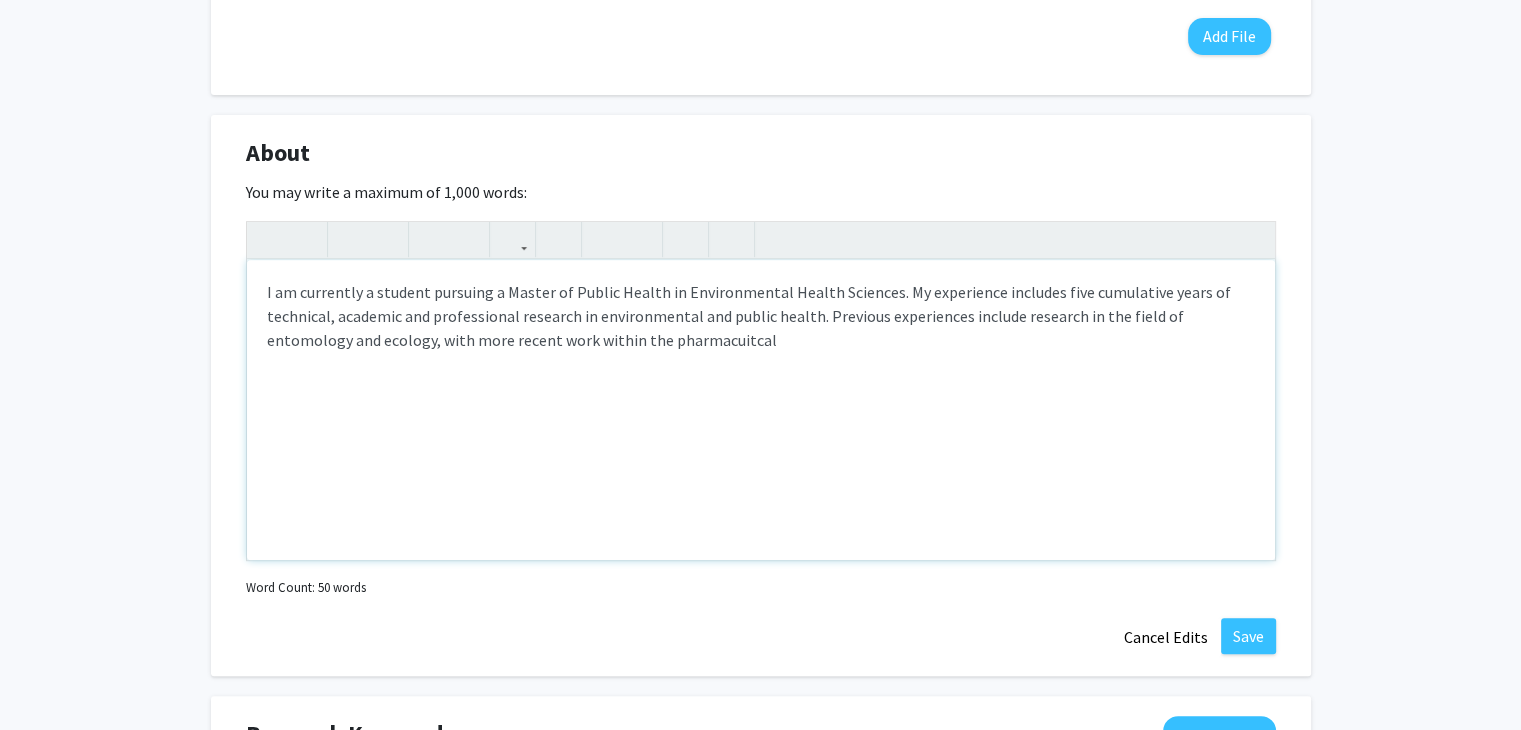 click on "I am currently a student pursuing a Master of Public Health in Environmental Health Sciences. My experience includes five cumulative years of technical, academic and professional research in environmental and public health. Previous experiences include research in the field of entomology and ecology, with more recent work within the pharmacuitcal" at bounding box center (761, 410) 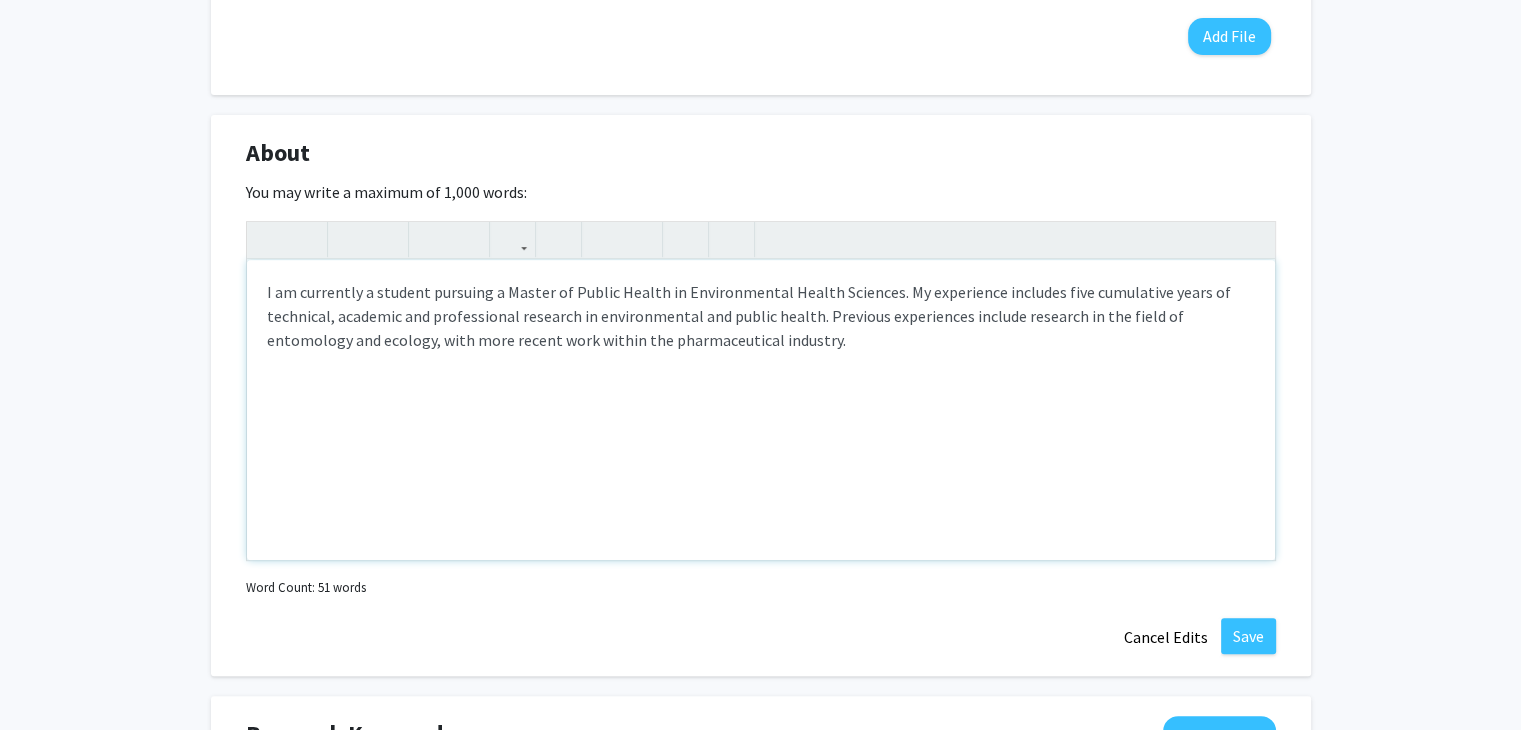 type on "I am currently a student pursuing a Master of Public Health in Environmental Health Sciences. My experience includes five cumulative years of technical, academic and professional research in environmental and public health. Previous experiences include research in the field of entomology and ecology, with more recent work within the pharmaceutical industry." 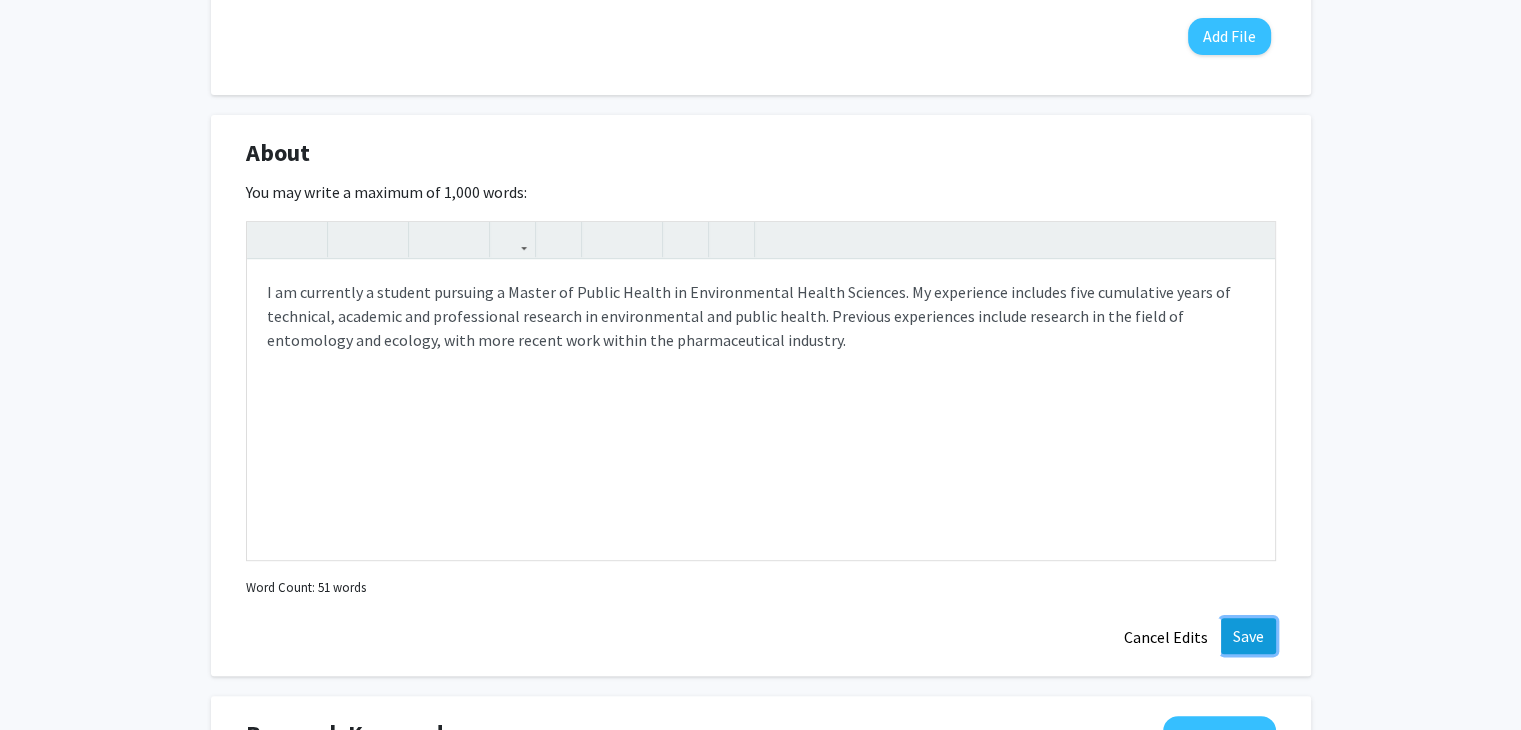 click on "Save" 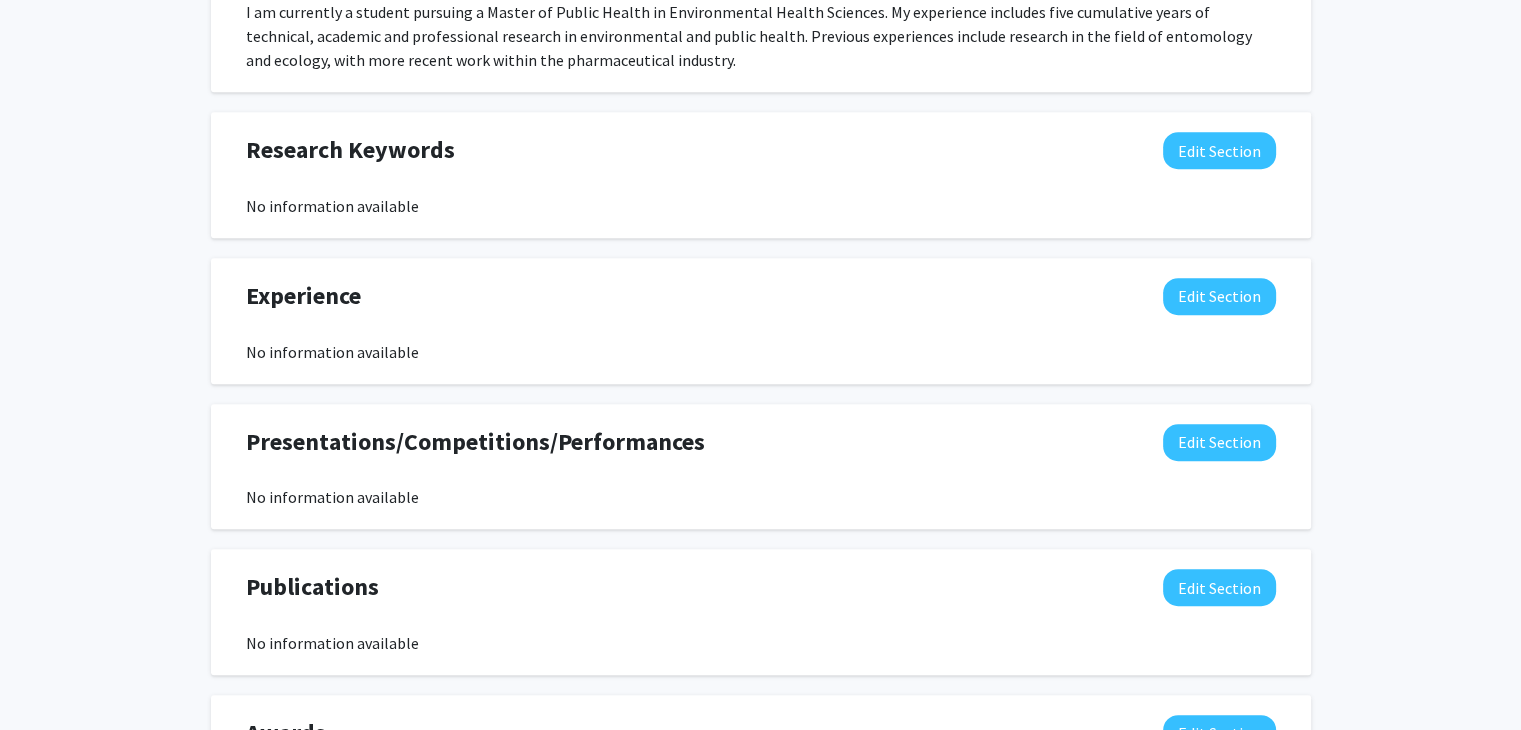 scroll, scrollTop: 983, scrollLeft: 0, axis: vertical 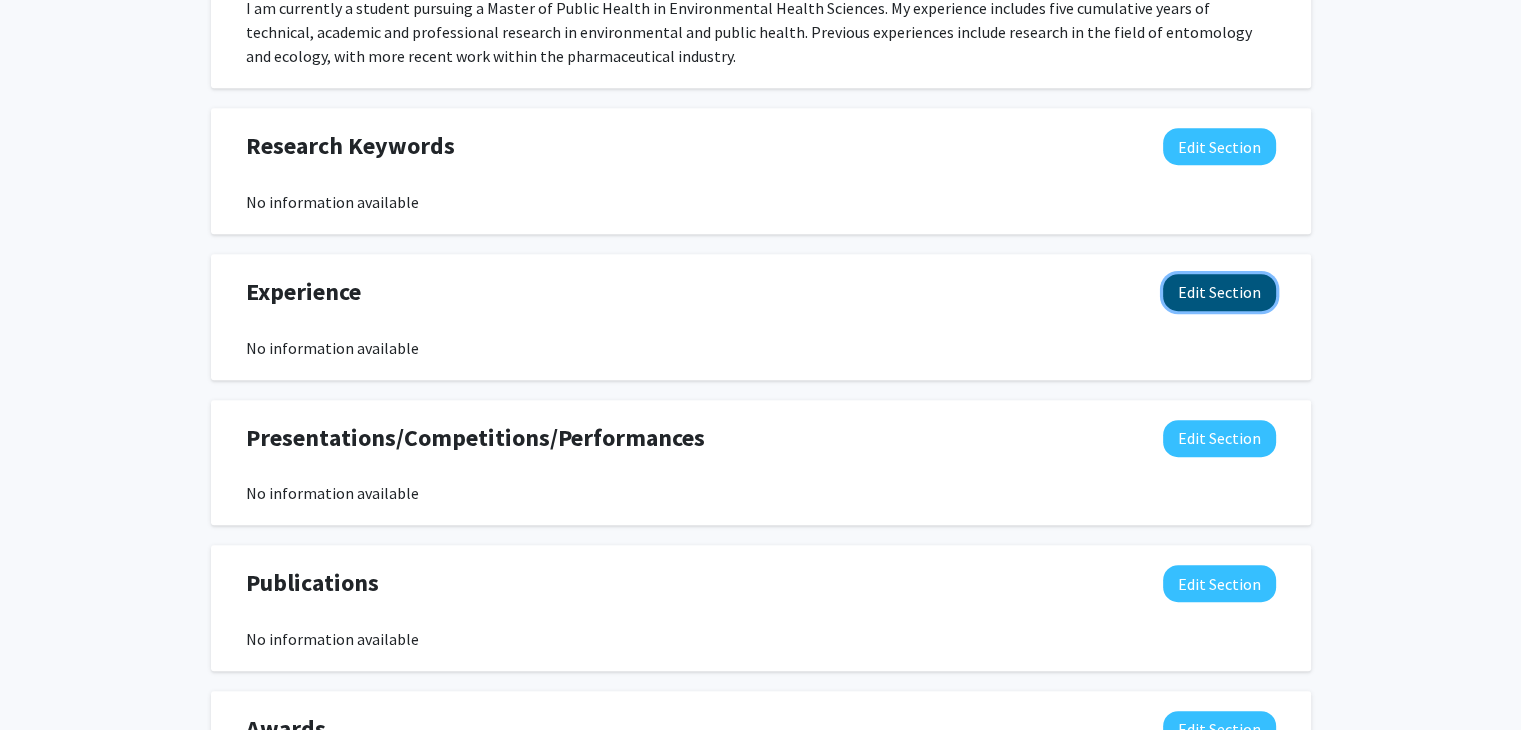 click on "Edit Section" 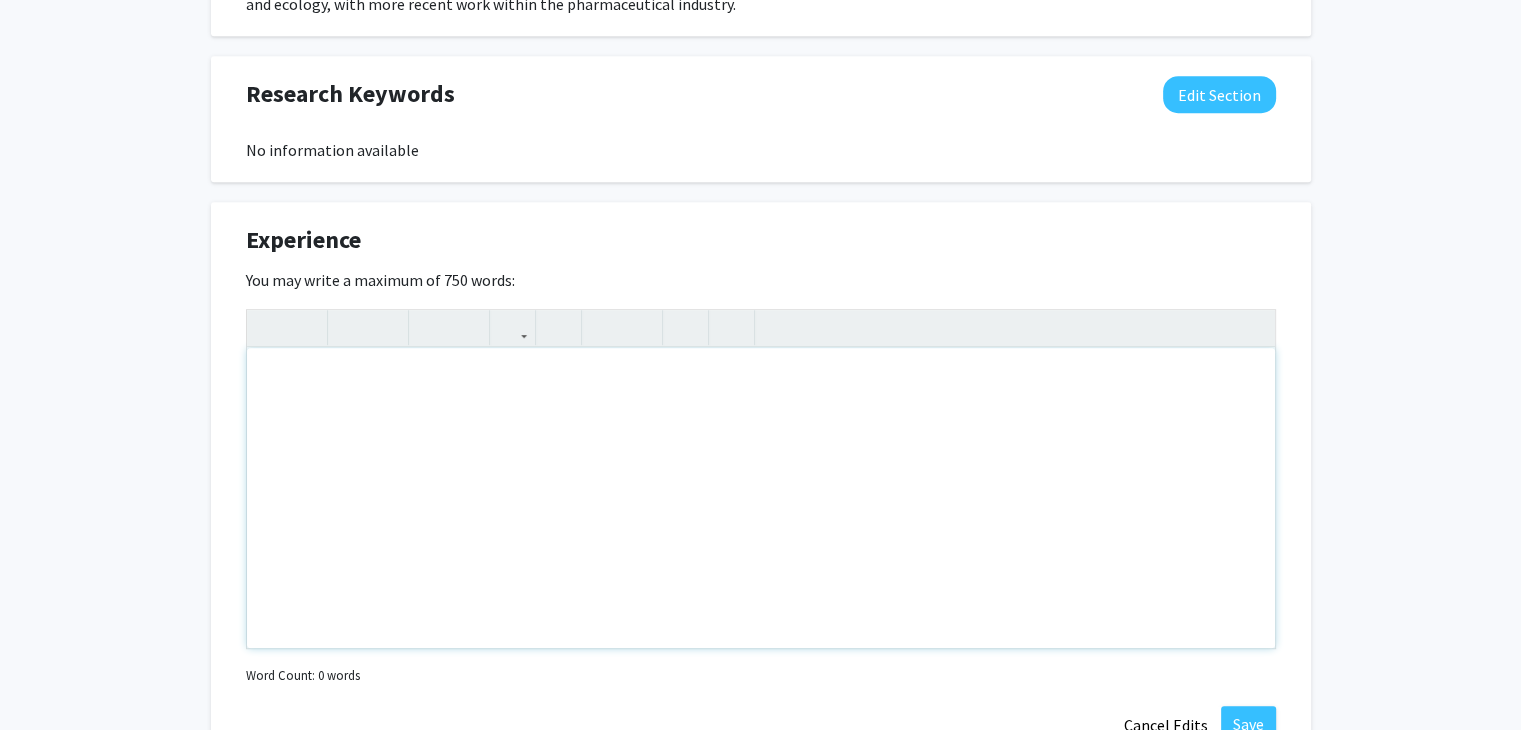 scroll, scrollTop: 1052, scrollLeft: 0, axis: vertical 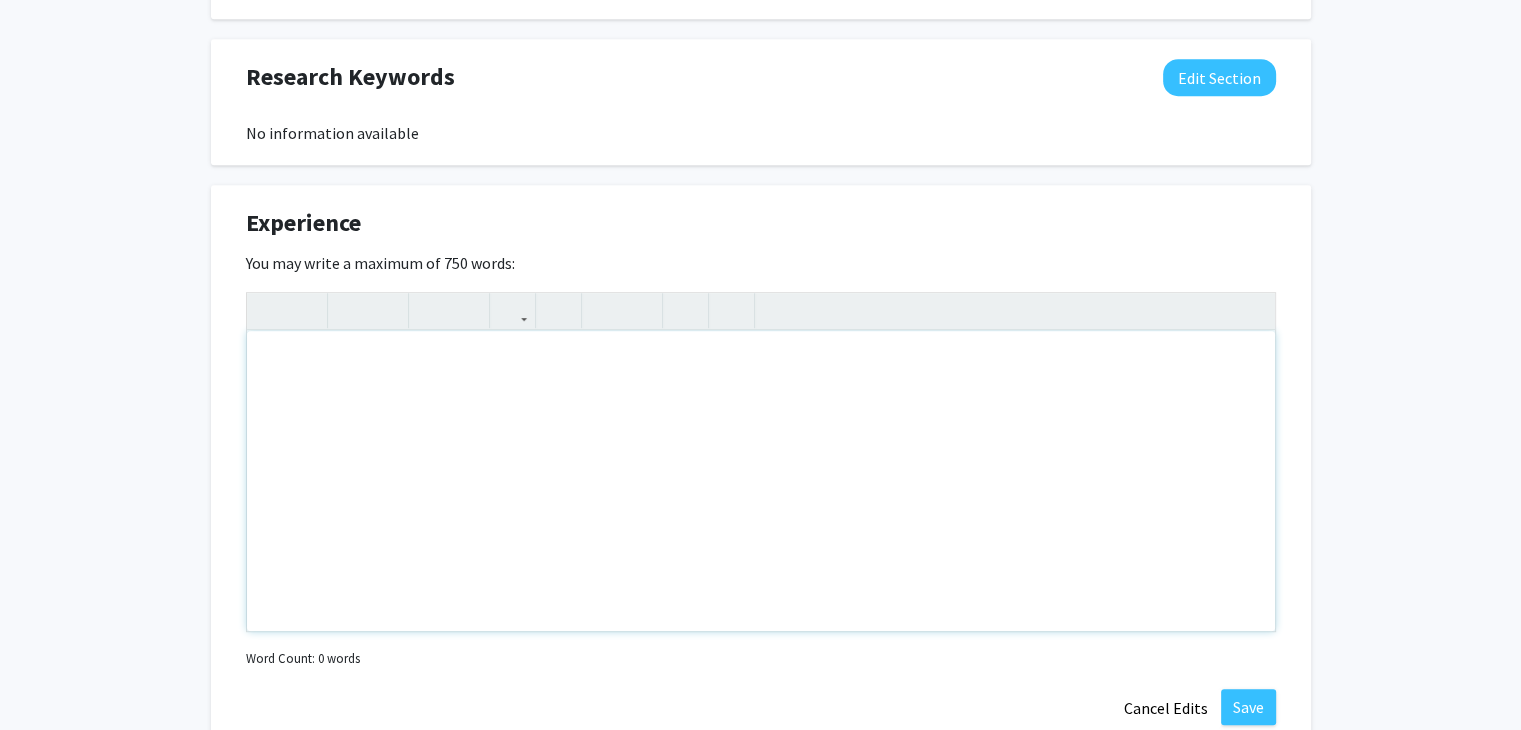 click at bounding box center [761, 481] 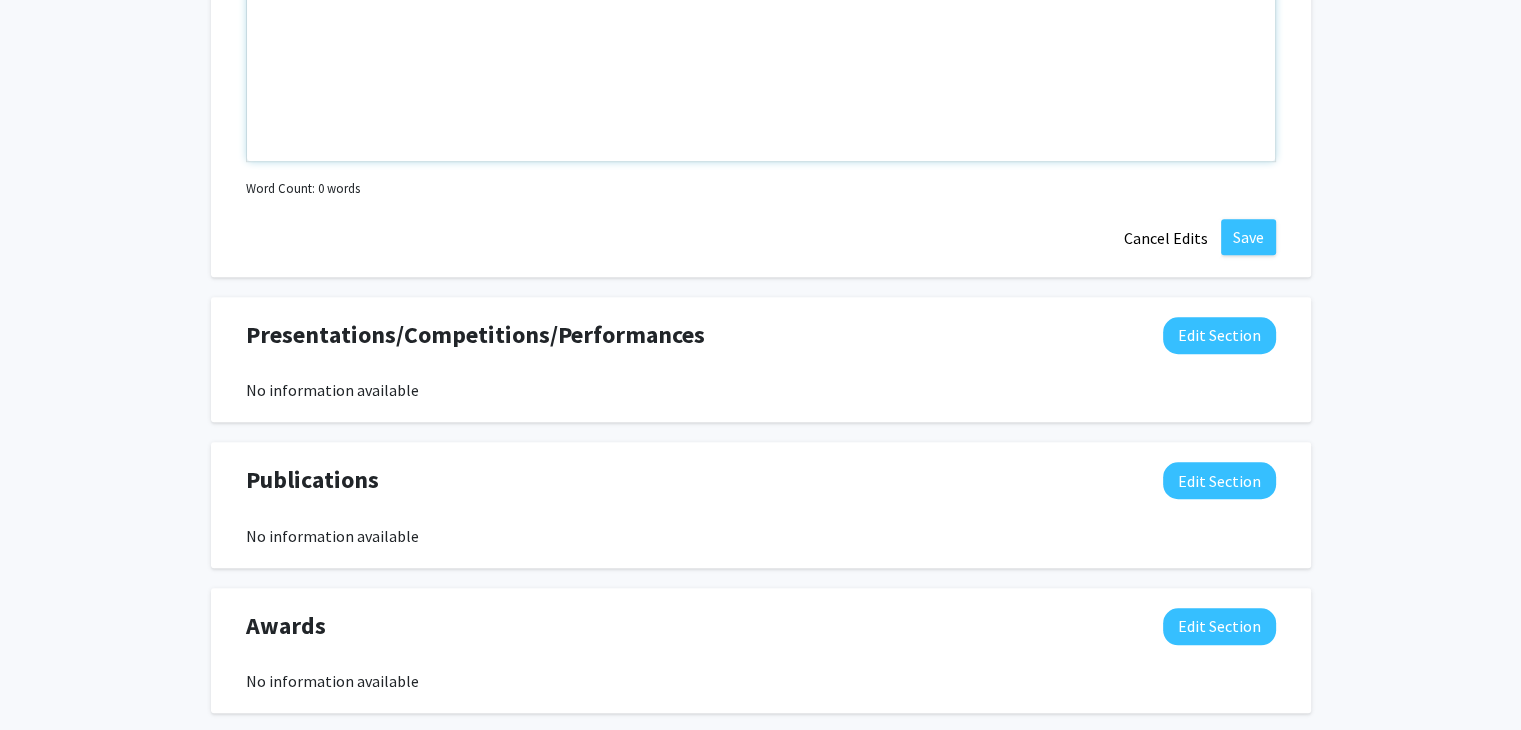 scroll, scrollTop: 1523, scrollLeft: 0, axis: vertical 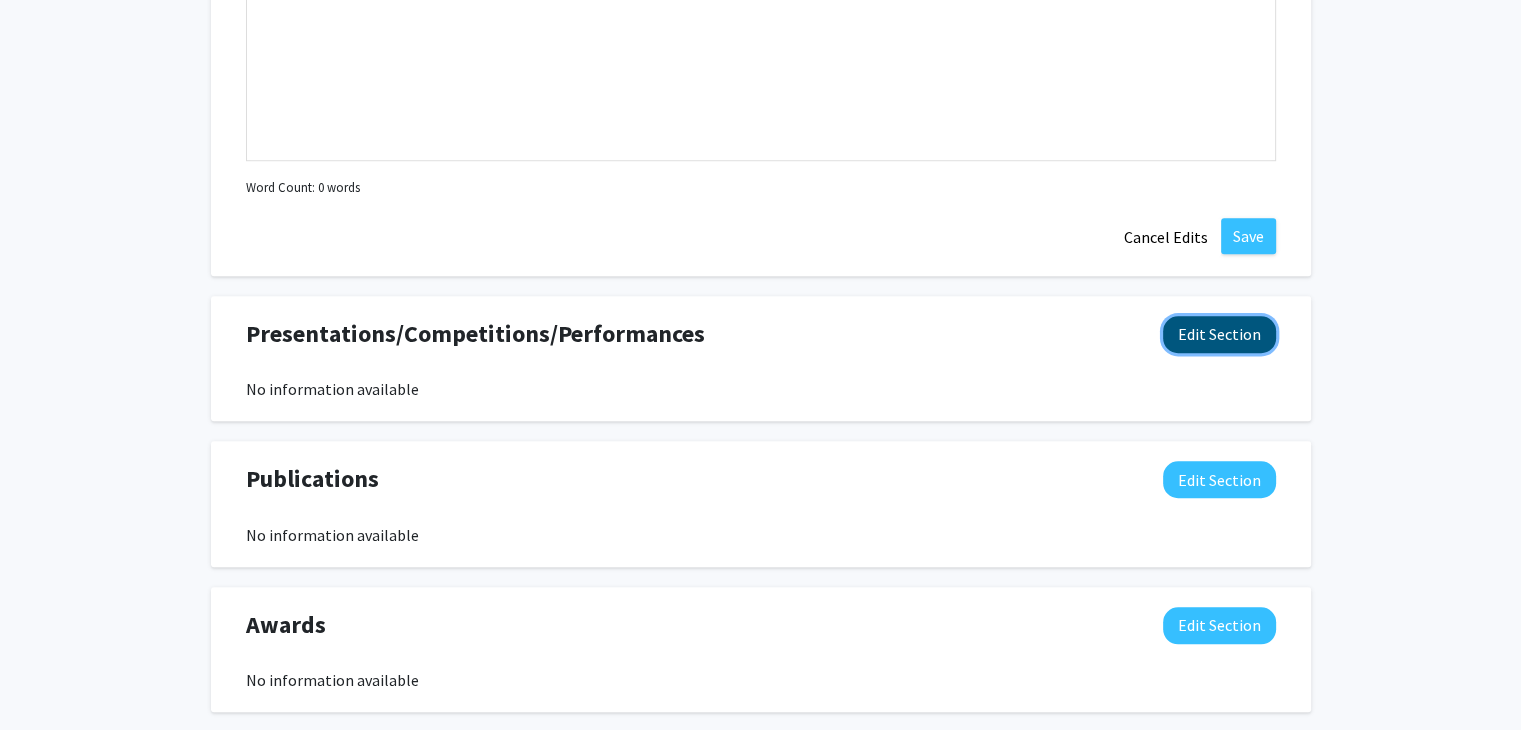 click on "Edit Section" 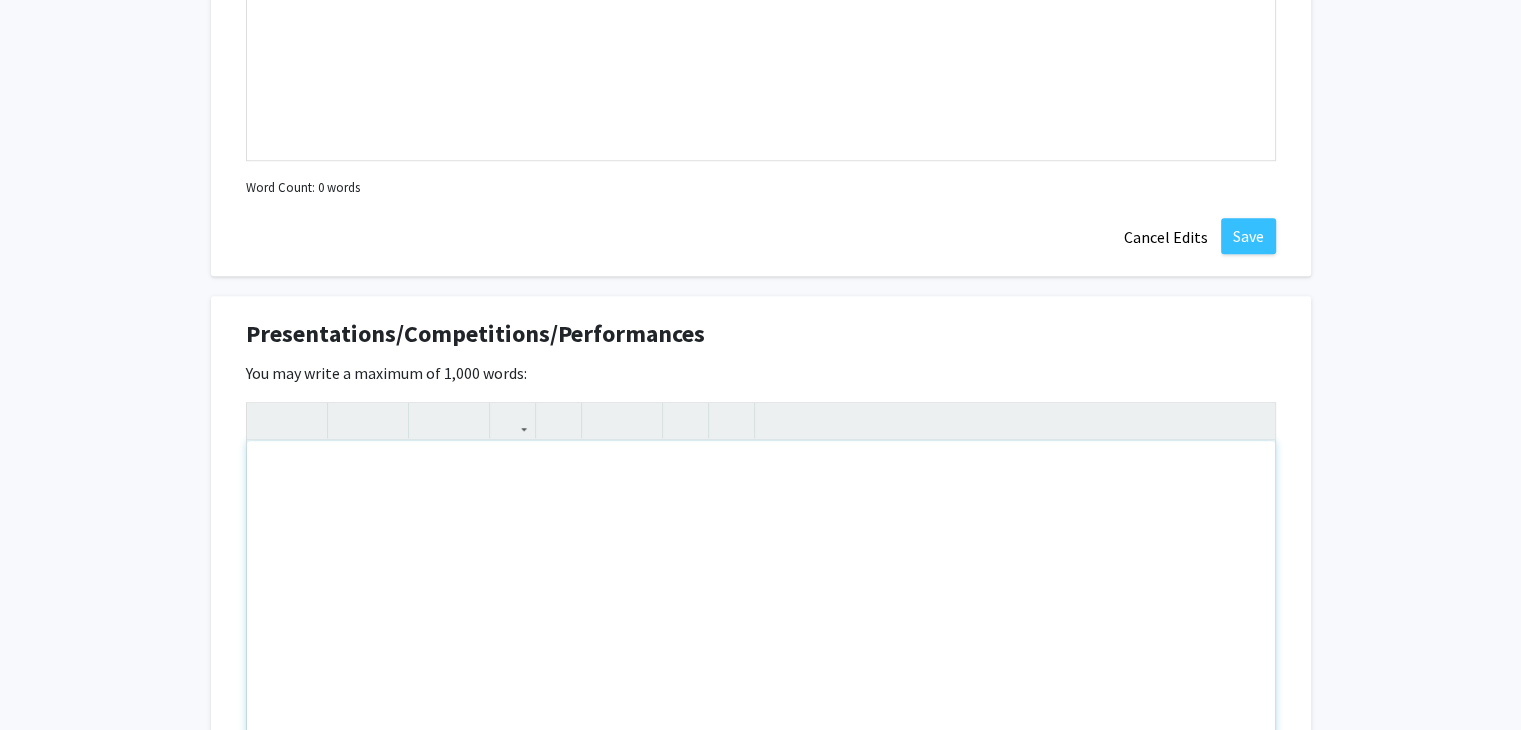 click at bounding box center [761, 591] 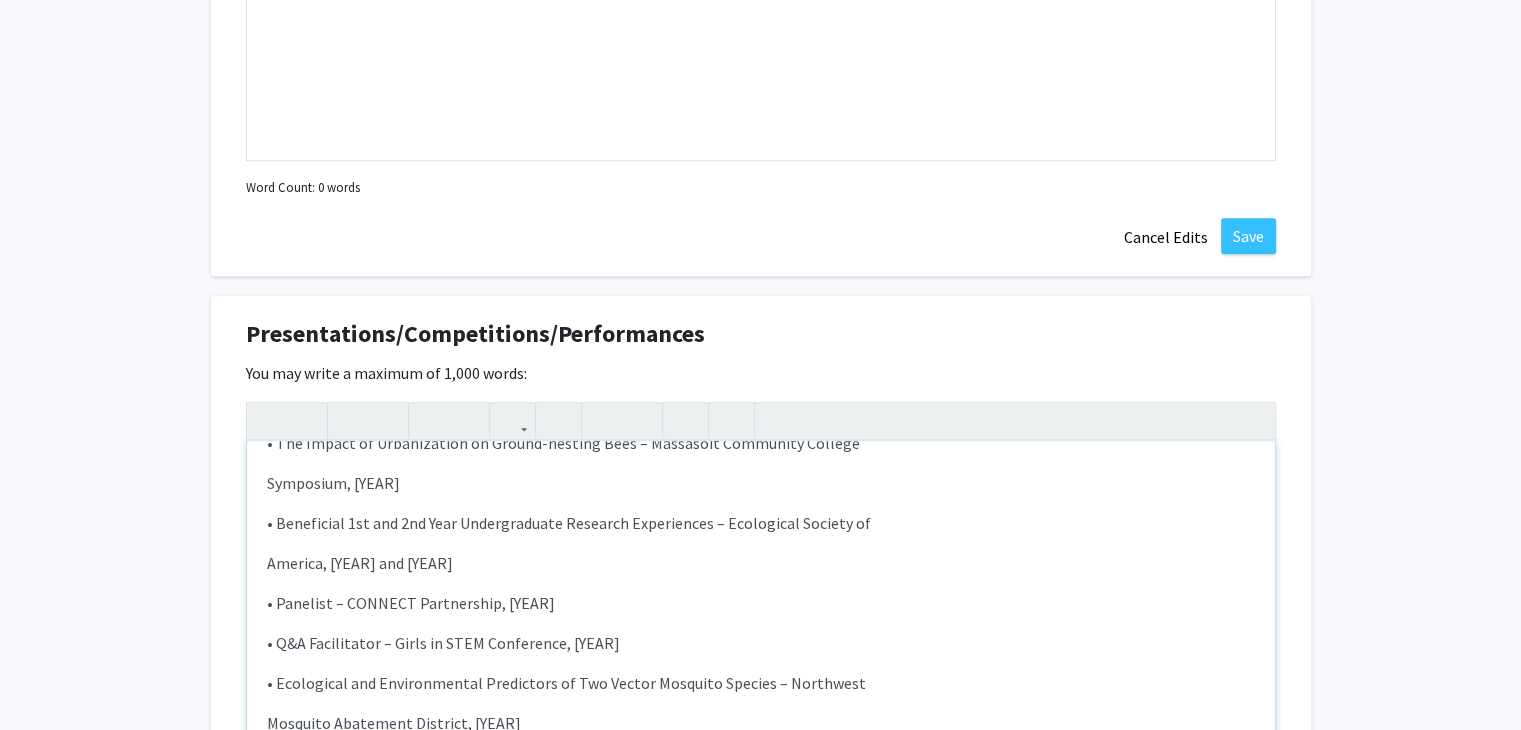 scroll, scrollTop: 0, scrollLeft: 0, axis: both 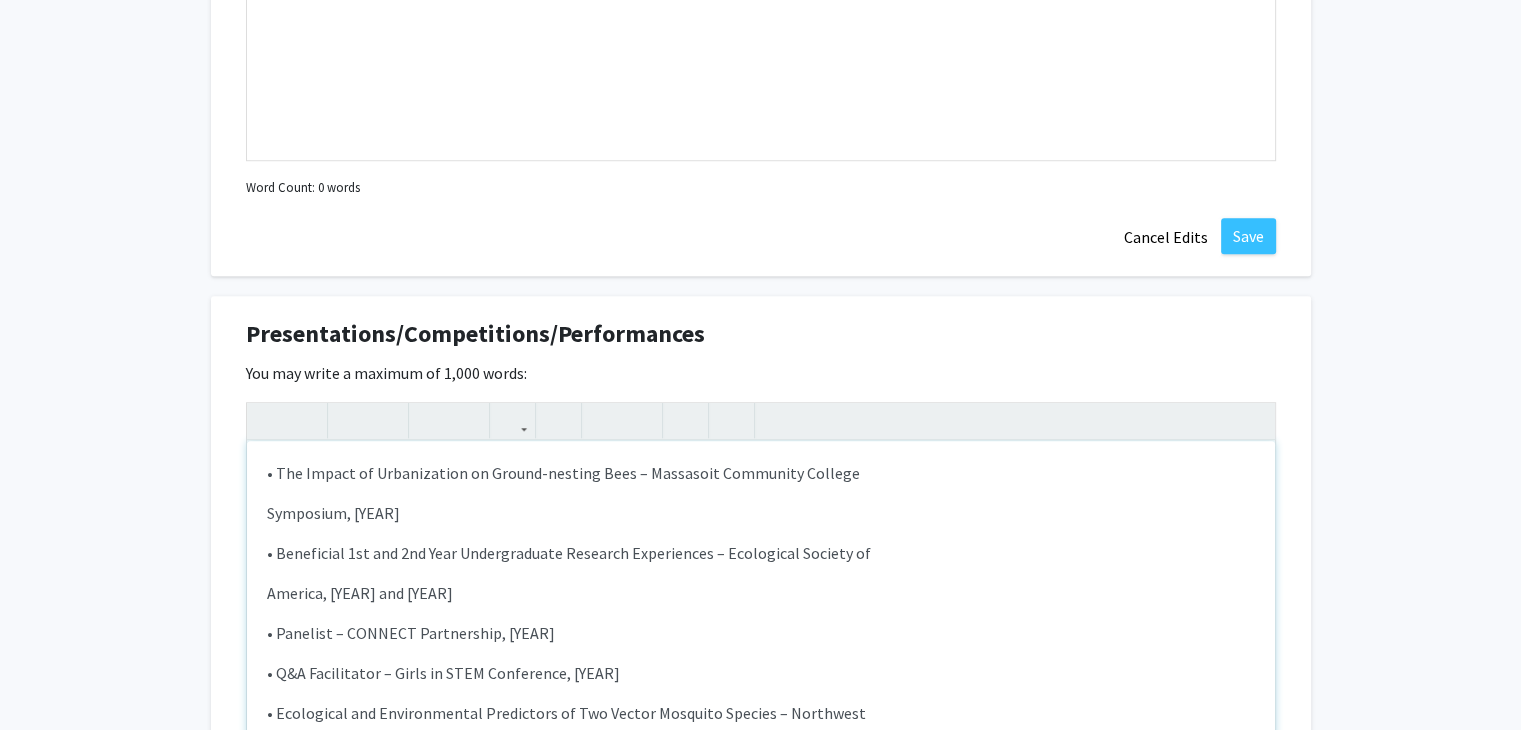 click on "Symposium, [YEAR]" at bounding box center (761, 513) 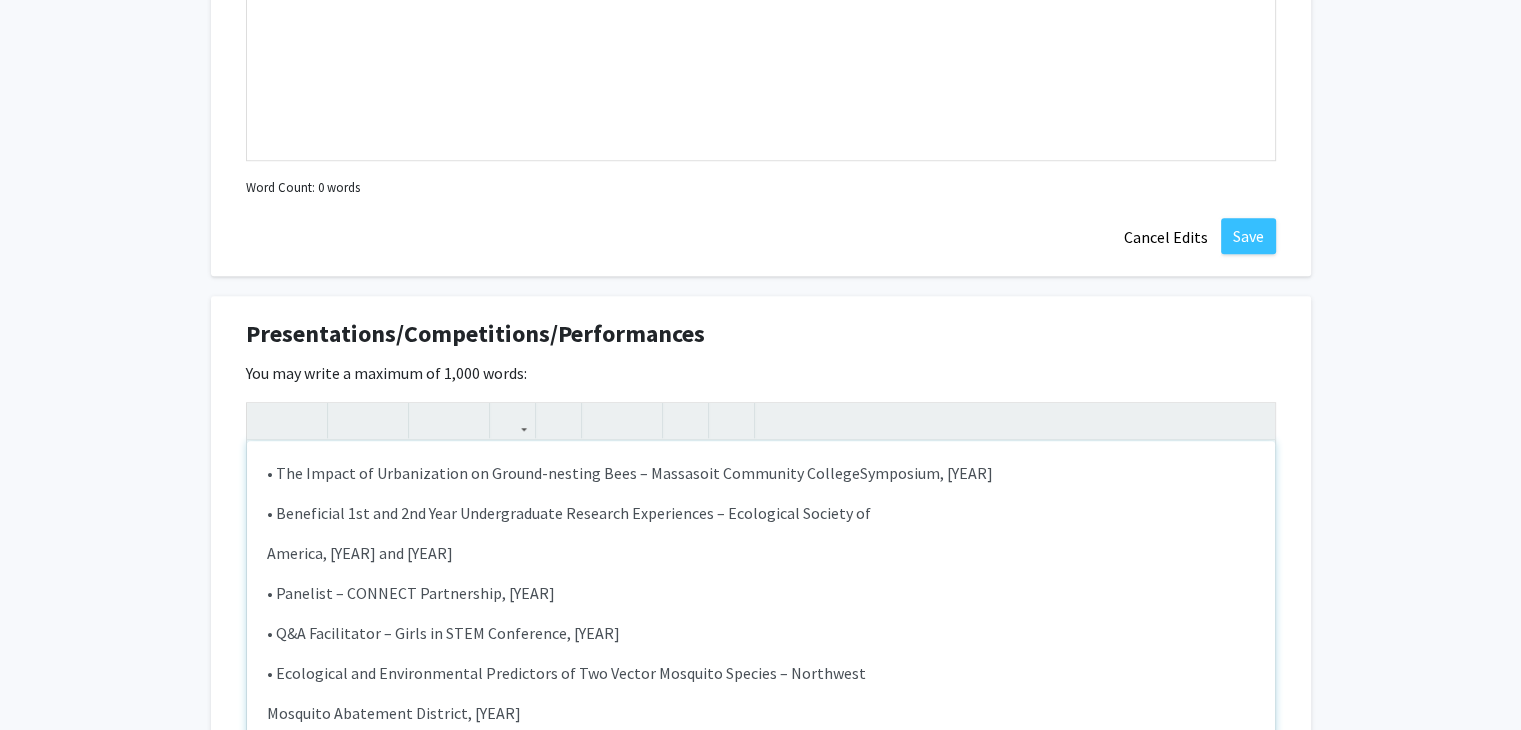 click on "• The Impact of Urbanization on Ground-nesting Bees – Massasoit Community College  Symposium, [YEAR]" at bounding box center [761, 473] 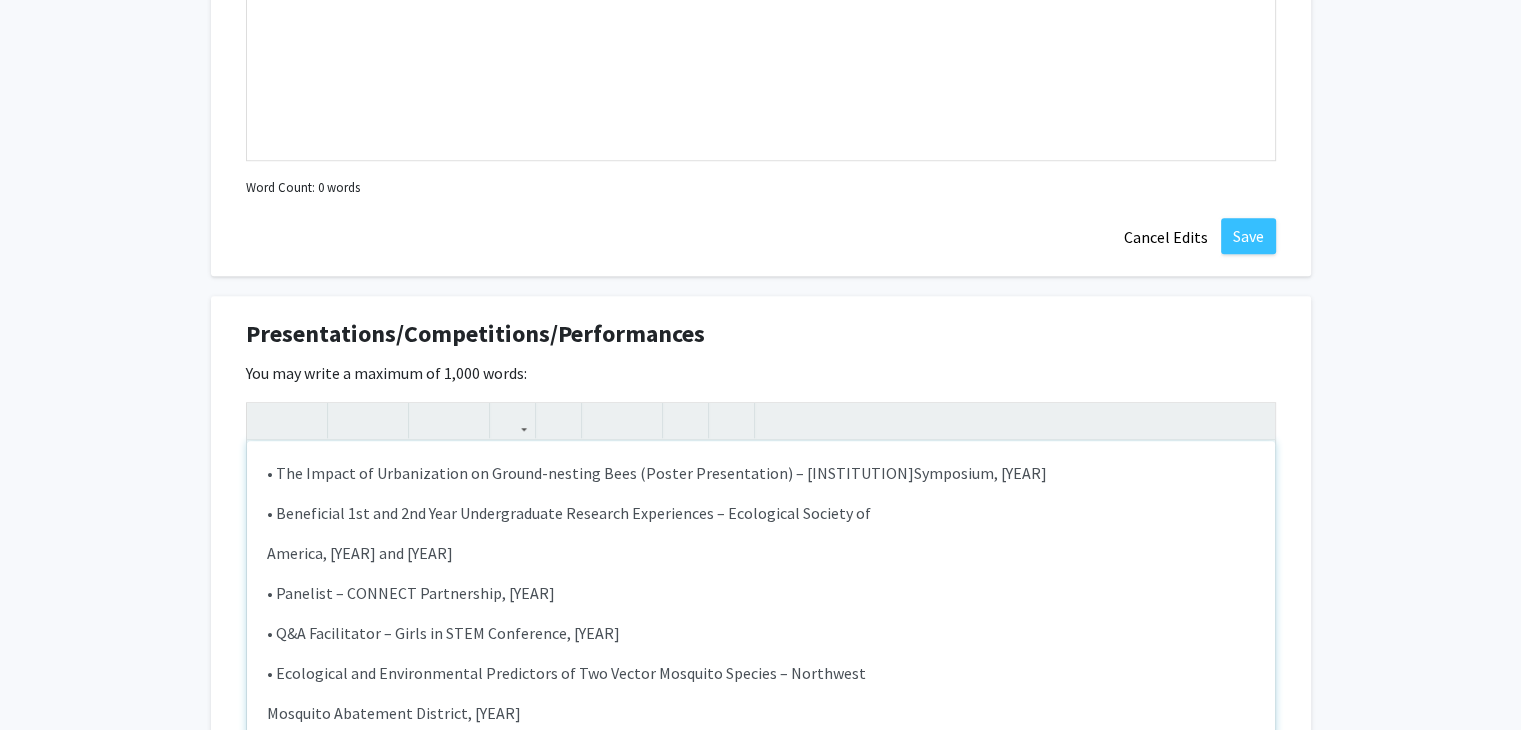 click on "America, [YEAR] and [YEAR]" at bounding box center [761, 553] 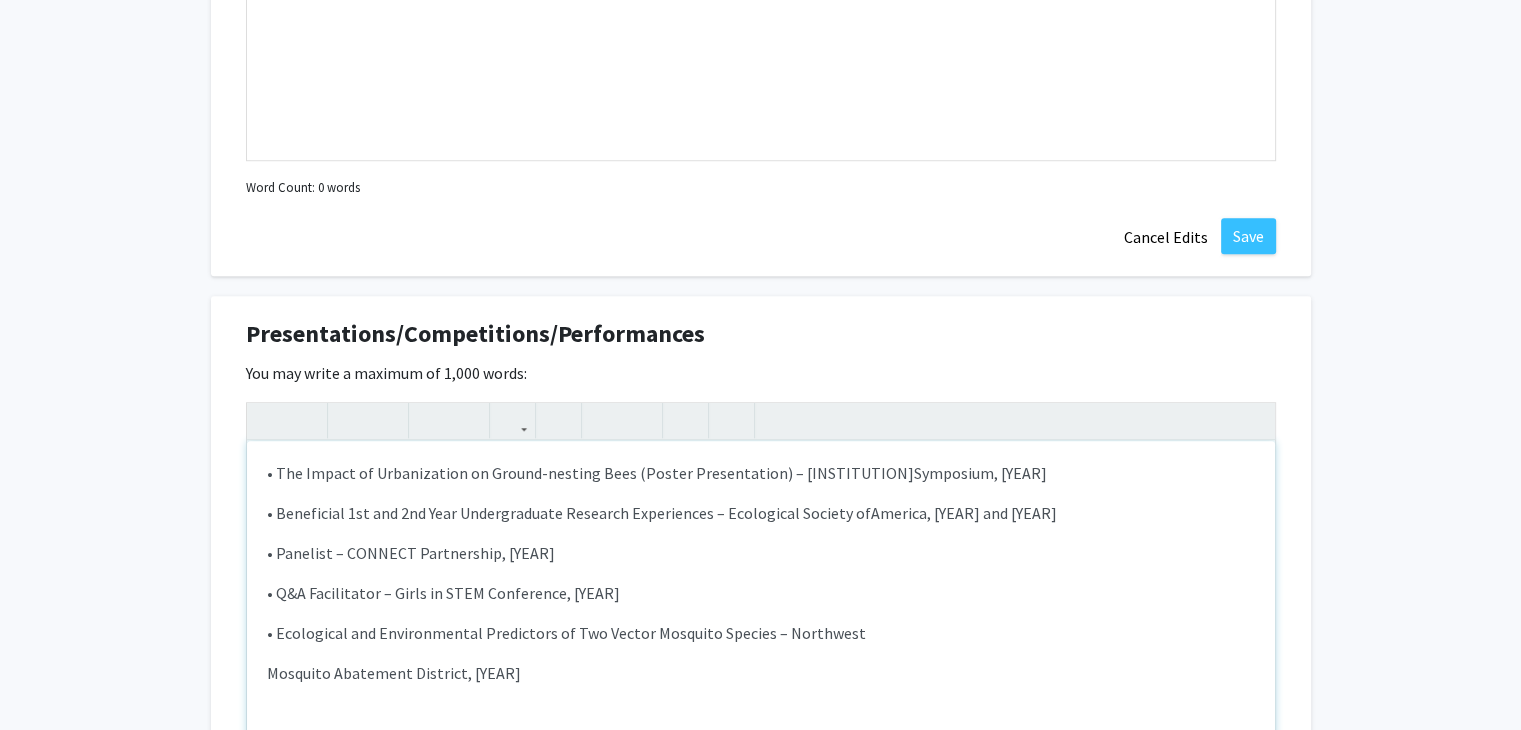 click on "• Beneficial 1st and 2nd Year Undergraduate Research Experiences – Ecological Society of America, [YEAR] and [YEAR]" at bounding box center [761, 513] 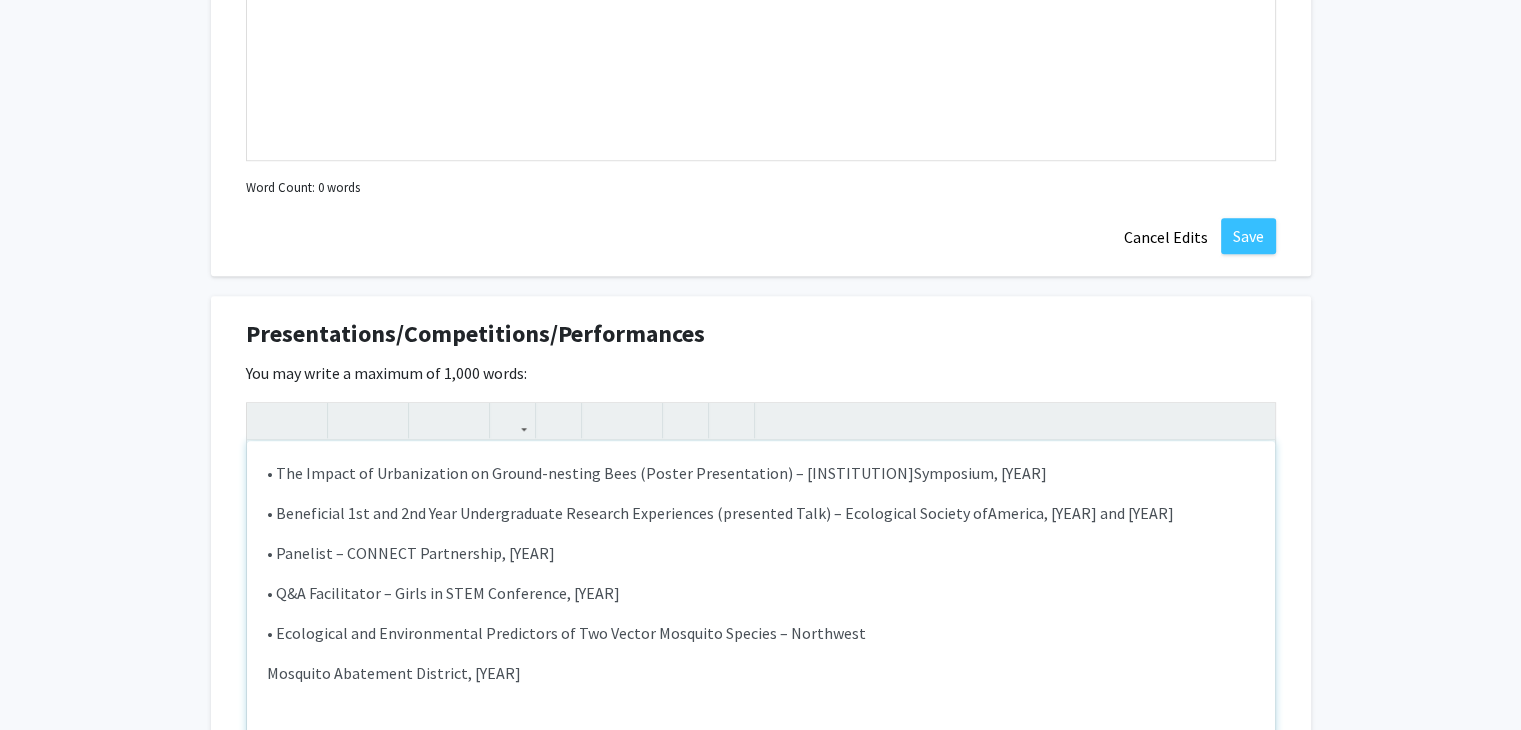 click on "• Beneficial 1st and 2nd Year Undergraduate Research Experiences (presented Talk) – Ecological Society of&nbsp;America, [YEAR] and [YEAR]" at bounding box center [761, 513] 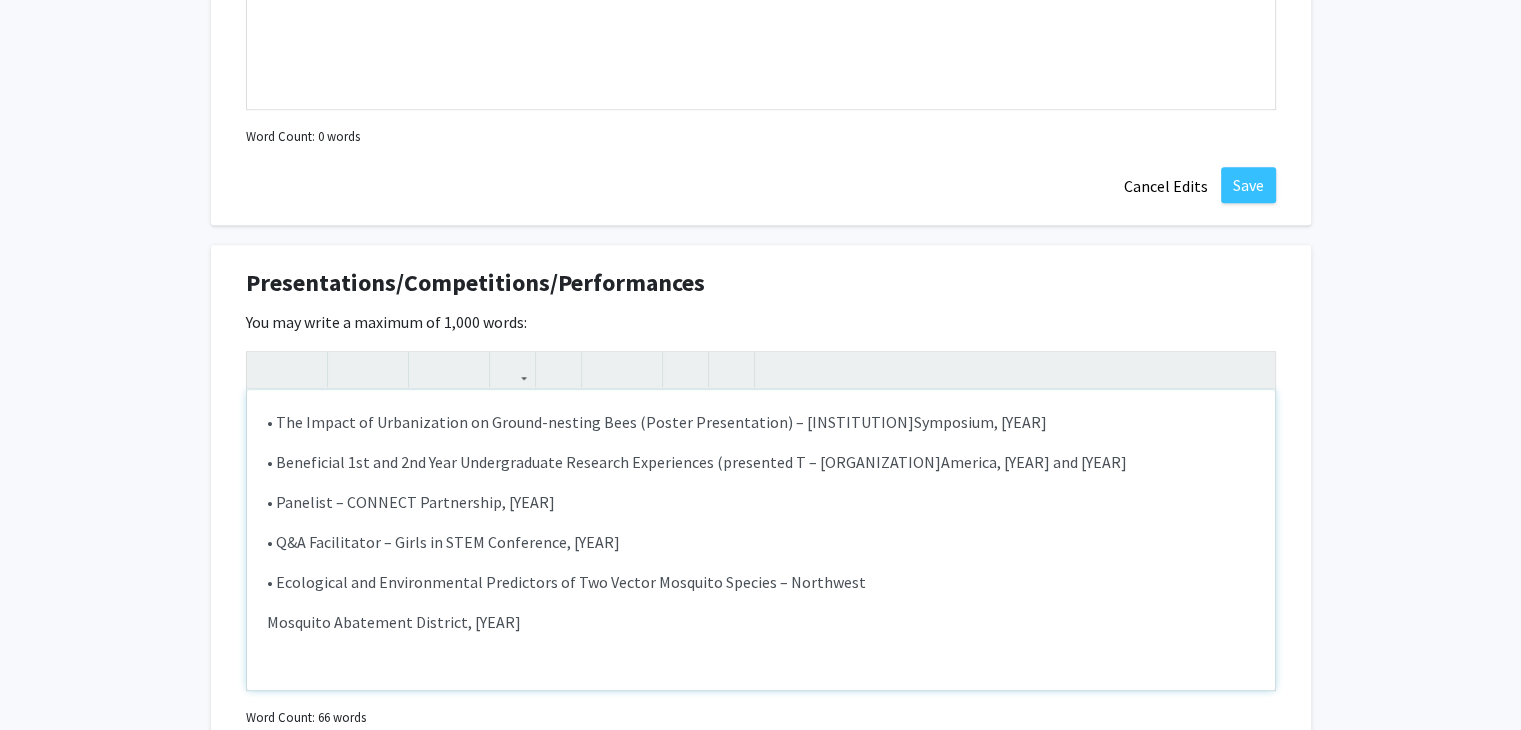 scroll, scrollTop: 1576, scrollLeft: 0, axis: vertical 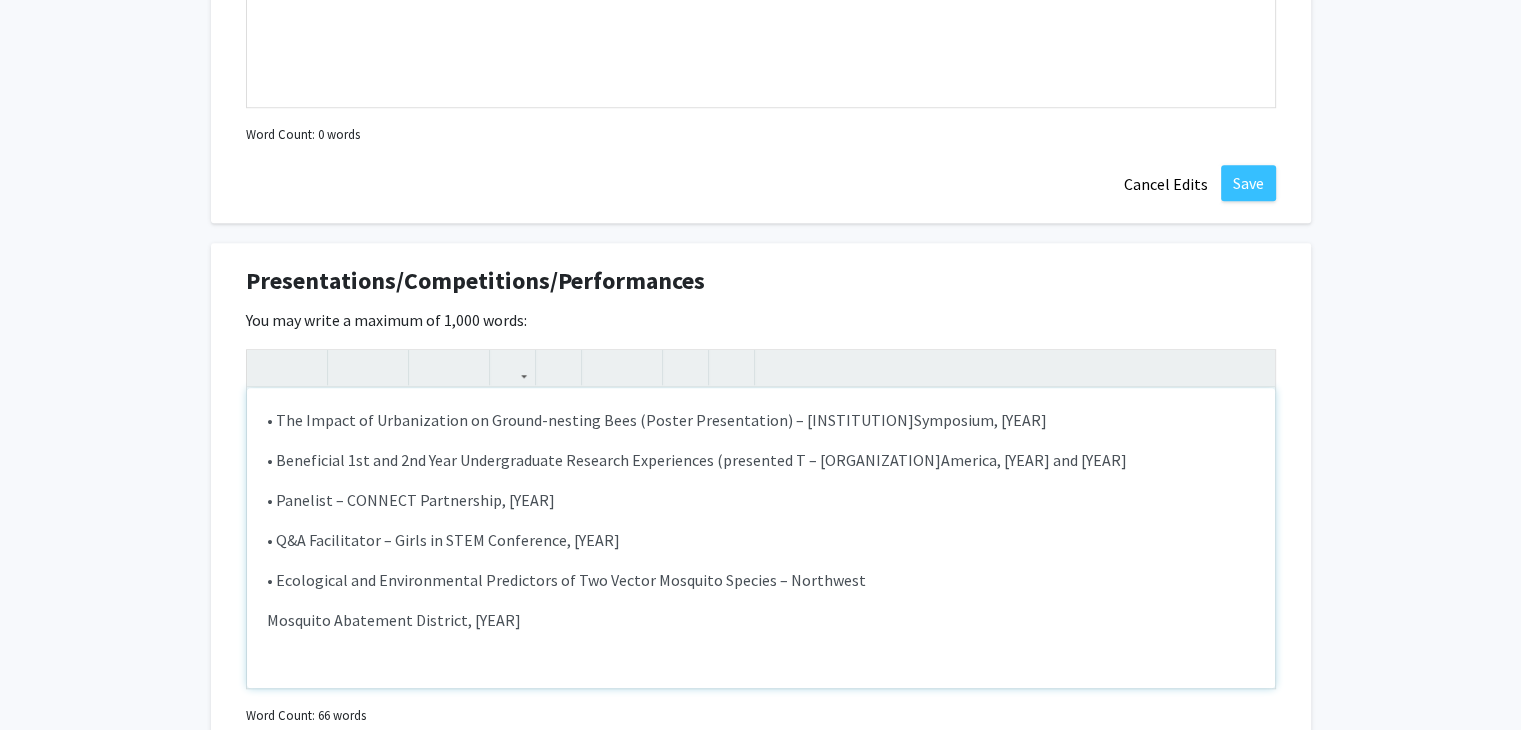 click on "• Panelist – CONNECT Partnership, [YEAR]" at bounding box center [761, 500] 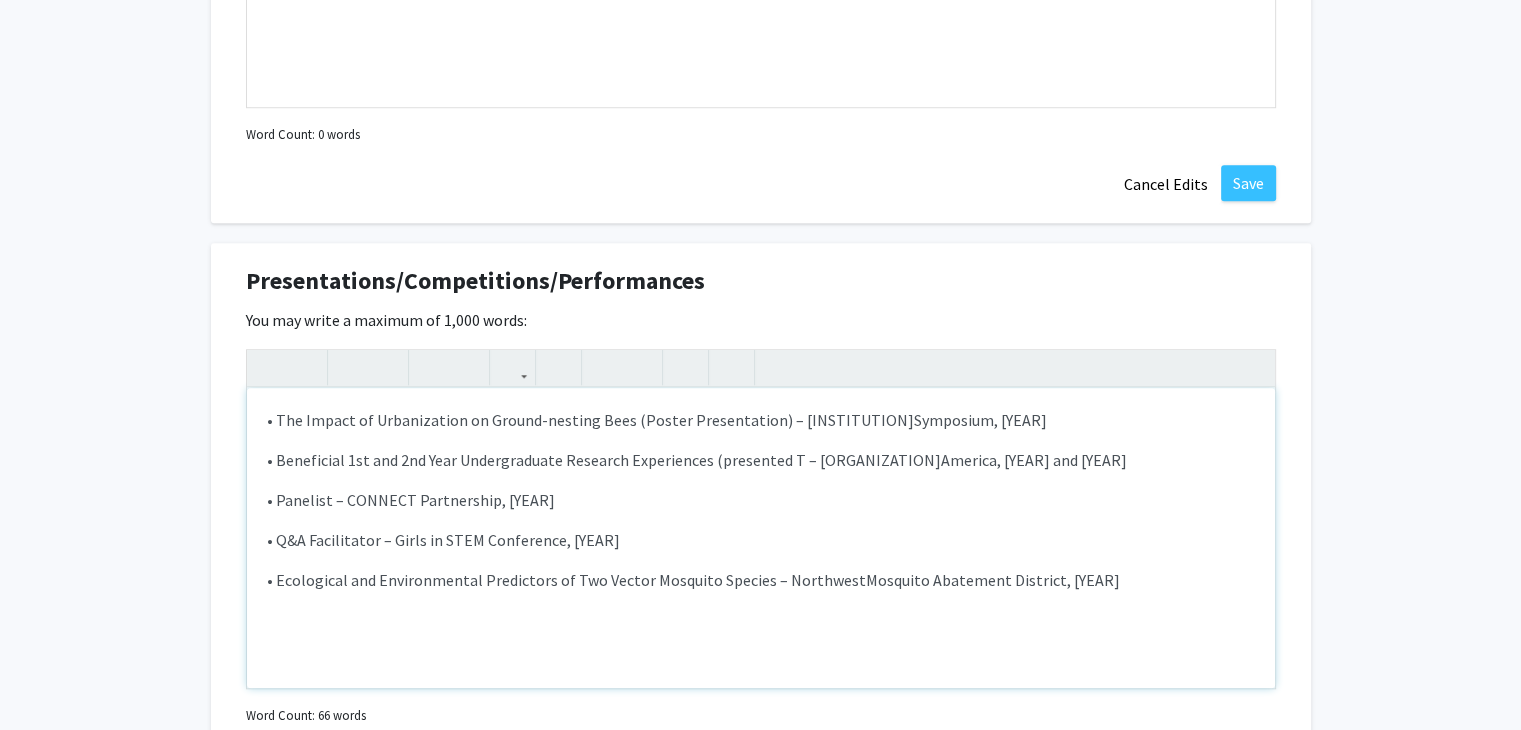 click on "• Ecological and Environmental Predictors of Two Vector Mosquito Species – Northwest&nbsp; Mosquito Abatement District, [YEAR]" at bounding box center [761, 580] 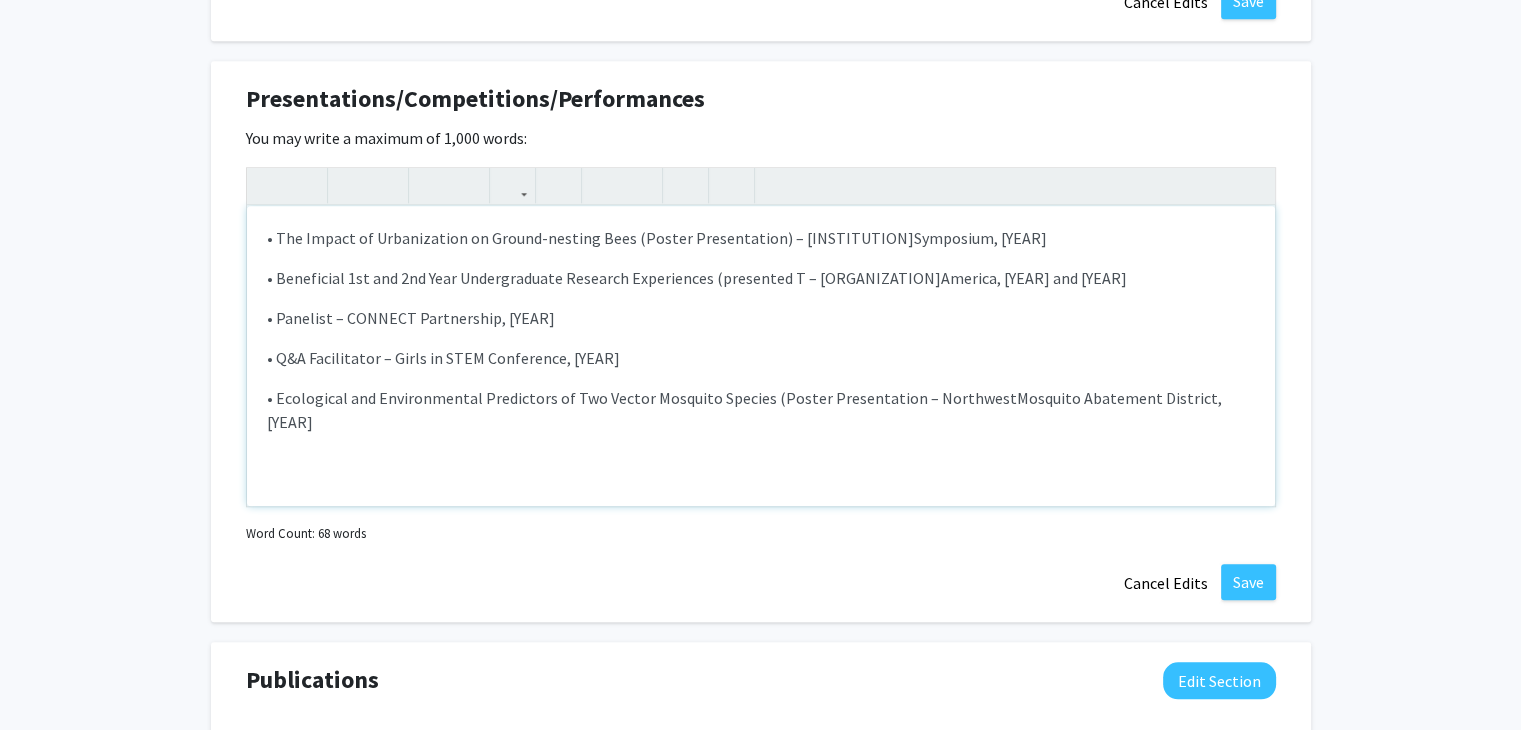 scroll, scrollTop: 1759, scrollLeft: 0, axis: vertical 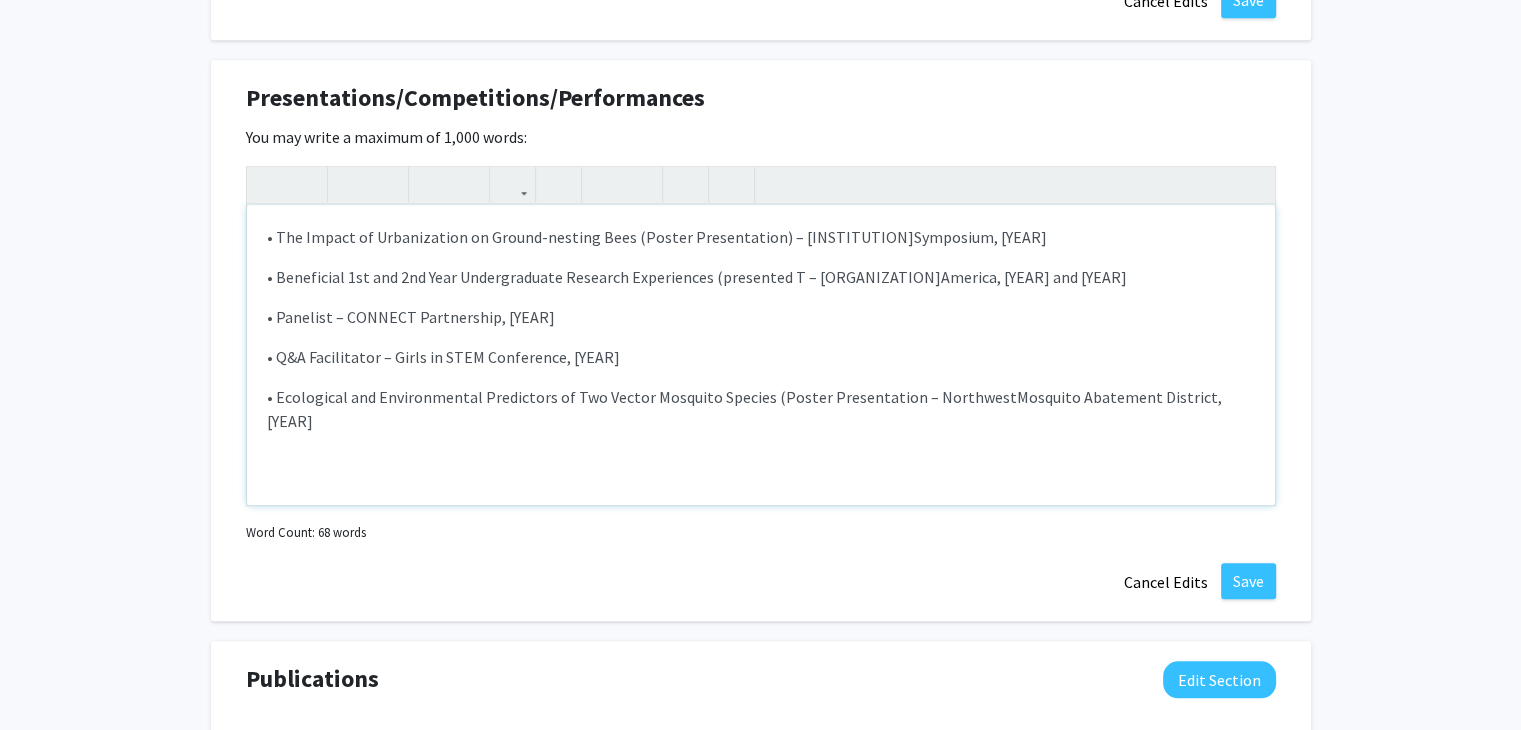click on "• The Impact of Urbanization on Ground-nesting Bees (Poster Presentation) – [INSTITUTION] Symposium, [YEAR] • Beneficial 1st and 2nd Year Undergraduate Research Experiences (Presented Talk) – [ORGANIZATION] America, [YEAR] and [YEAR] • Panelist – [PARTNERSHIP], [YEAR] • Q&A Facilitator – Girls in STEM Conference, [YEAR] • Ecological and Environmental Predictors of Two Vector Mosquito Species (Poster Presentation) – [DISTRICT] Mosquito Abatement District, [YEAR]" at bounding box center [761, 355] 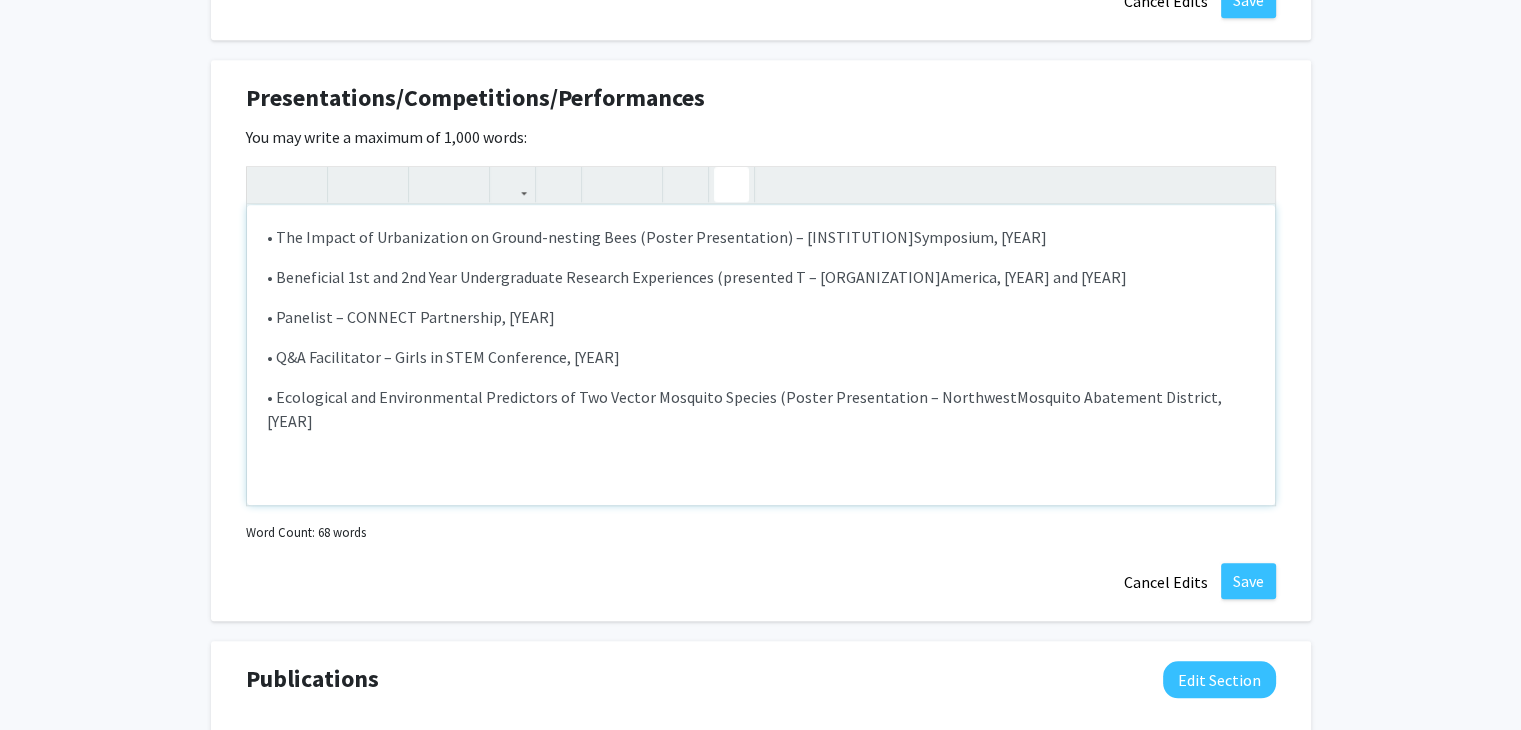 click 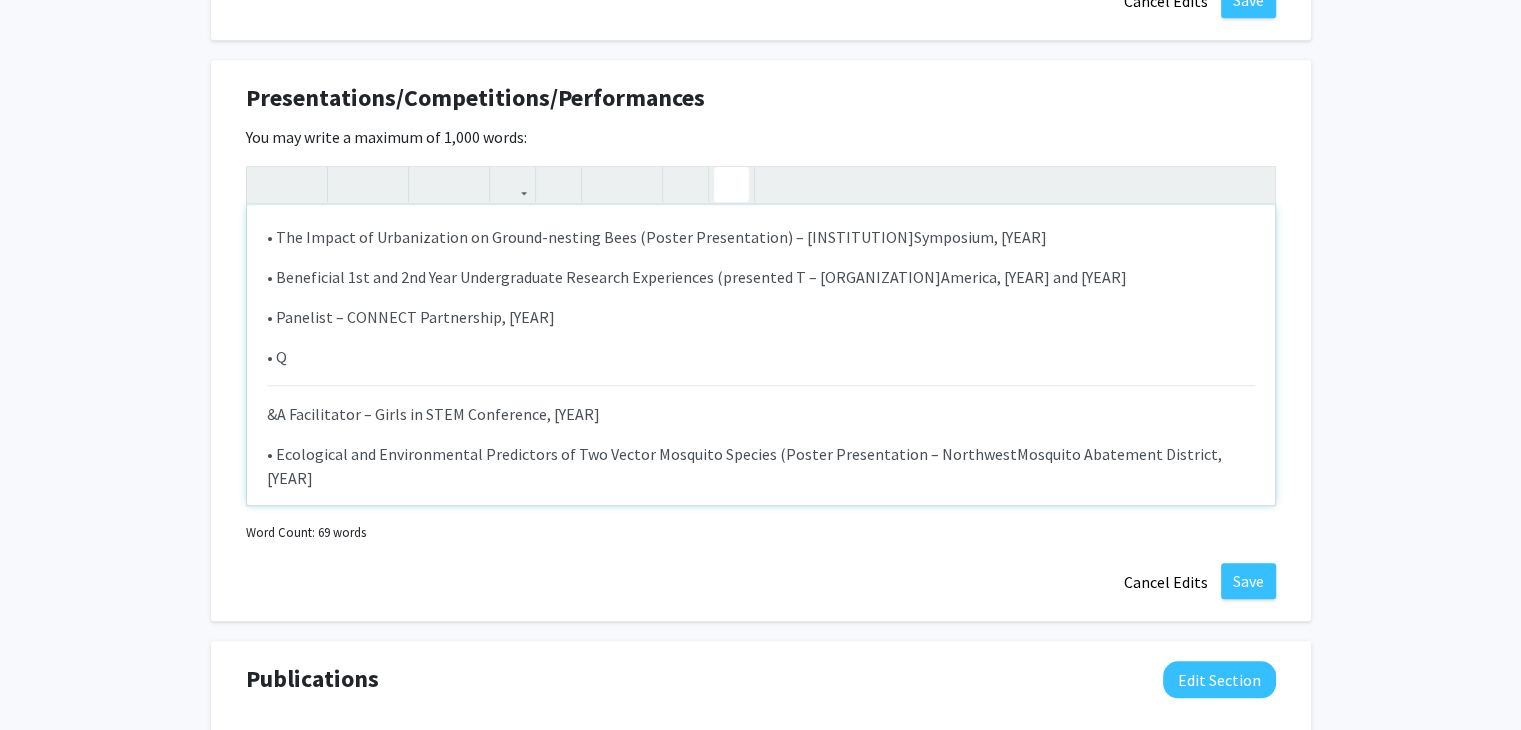 type on "<p>• The Impact of Urbanization on Ground-nesting Bees (Poster Presentation) – Massasoit Community College&nbsp;<span style="font-size: 1rem;">Symposium, [YEAR]</span></p><p>• Beneficial 1st and 2nd Year Undergraduate Research Experiences (Presented Talk) – Ecological Society of&nbsp;<span style="font-size: 1rem;">America, [YEAR] and [YEAR]</span></p><p>• Panelist – CONNECT Partnership, [YEAR]
</p><p>• Q&amp;A Facilitator – Girls in STEM Conference, [YEAR]
</p><p>• Ecological and Environmental Predictors of Two Vector Mosquito Species (Poster Presentation) – Northwest&nbsp;<span style="font-size: 1rem;">Mosquito Abatement District, [YEAR]</span></p>" 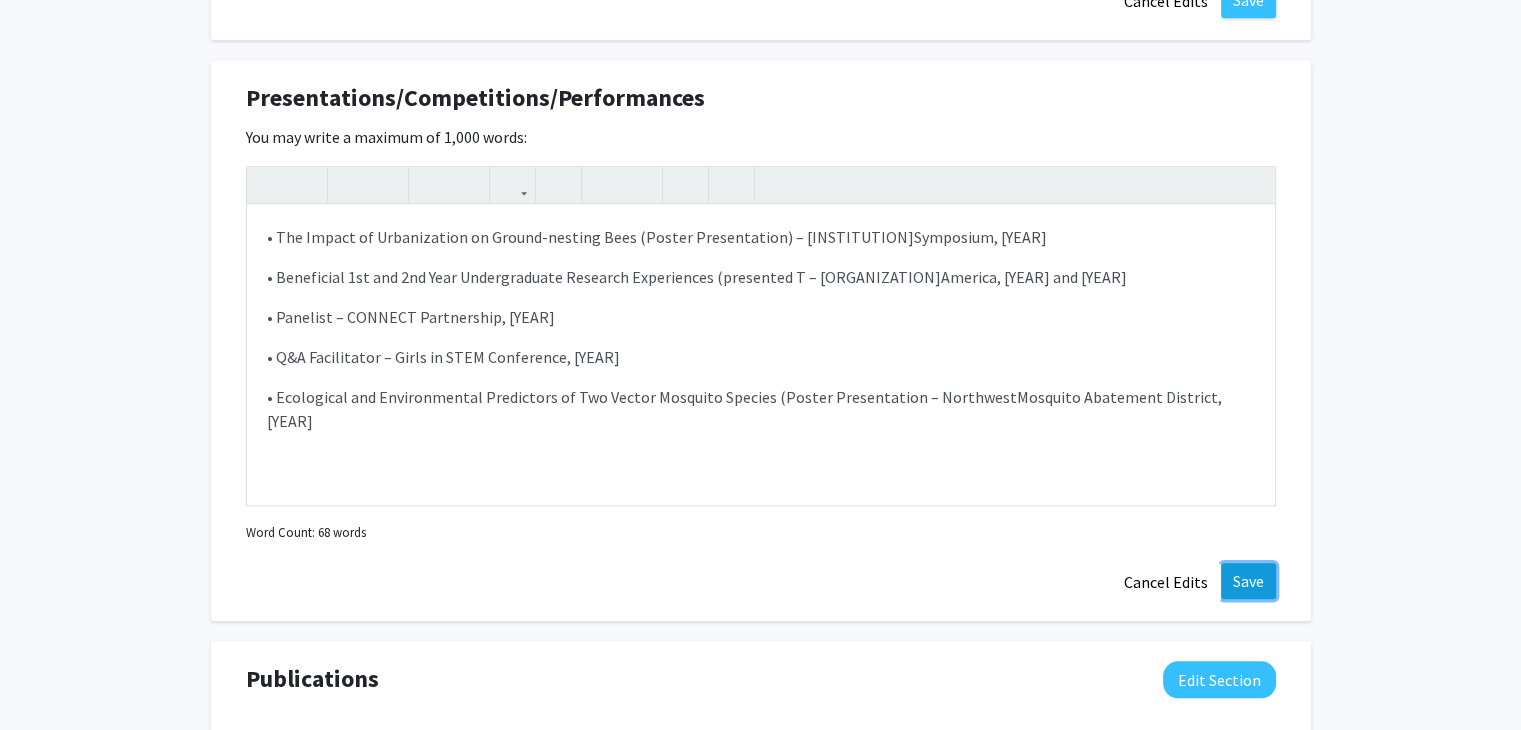 click on "Save" 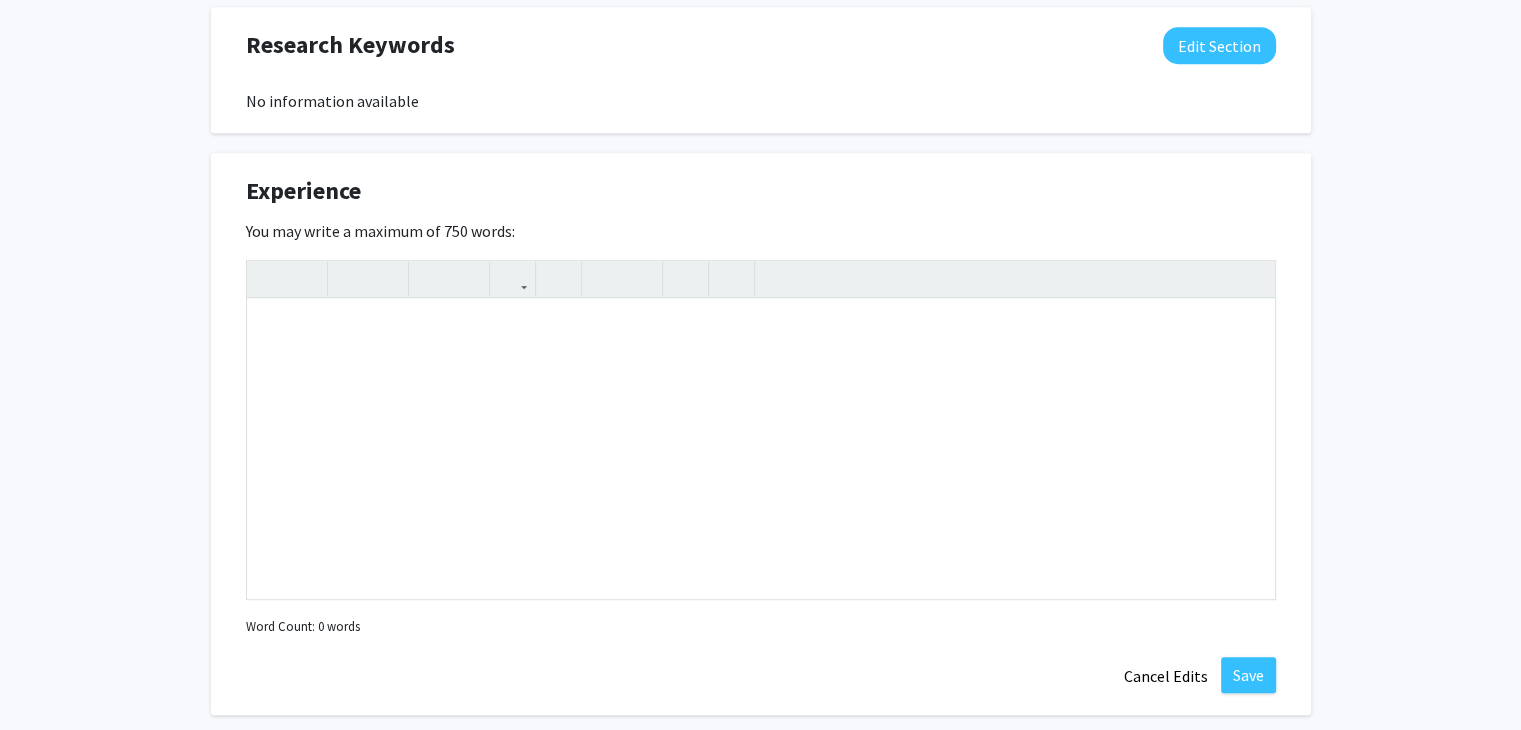 scroll, scrollTop: 1076, scrollLeft: 0, axis: vertical 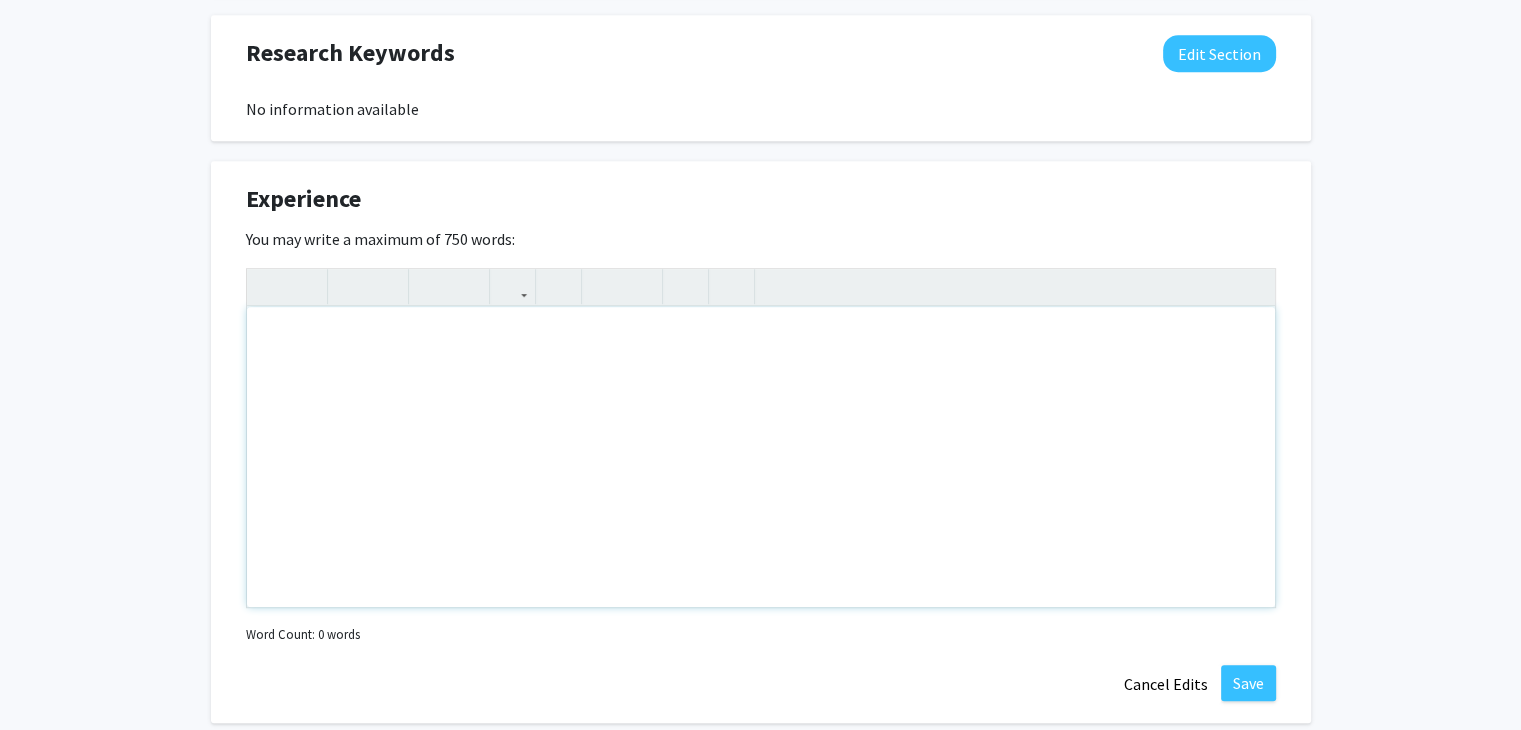 click at bounding box center [761, 457] 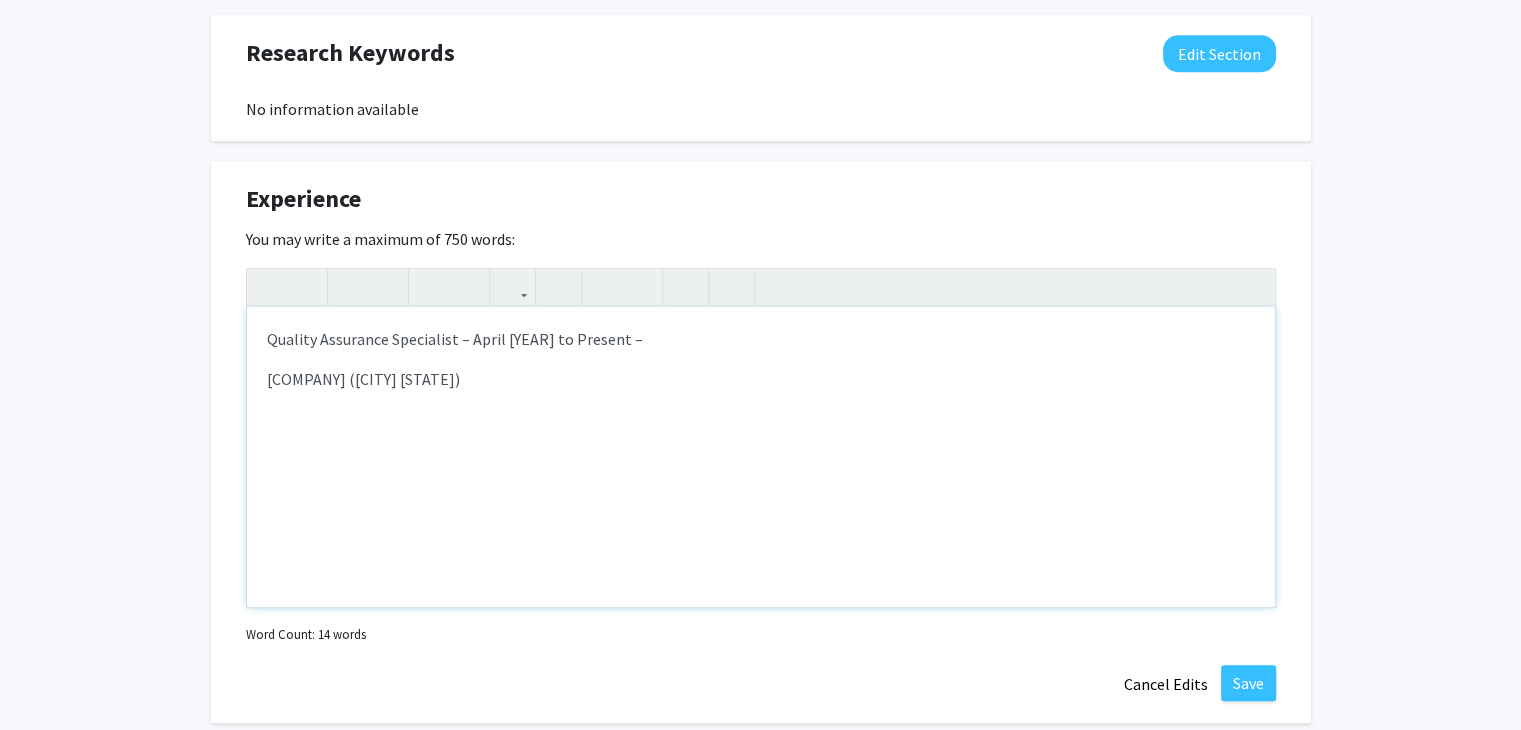 click on "Quality Assurance Specialist – [DATE] to Present –  [COMPANY] ([LOCATION])" at bounding box center [761, 457] 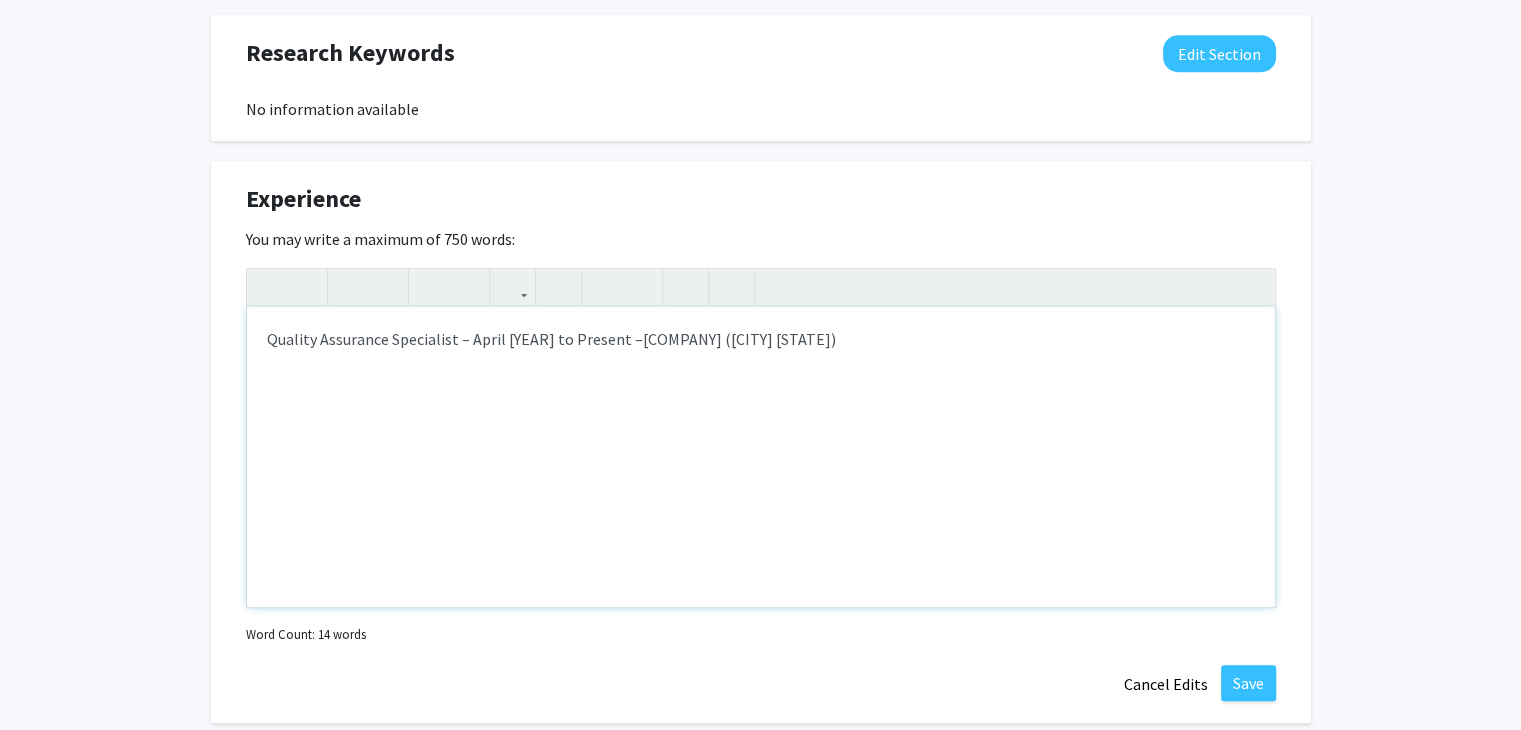 click on "Quality Assurance Specialist – [DATE] to Present –  Lyne Laboratories, Inc. ([CITY] [STATE])" at bounding box center (761, 457) 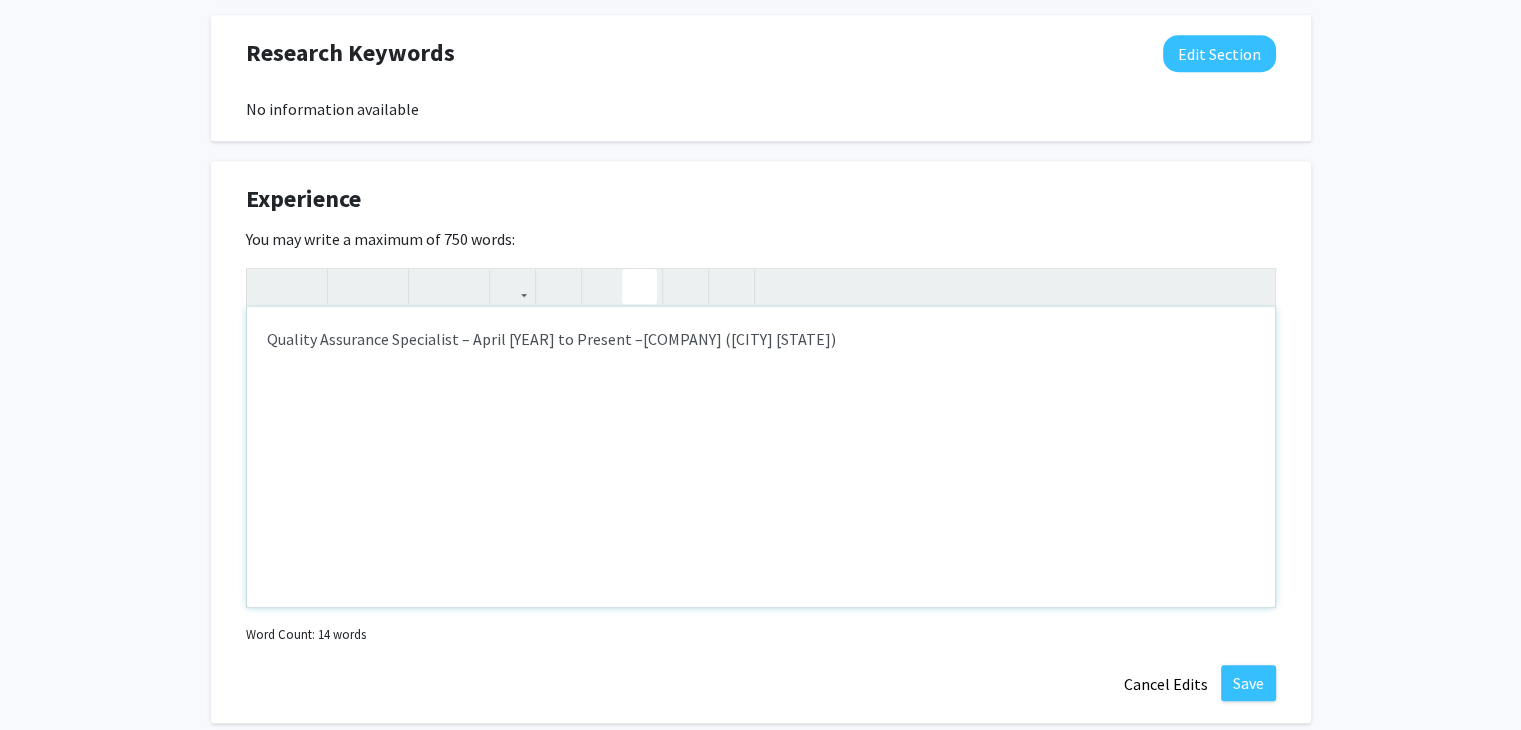 click 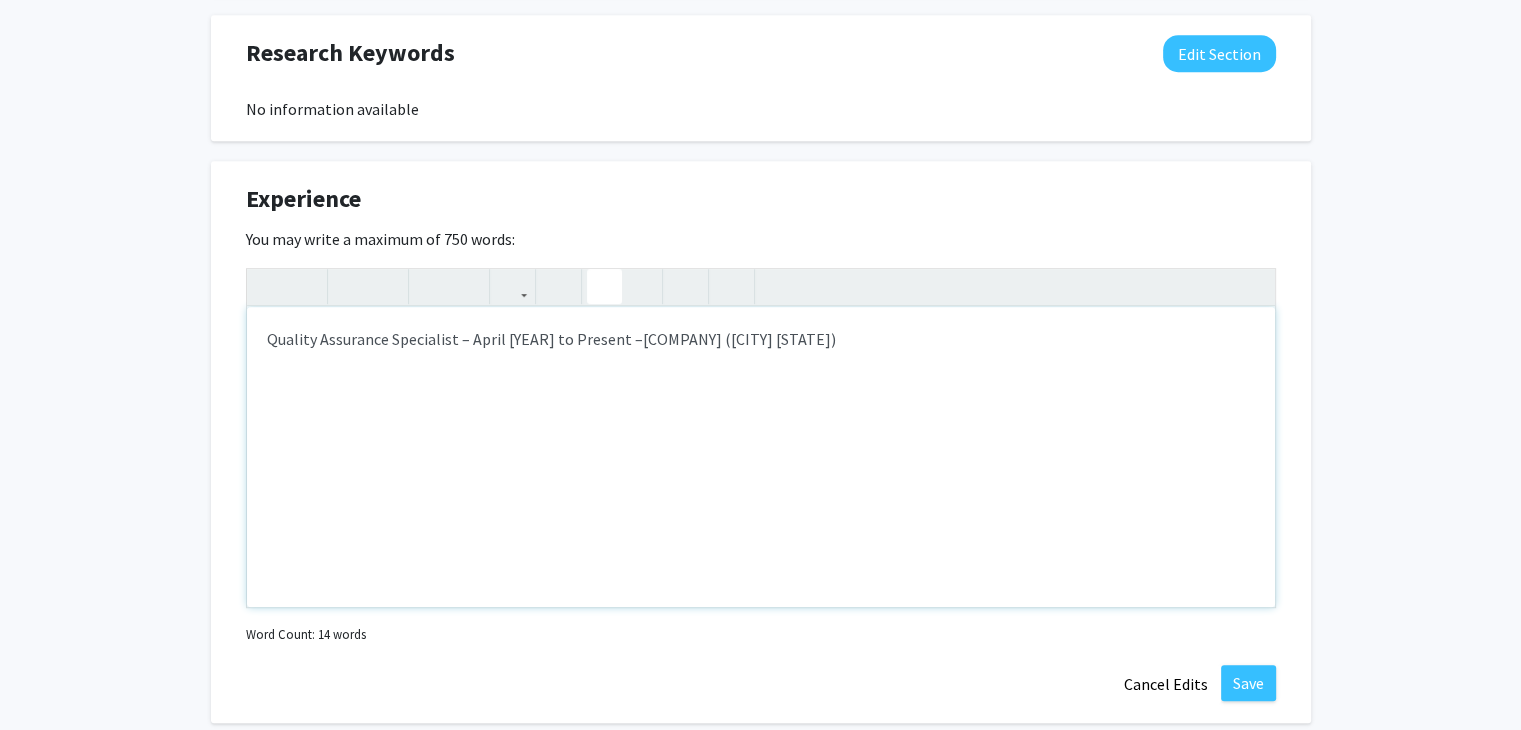 click 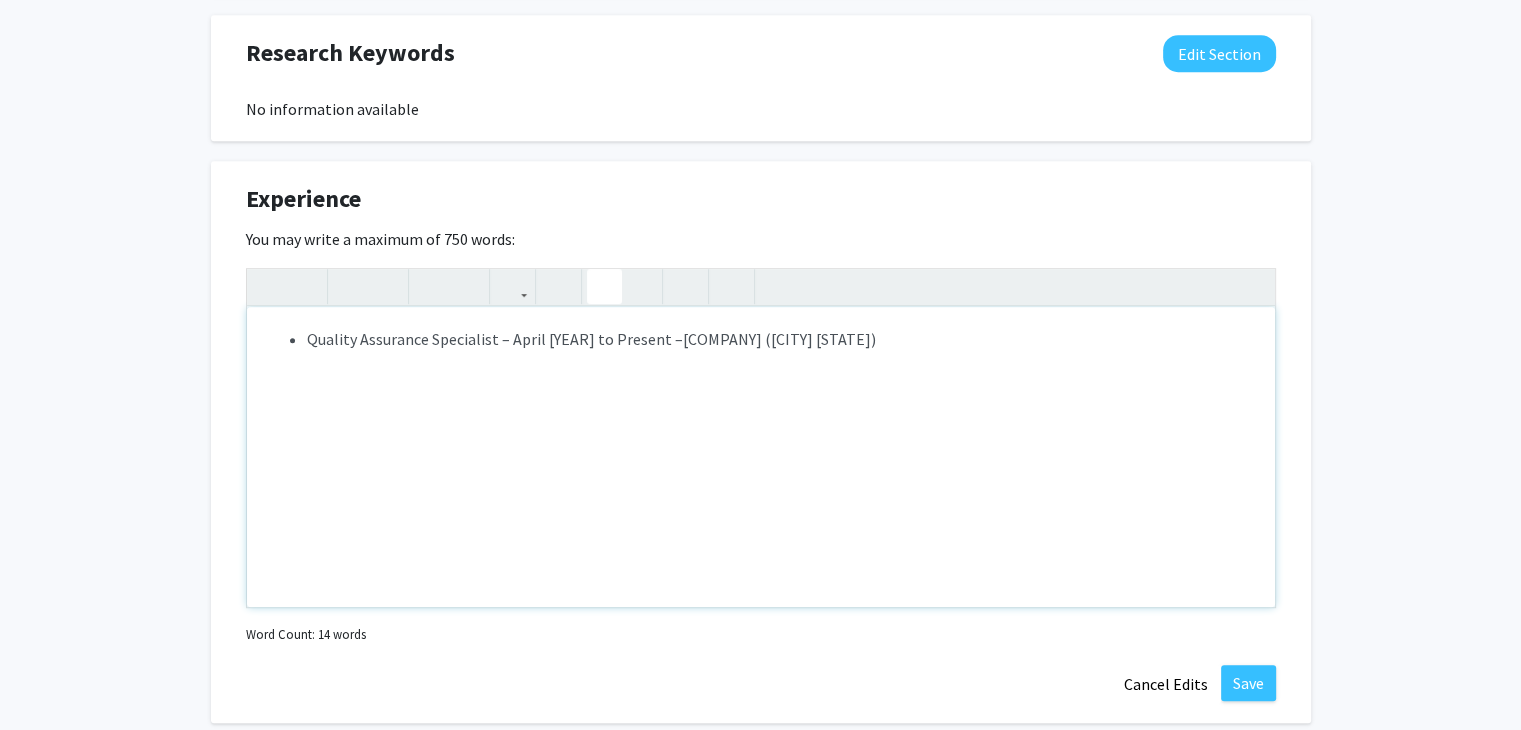 click on "[COMPANY] ([CITY] [STATE])" at bounding box center [779, 339] 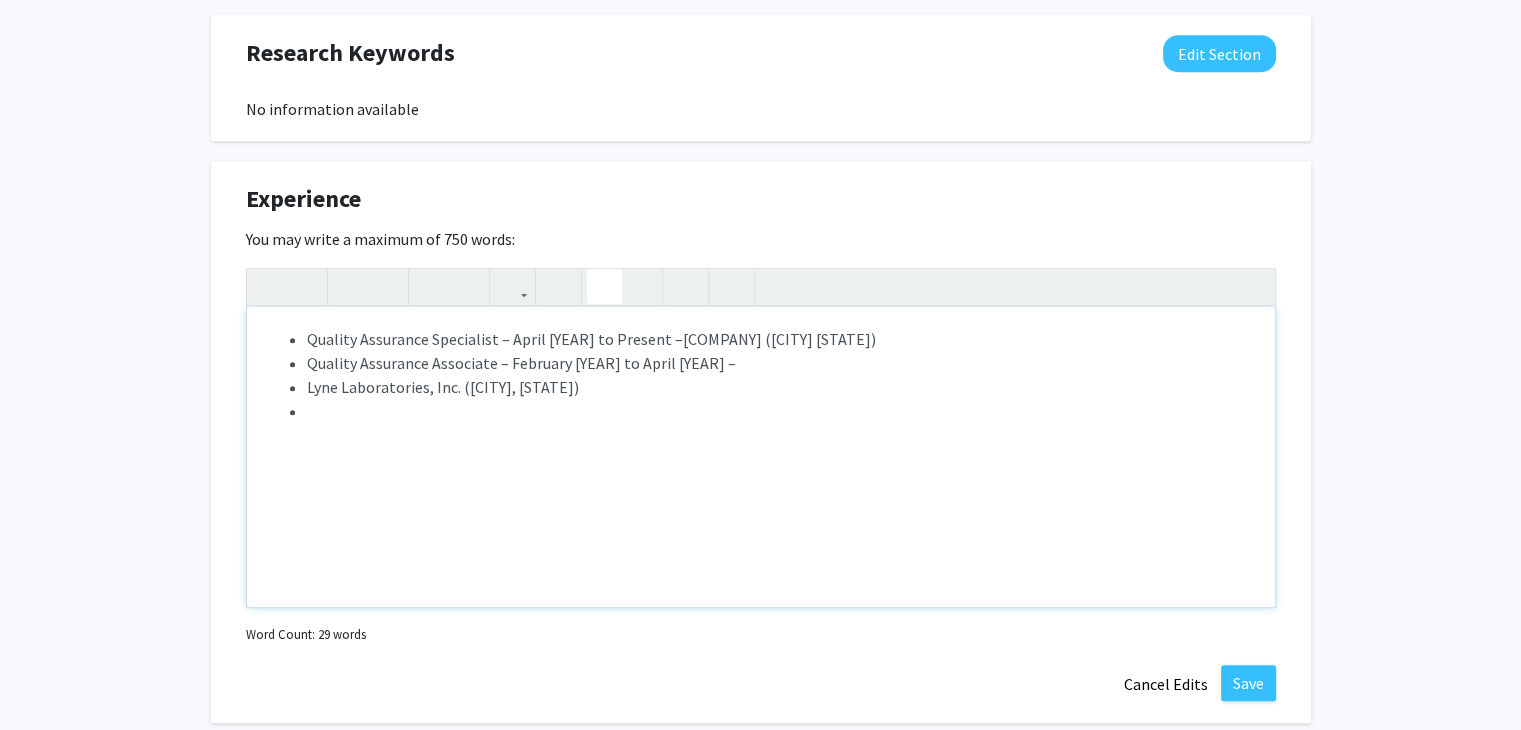 click on "Quality Assurance Specialist – April [YEAR] to Present –  Lyne Laboratories, Inc. ([CITY] [STATE]) Quality Assurance Associate – February [YEAR] to April [YEAR] –  Lyne Laboratories, Inc. ([CITY], [STATE])" at bounding box center (761, 375) 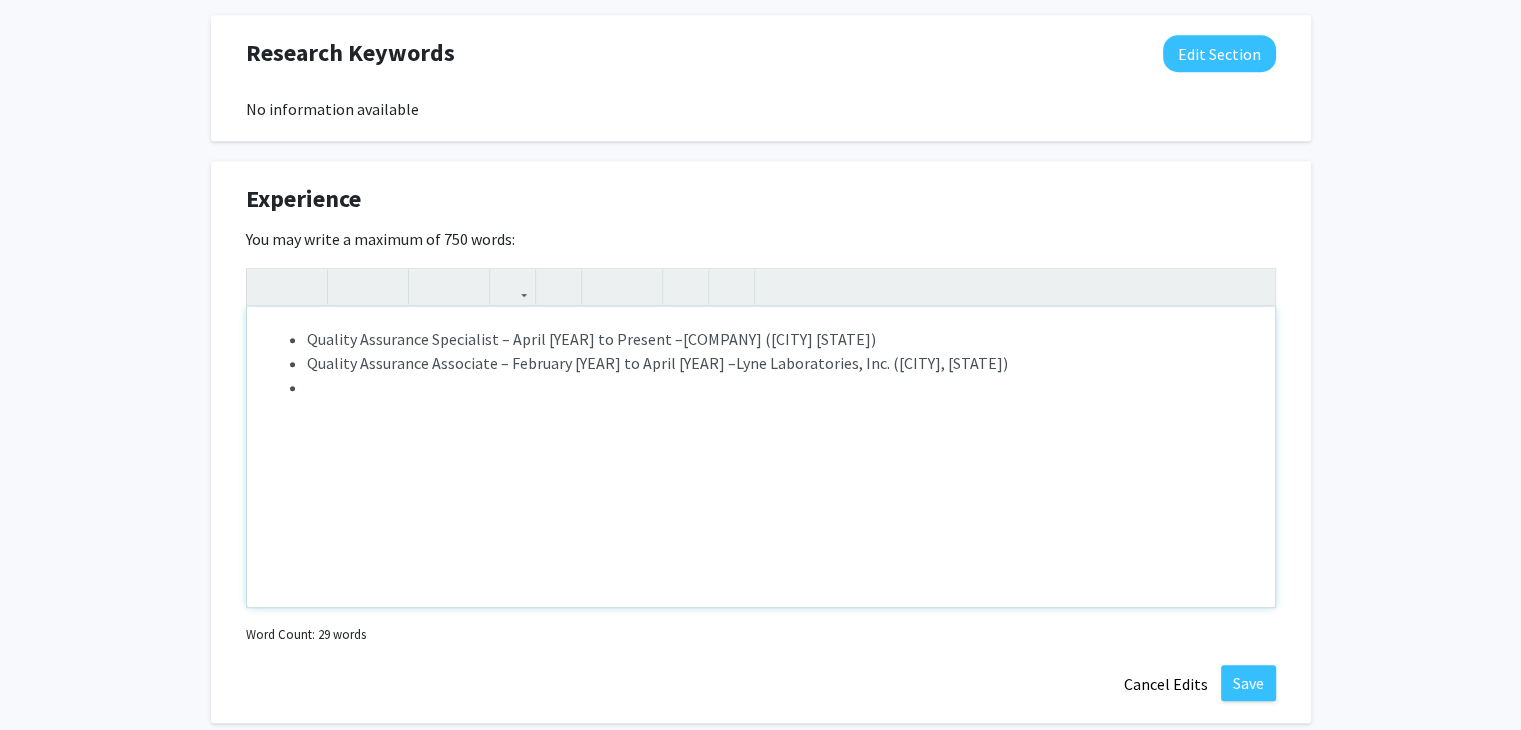 click on "[COMPANY] ([CITY] [STATE])" at bounding box center (779, 339) 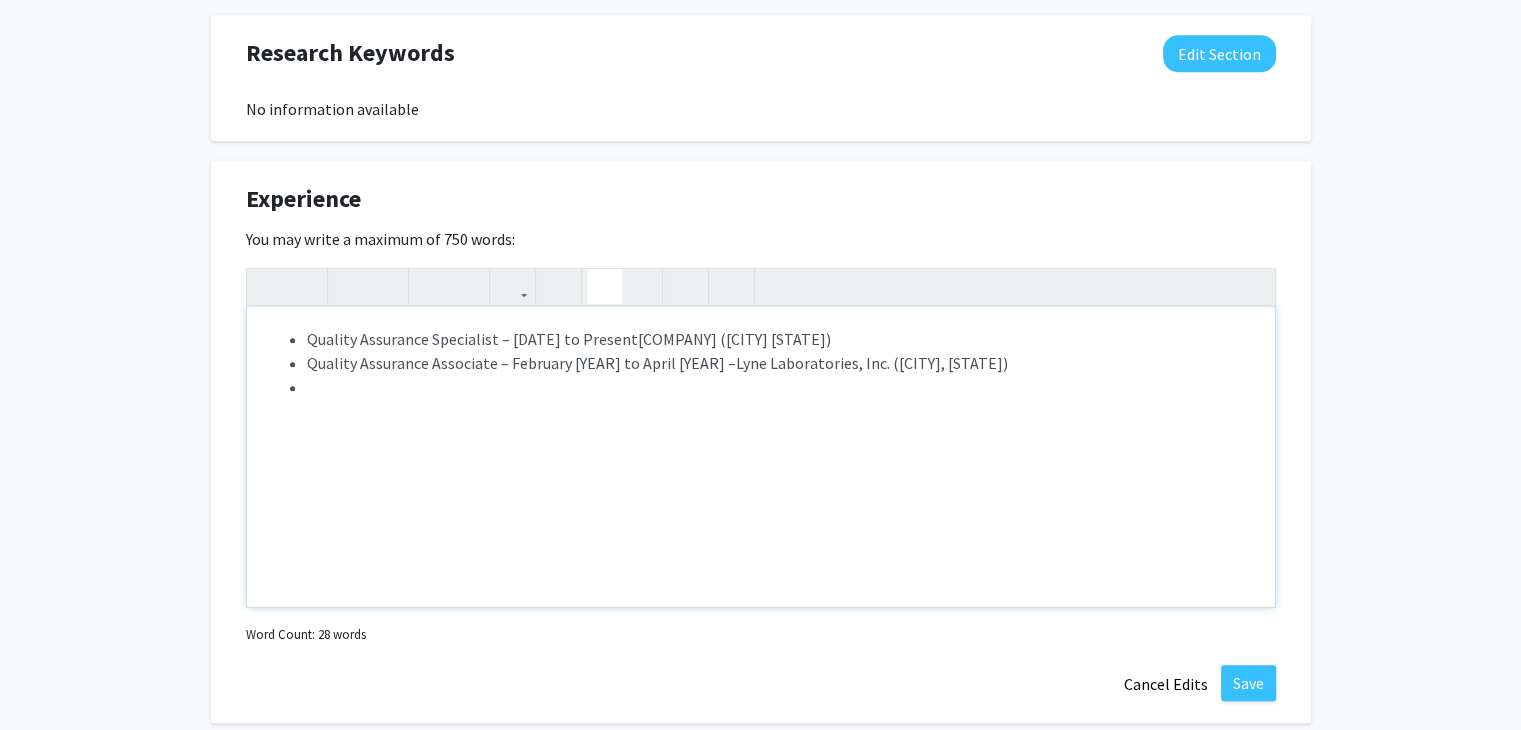type on "<p><ul><li>Quality Assurance Specialist – [DATE] to Present</li><li><span style="font-size: 1rem;">[COMPANY] ([CITY] [STATE])</span></li><li><span style="font-size: 1rem;">Quality Assurance Associate – [DATE] to [DATE] –&nbsp;</span>[COMPANY] ([CITY], [STATE])</li><li><span style="font-size: 1rem;"><br></span></li></ul></p><br>" 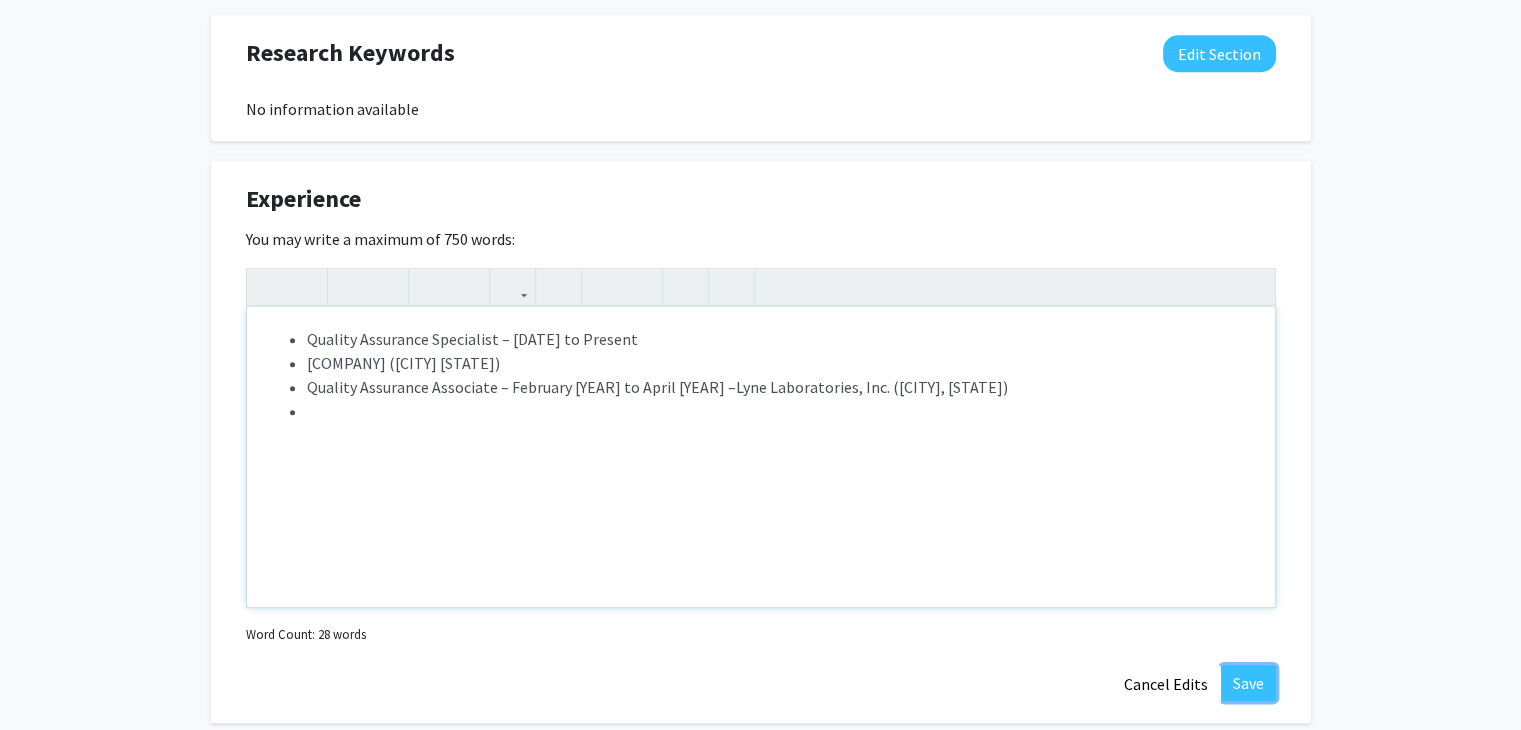 type 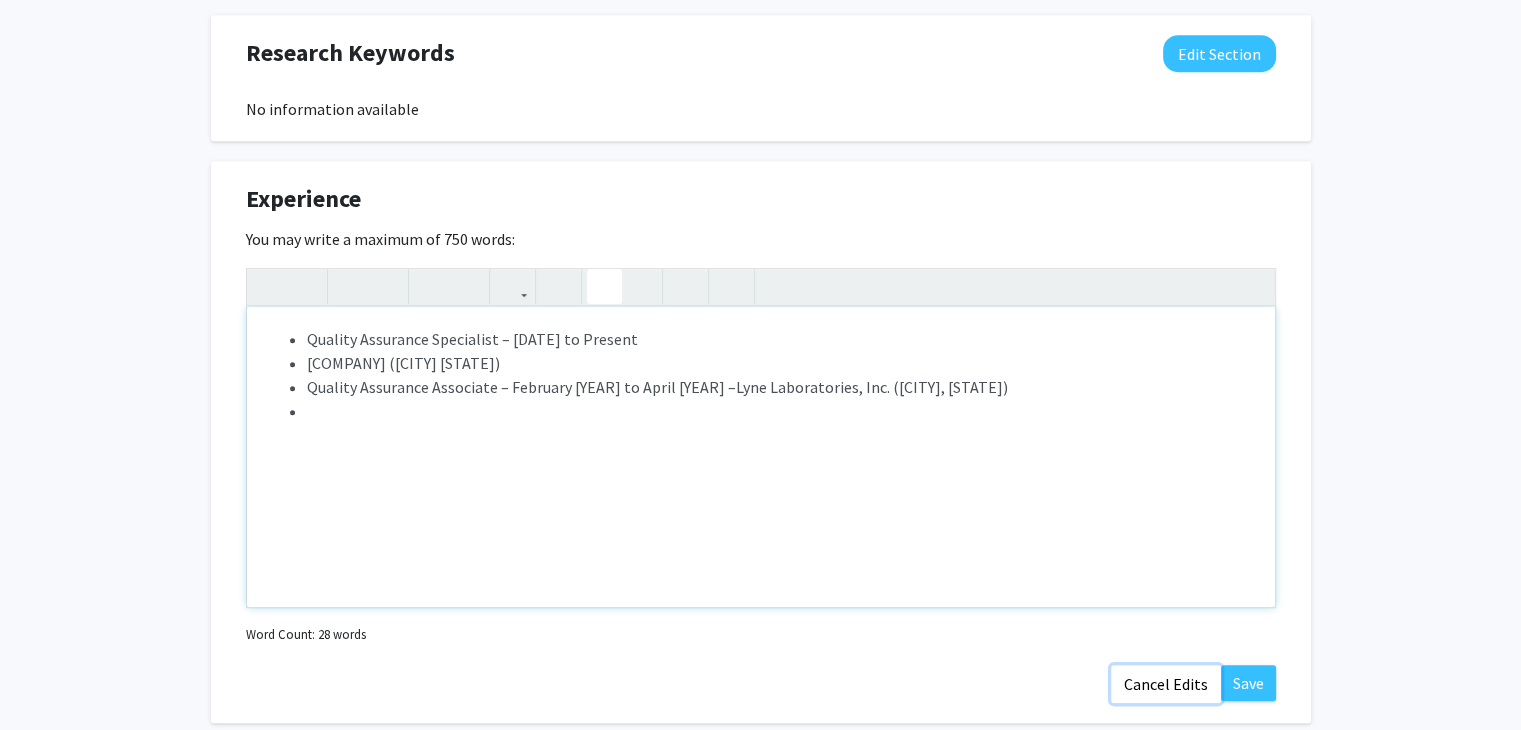 type 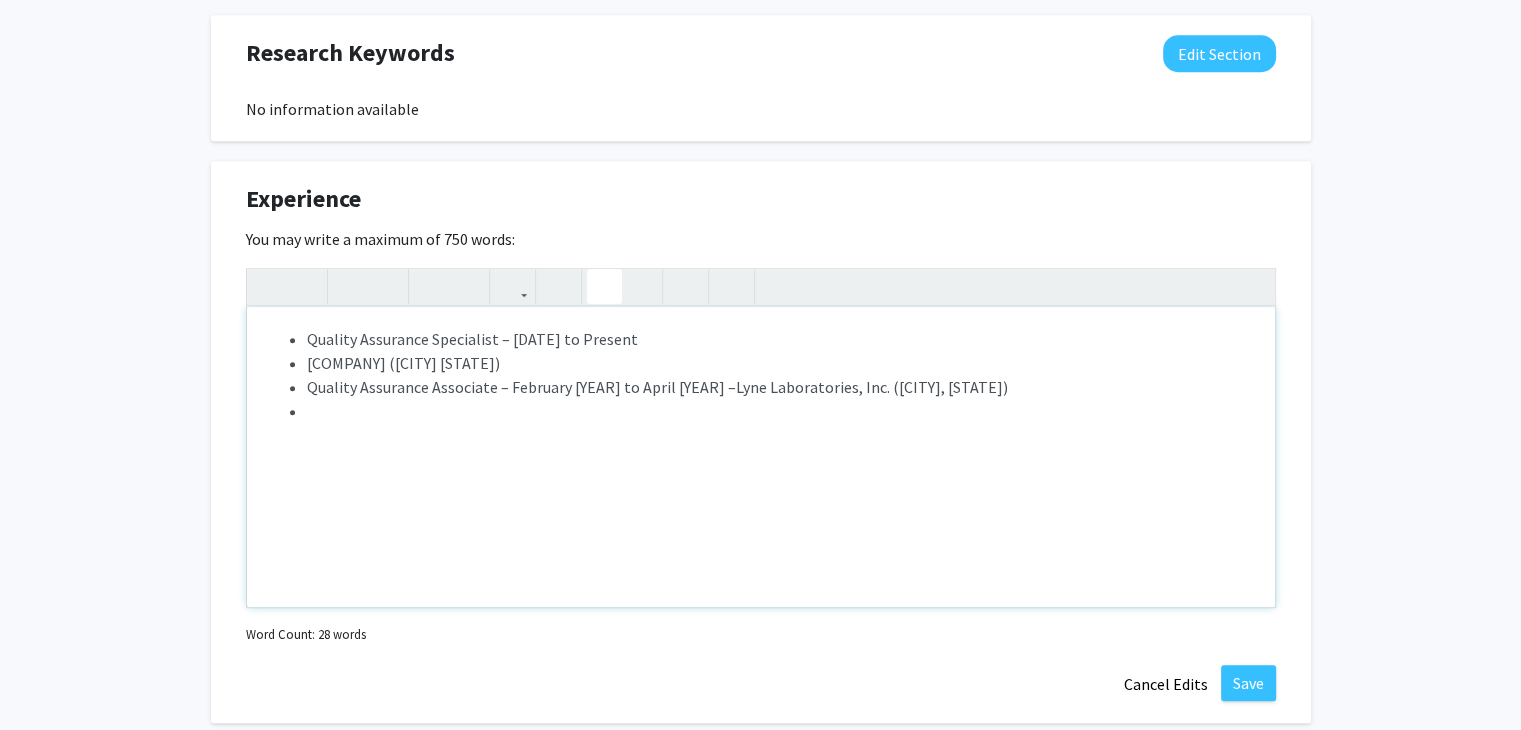 click on "Quality Assurance Specialist – April [YEAR] to Present Lyne Laboratories, Inc. ([CITY] [STATE]) Quality Assurance Associate – February [YEAR] to April [YEAR] –&nbsp;<span style="font-size: 1rem;">Lyne Laboratories, Inc. ([CITY], [STATE])</span>" at bounding box center (761, 375) 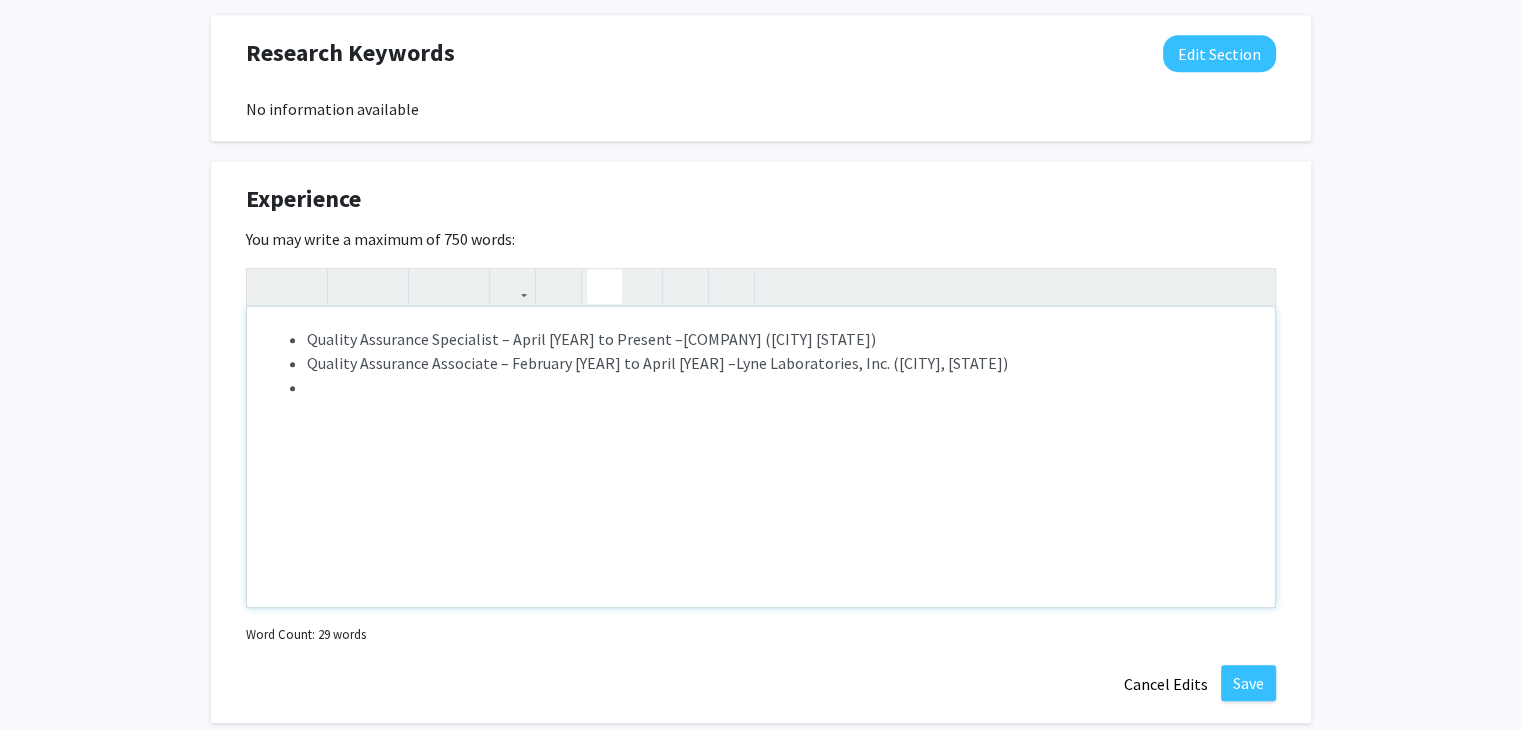 click at bounding box center (781, 387) 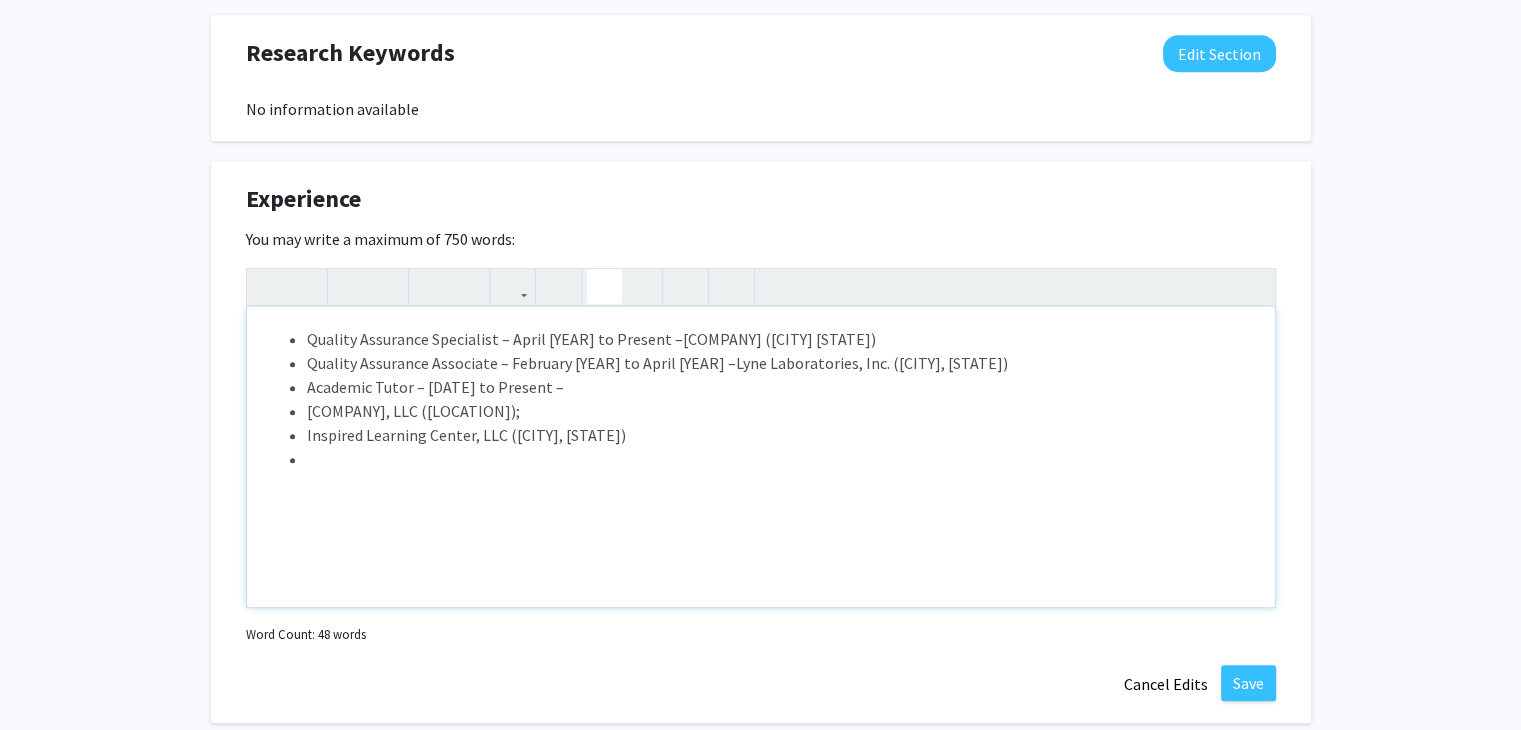 click on "[COMPANY], LLC ([LOCATION]);" at bounding box center [413, 411] 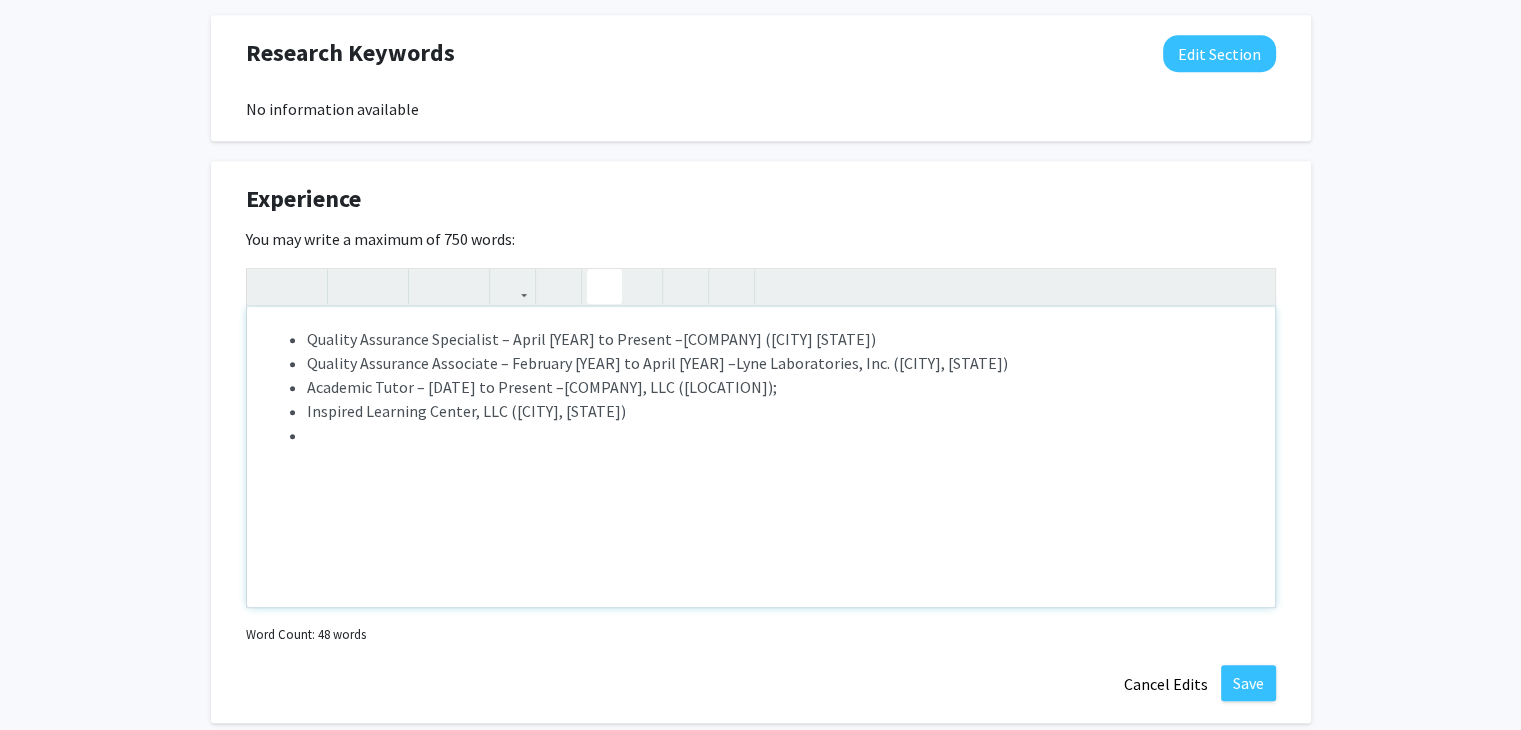 click on "Quality Assurance Specialist – [DATE] to Present –  [COMPANY] ([LOCATION]) Quality Assurance Associate – [DATE] to [DATE] –  [COMPANY] ([LOCATION]) Academic Tutor – [DATE] to Present –  [COMPANY], LLC ([LOCATION]); [COMPANY], LLC ([LOCATION])" at bounding box center (761, 387) 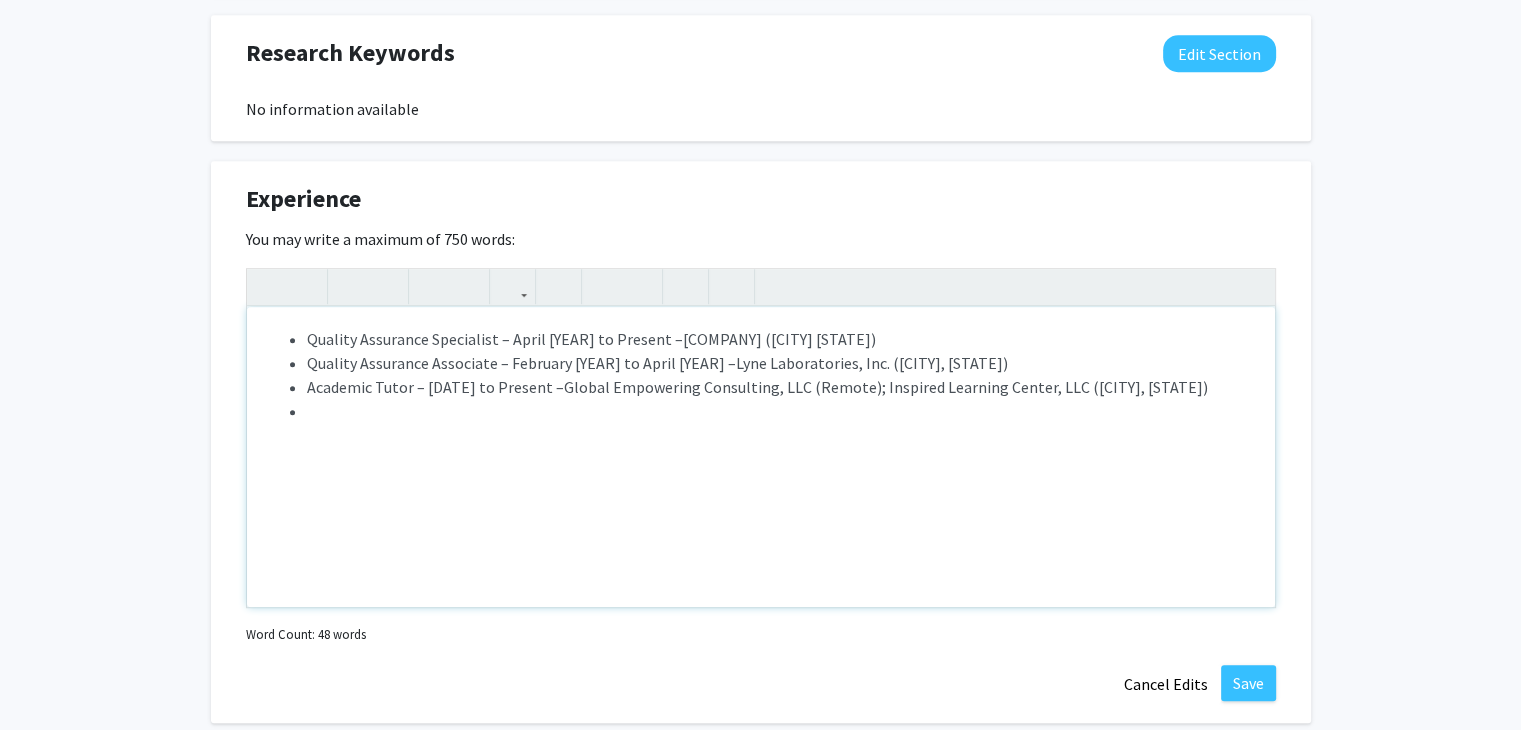 click at bounding box center [781, 411] 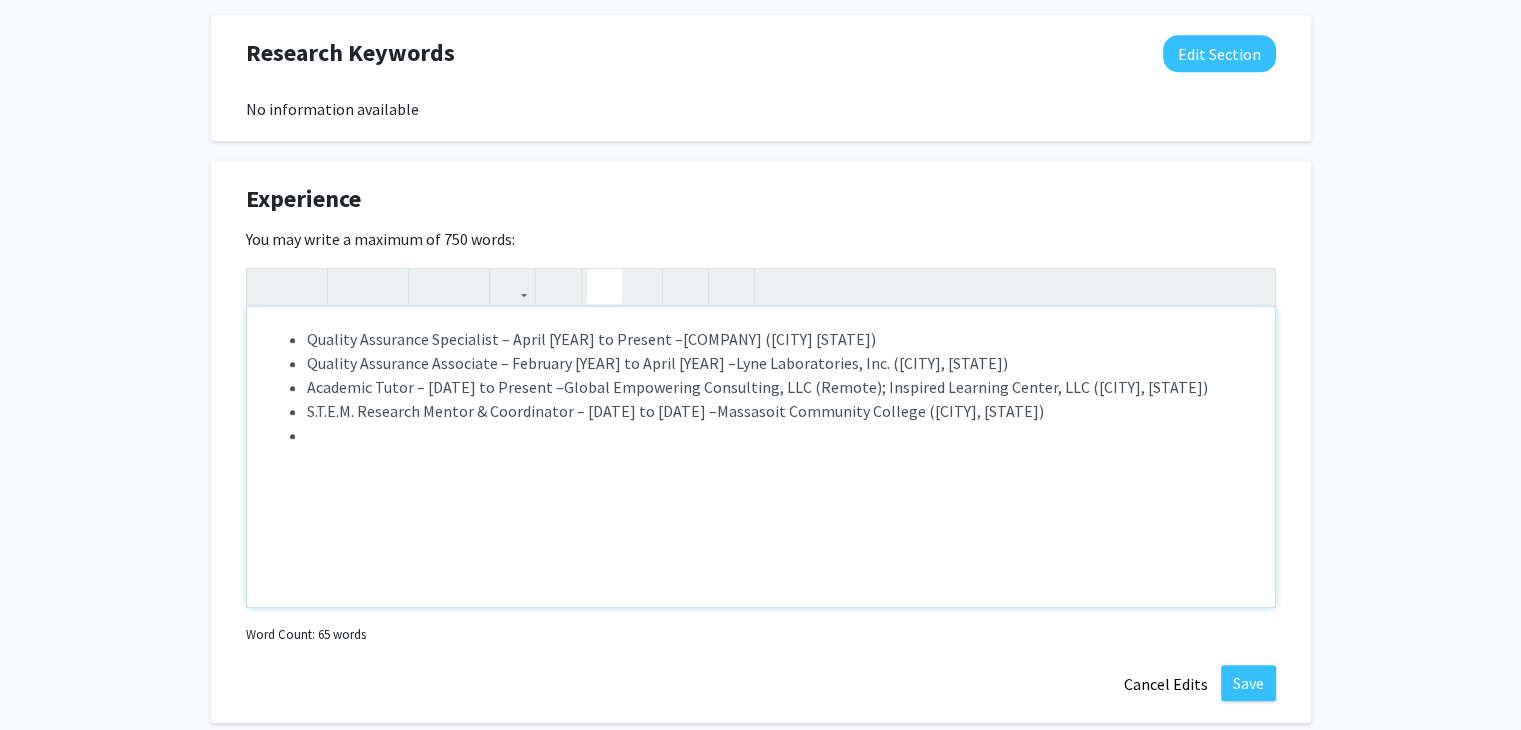 click on "Academic Tutor – [DATE] to Present –" at bounding box center [435, 387] 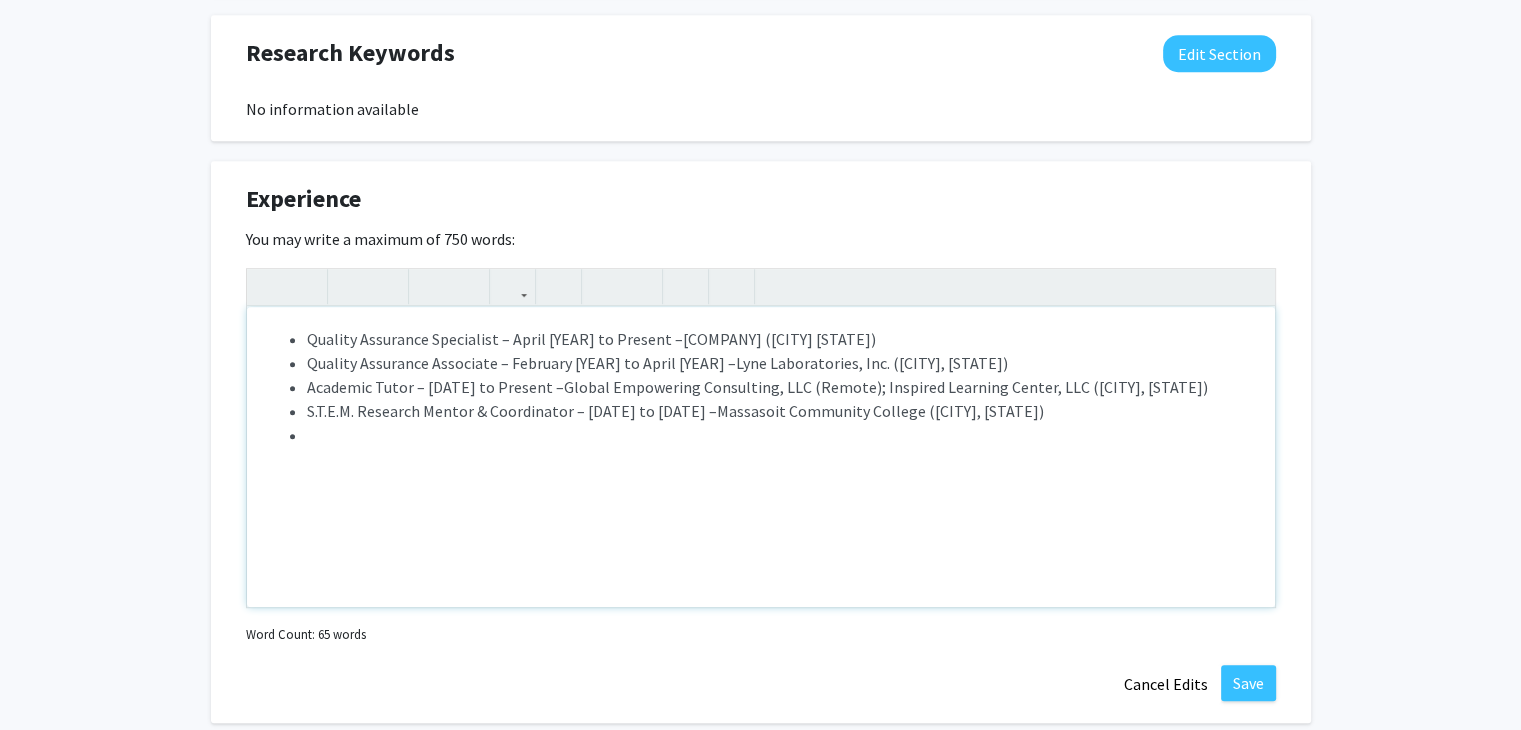 click on "Quality Assurance Specialist – April [YEAR] to Present –  Lyne Laboratories, Inc. ([CITY] [STATE]) Quality Assurance Associate – February [YEAR] to April [YEAR] –  Lyne Laboratories, Inc. ([CITY], [STATE]) Academic Tutor – January [YEAR] to Present –  Global Empowering Consulting, LLC (Remote); Inspired Learning Center, LLC ([CITY], [STATE]) S.T.E.M. Research Mentor & Coordinator – September [YEAR] to January [YEAR] –  Massasoit Community College ([CITY], [STATE])" at bounding box center (761, 457) 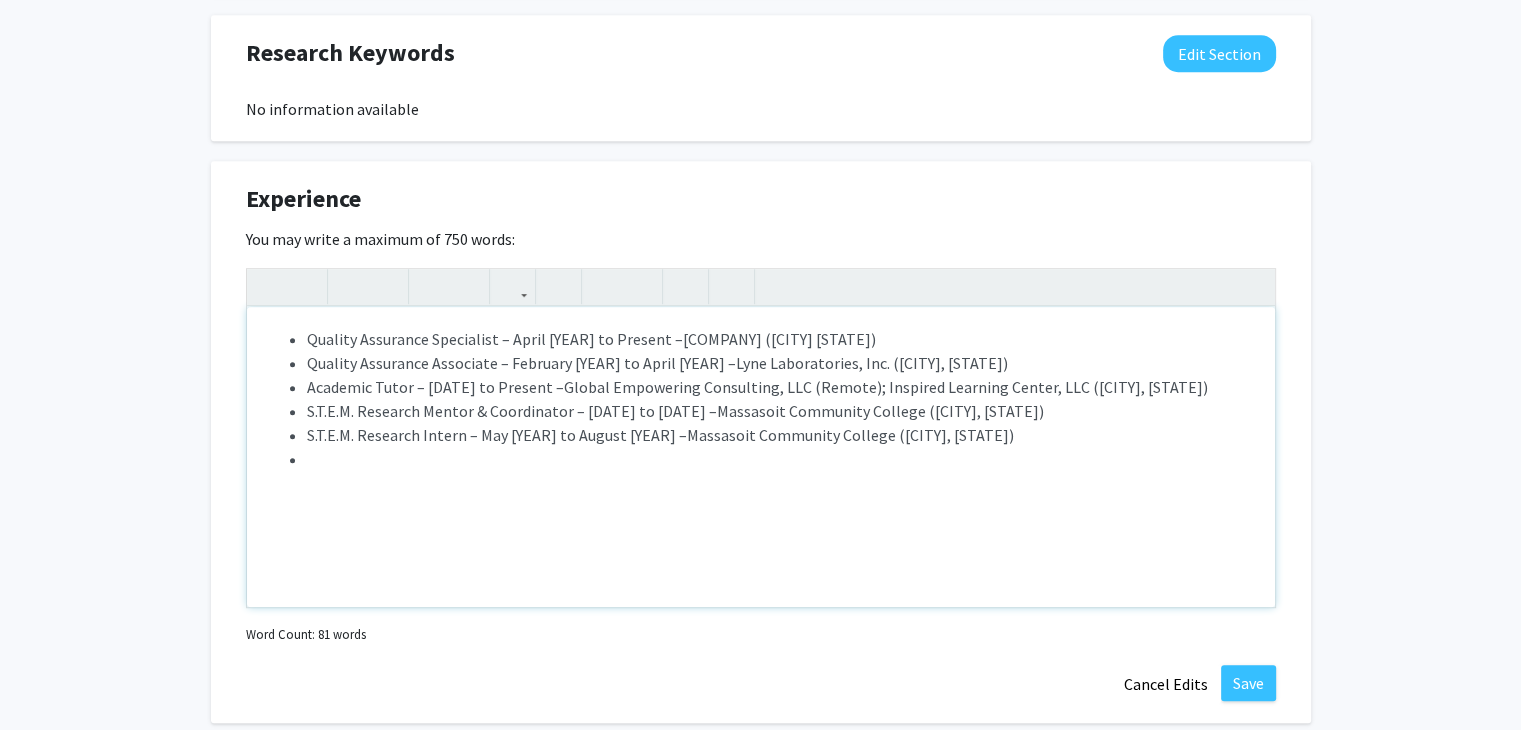 click on "S.T.E.M. Research Intern – May [YEAR] to August [YEAR] –" at bounding box center (497, 435) 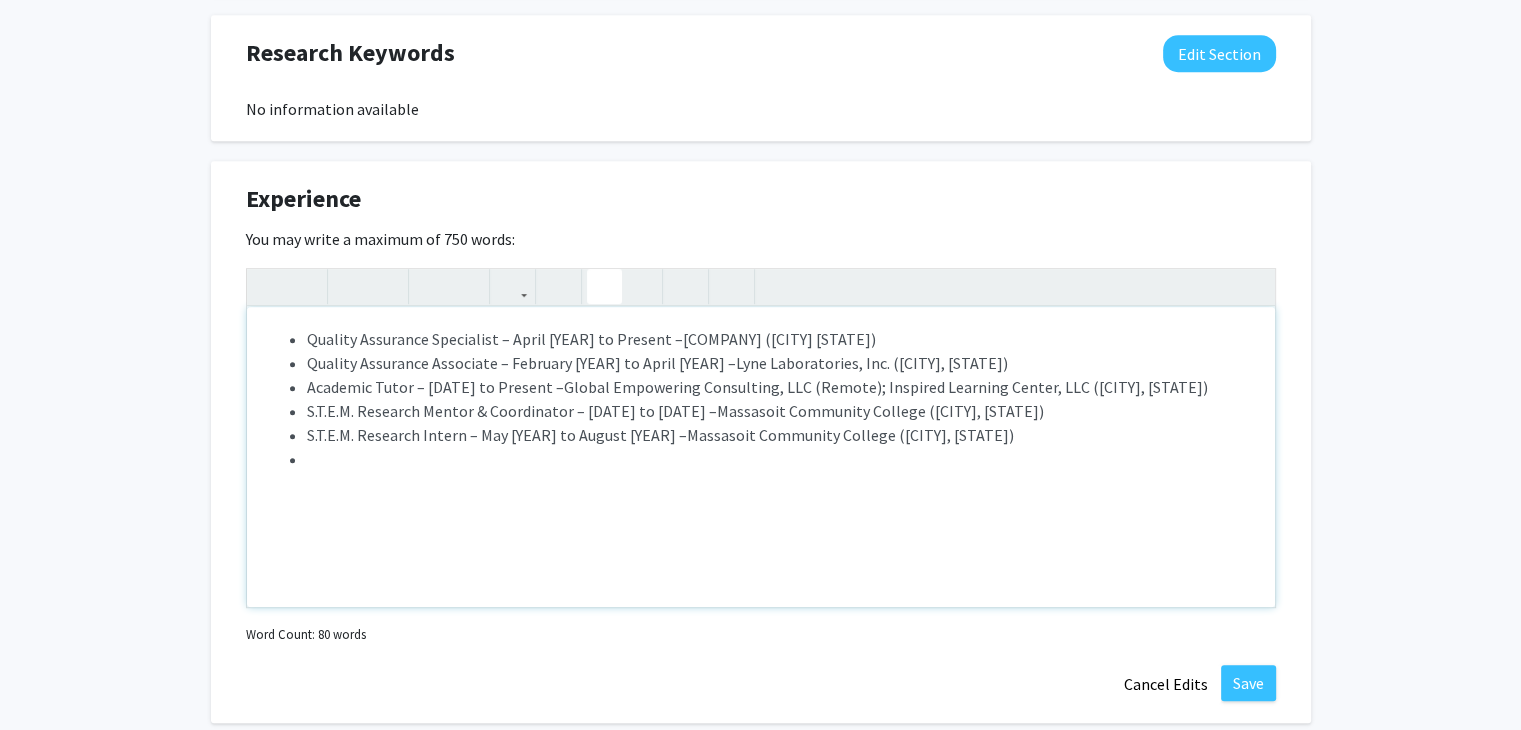 click on "Academic Tutor – [DATE] to Present –&nbsp;Global Empowering Consulting, LLC (Remote); Inspired Learning Center, LLC ([CITY], [STATE])" at bounding box center [781, 387] 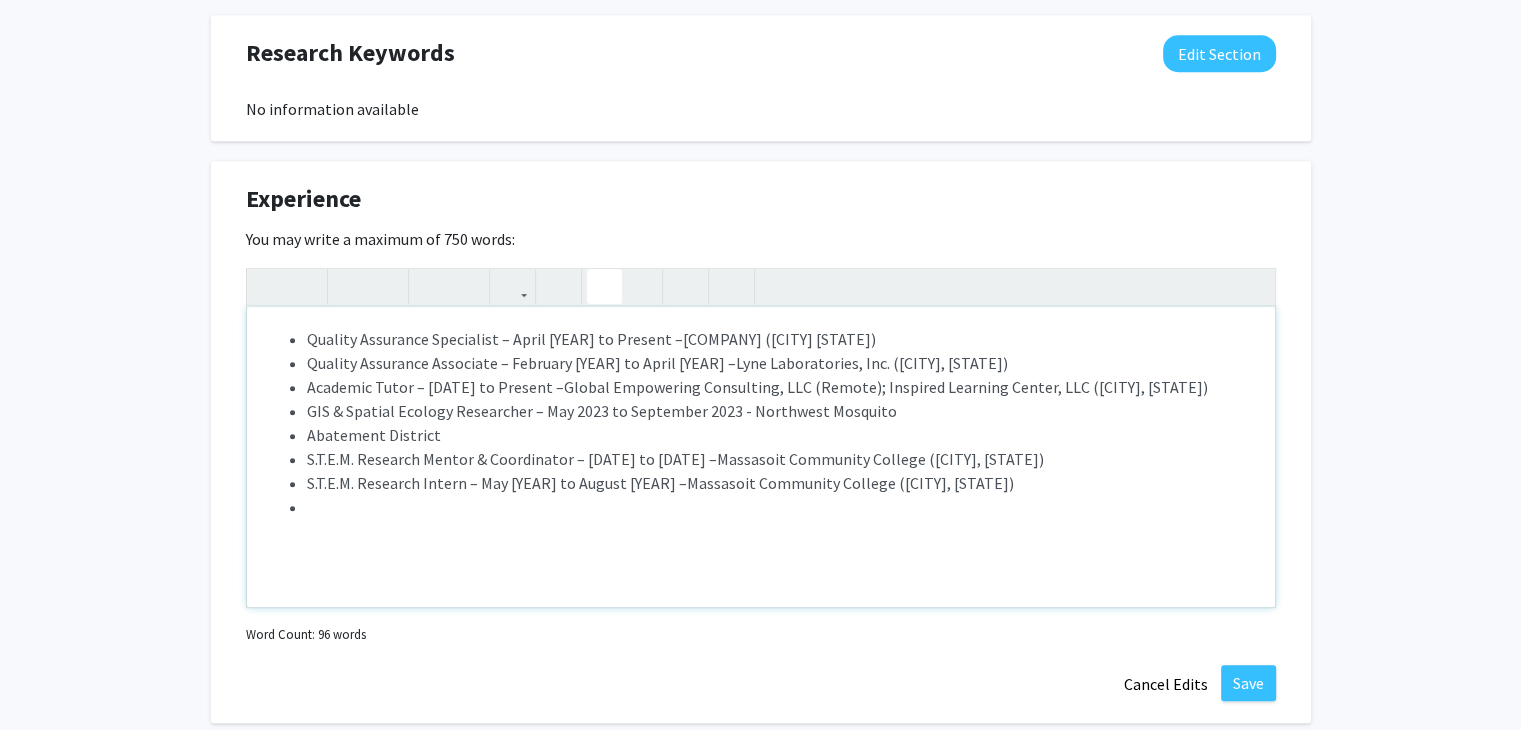 click on "Abatement District" at bounding box center (781, 435) 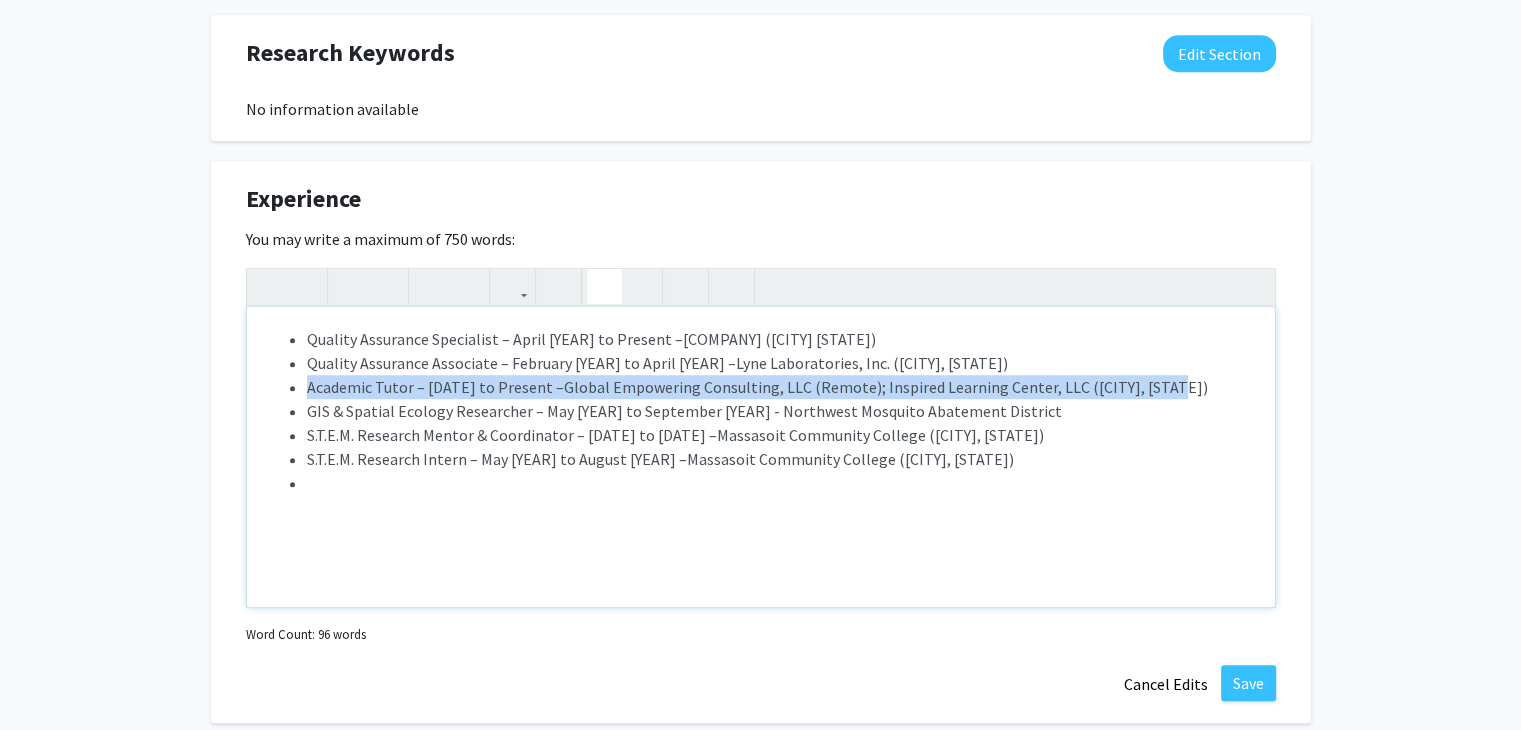 drag, startPoint x: 1216, startPoint y: 385, endPoint x: 306, endPoint y: 387, distance: 910.0022 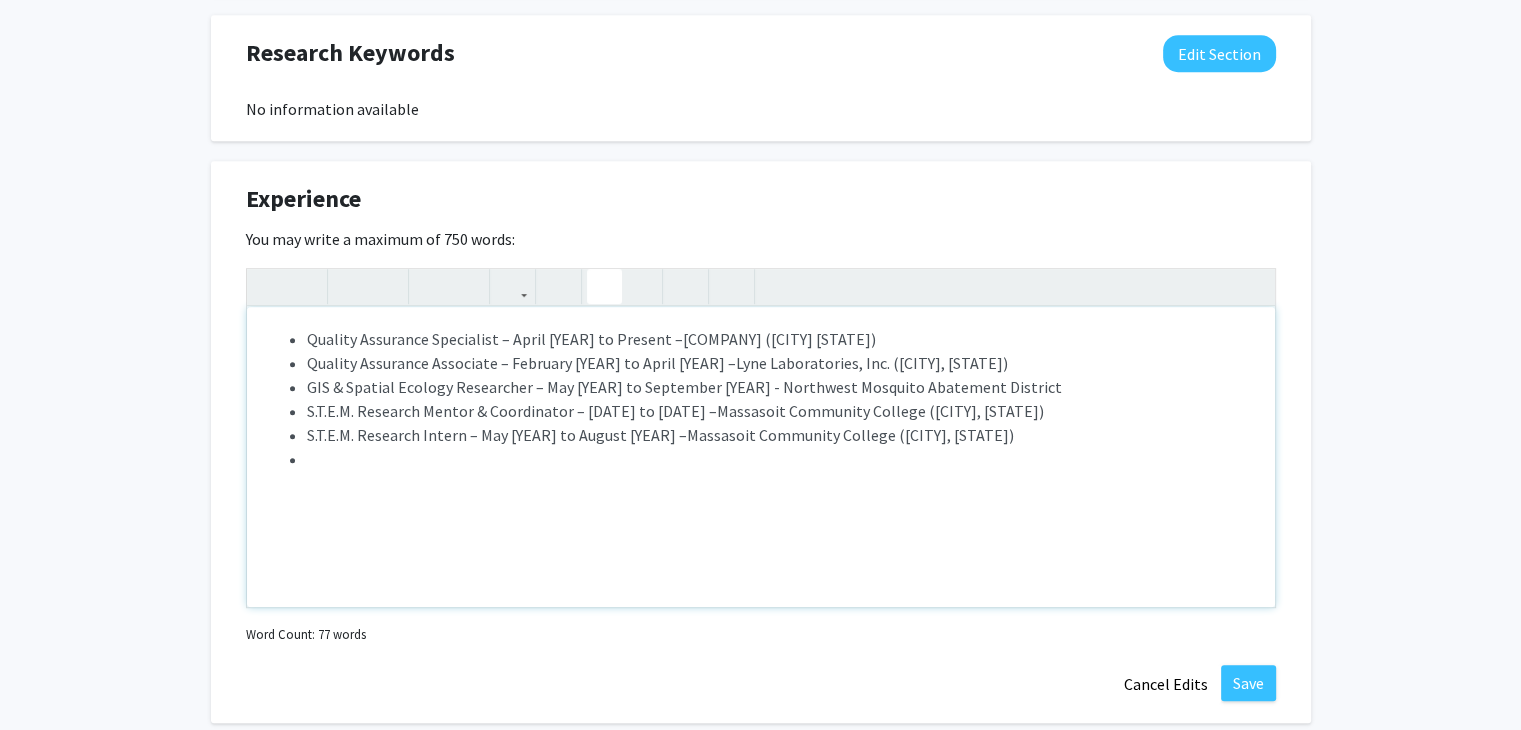 click on "Quality Assurance Specialist – [DATE] to Present –  Lyne Laboratories, Inc. ([CITY] [STATE])" at bounding box center (781, 339) 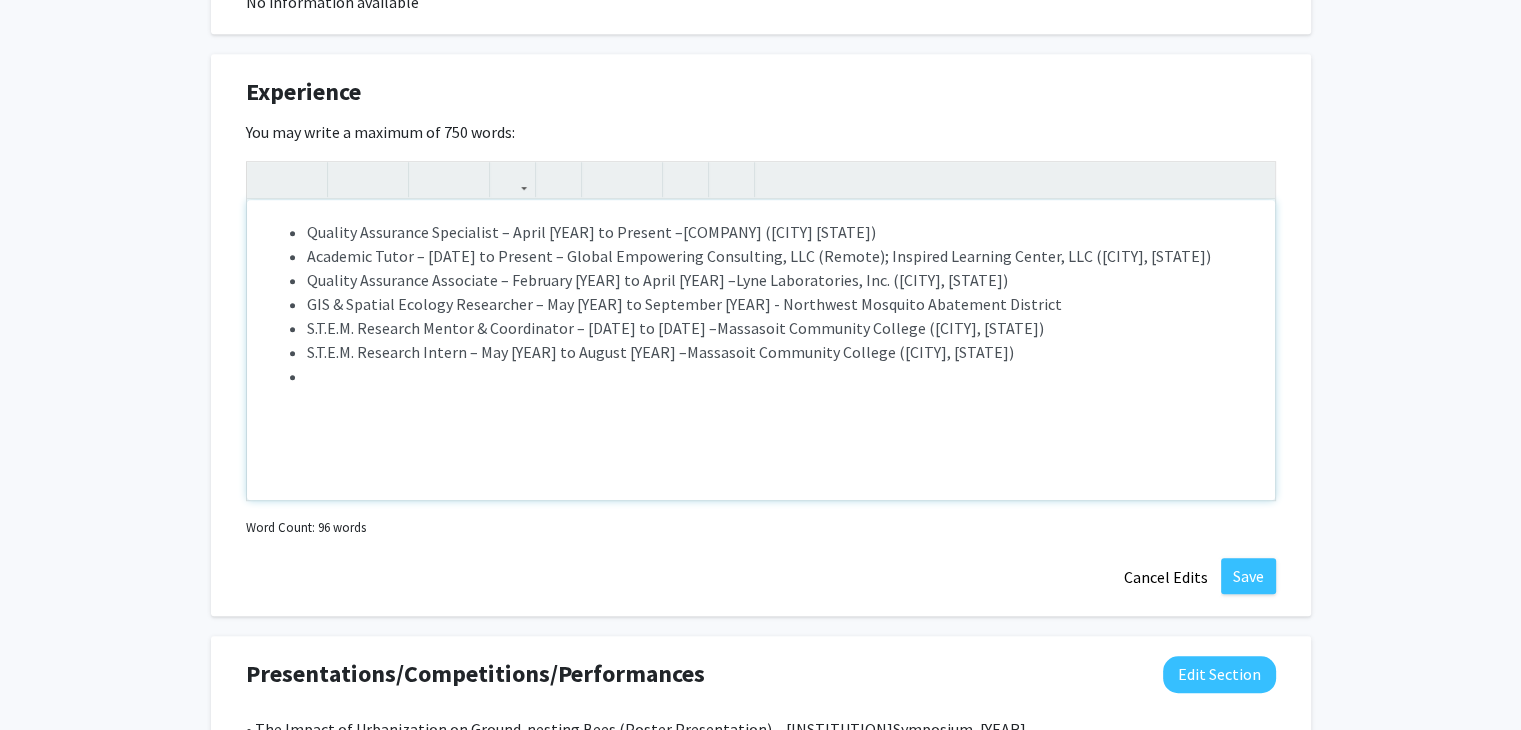 scroll, scrollTop: 1180, scrollLeft: 0, axis: vertical 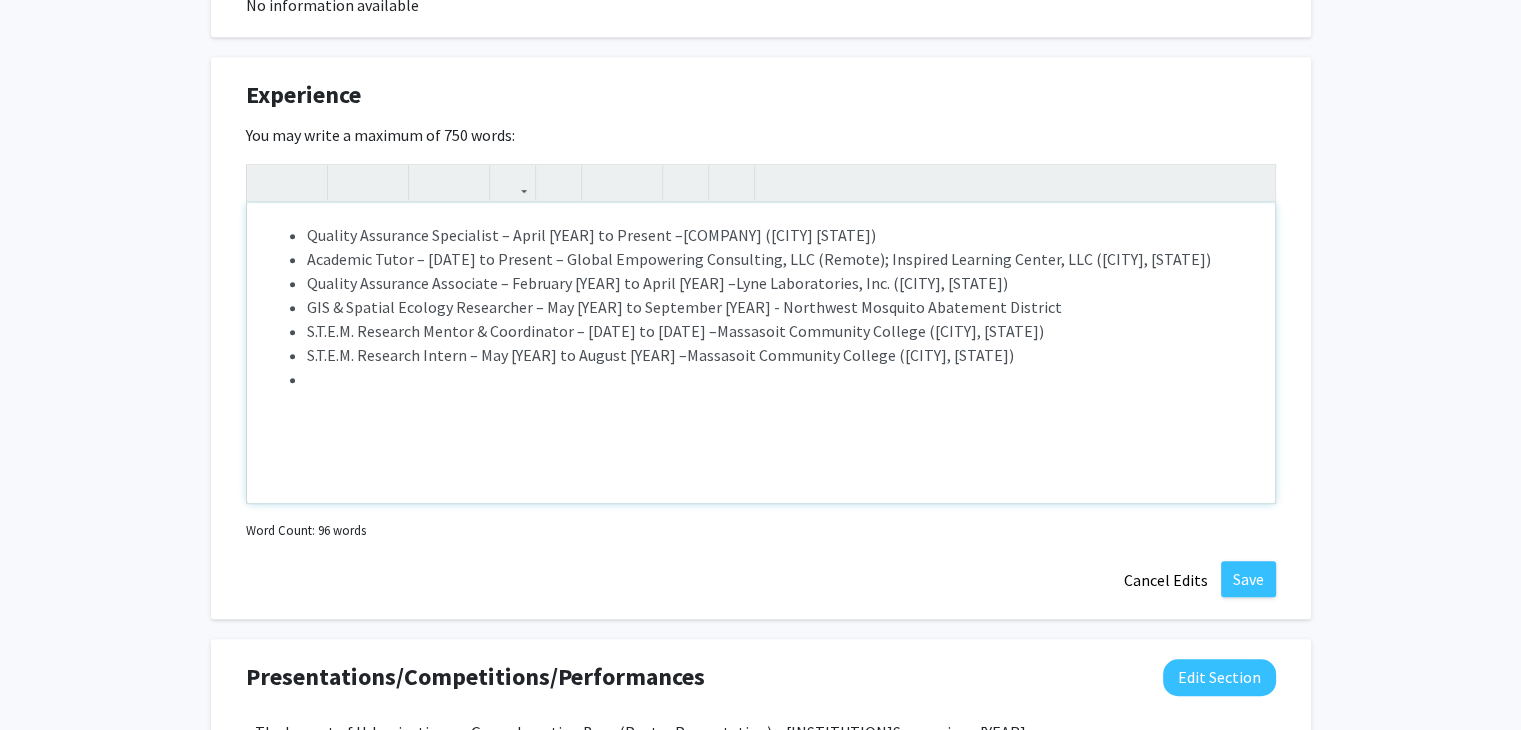 click on "GIS & Spatial Ecology Researcher – May [YEAR] to September [YEAR] - Northwest Mosquito Abatement District" at bounding box center (781, 307) 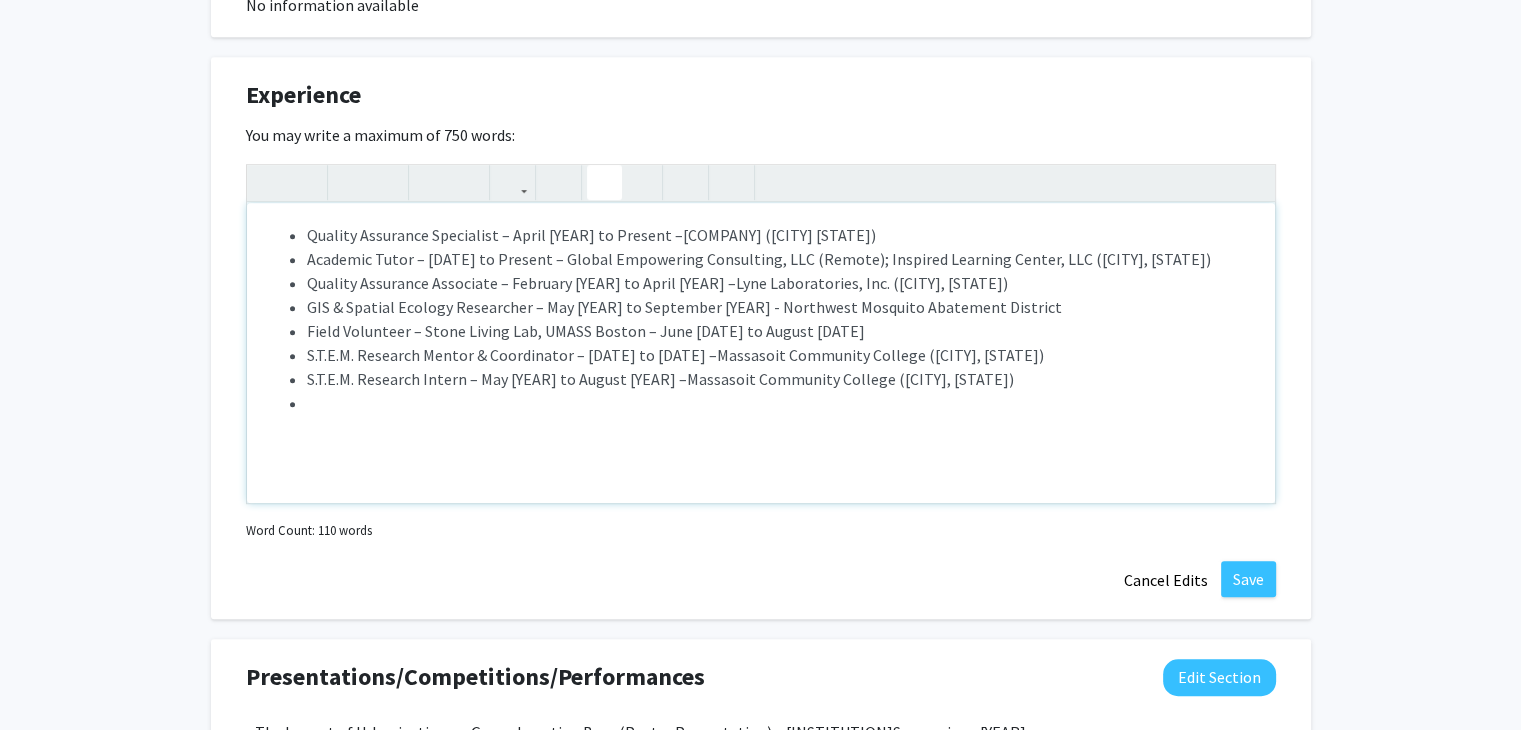 drag, startPoint x: 304, startPoint y: 409, endPoint x: 275, endPoint y: 401, distance: 30.083218 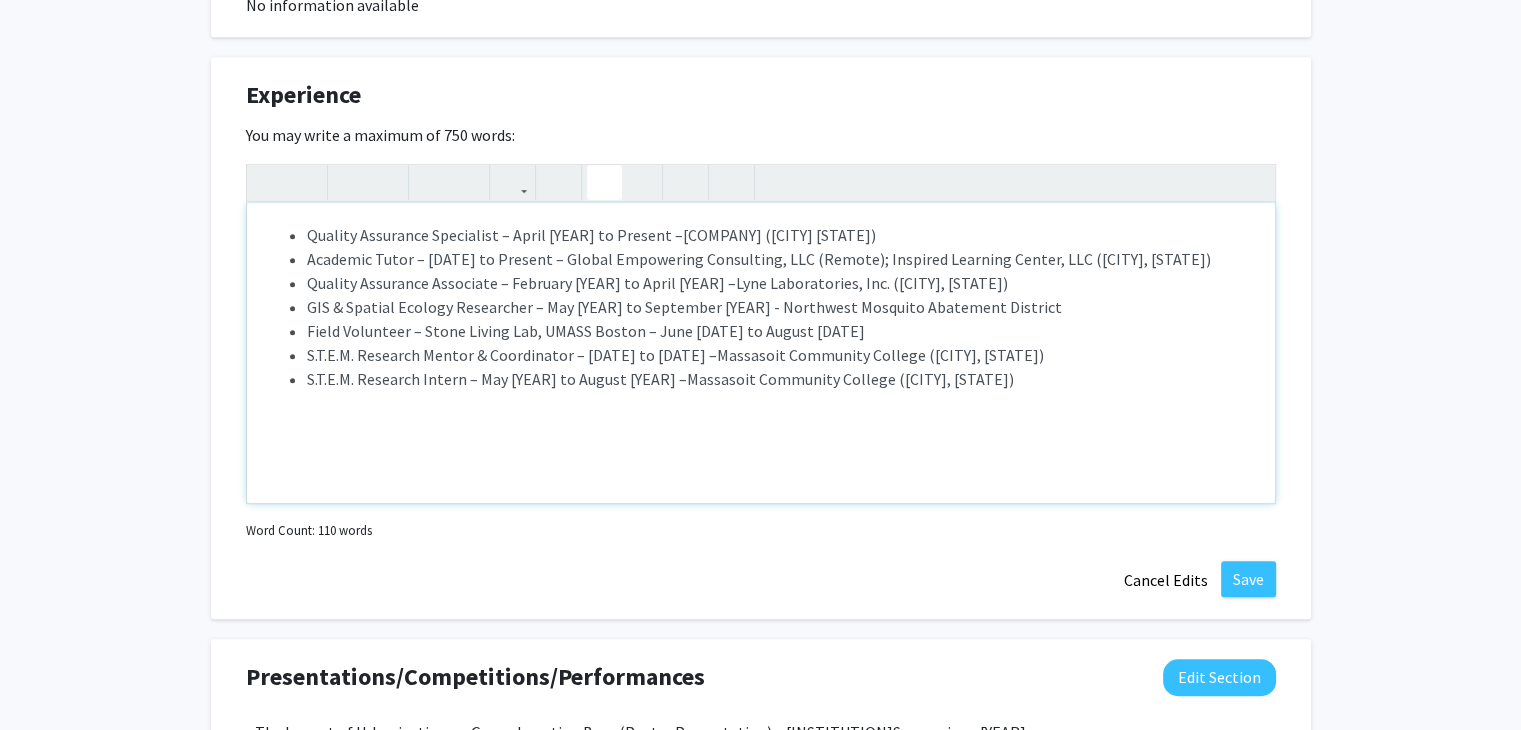type on "<l><ip><do>Sitamet Consectet Adipiscing – Elits 6067 do Eiusmod –&temp;<inci utlab="etdo-magn: 8ali;">Enim Adminimvenia, Qui. (Nostrude UL)</labo></ni><al><exea commo="cons-duis: 7aut;">Irureinr Volup – Velites 9792 ci Fugiatn – Pariat Excepteurs Occaecatcu, NON (Proide); Suntculp Quioffic Deseru, MOL (Animides, LA)</pers></un><om><iste natus="erro-volu: 1acc;">Dolorem Laudantiu Totamrema – Eaqueips 6442 qu Abill 3389 –&inve;</veri>Quas Architectobe, Vit. (Dictaexp, NE)</en><ip>QUI &vol; Asperna Autodit Fugitconse – Mag 7619 do Eosration 7543 - Sequinesc Nequepor Quisquamd Adipisci</nu><ei>Modit Inciduntm – Quaer Etiamm Sol, NOBIS Eligen – Opti 9074 cu Nihili 1437
</qu><pl><face possi="assu-repe: 4tem;">A.Q.O.D. Rerumnec Saepee &vol; Repudiandae – Recusanda 7175 it Earumhi 1743 –&tene;</sapi>Delectusr Voluptati Maiores (Aliasper, DO)</as><re><mini nostr="exer-ulla: 7cor;">S.L.A.C. Consequa Quidma – Mol 0373 mo Harumq 3197 –&reru;</faci>Expeditad Namlibero Tempore (Cumsolut, NO</el></op></c><ni>..." 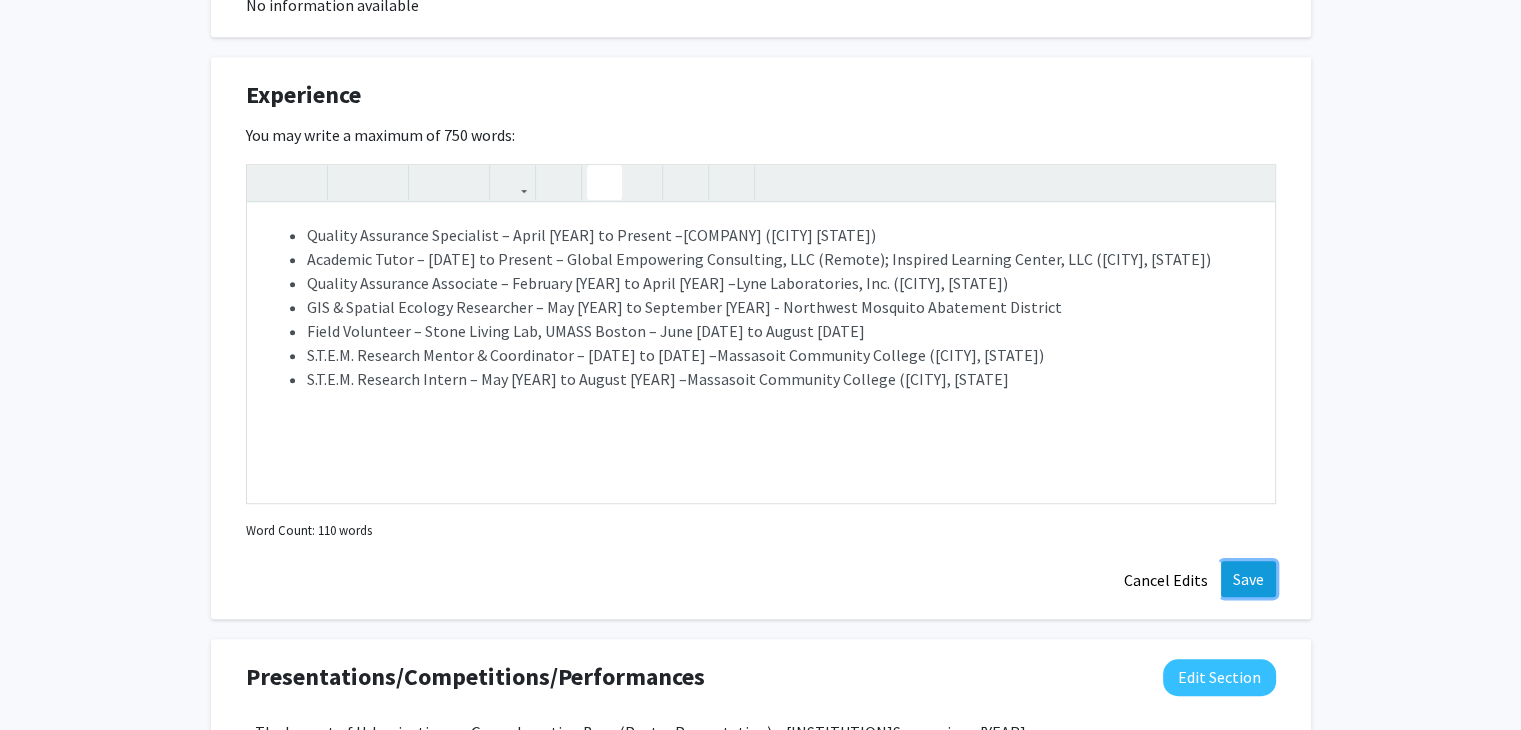 click on "Save" 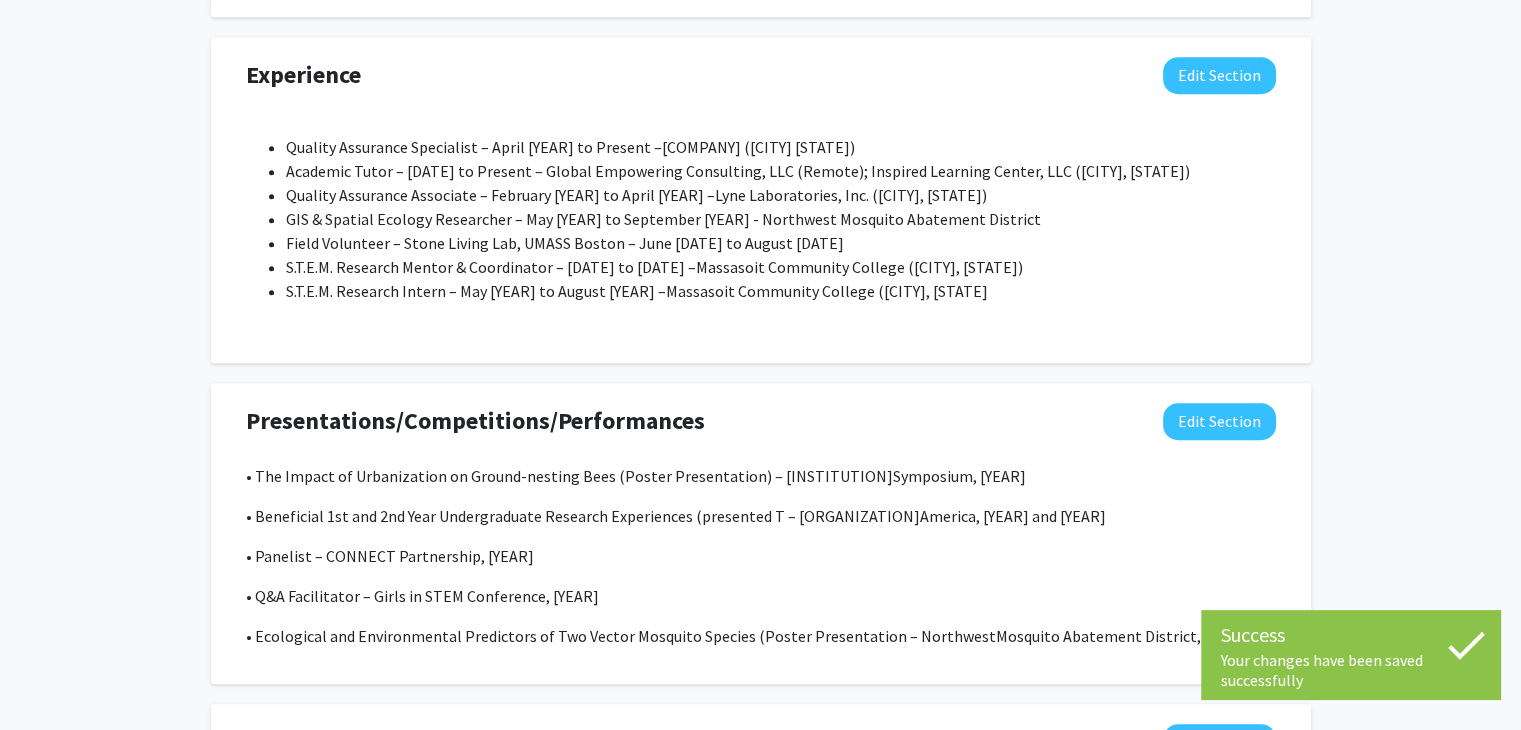 scroll, scrollTop: 1199, scrollLeft: 0, axis: vertical 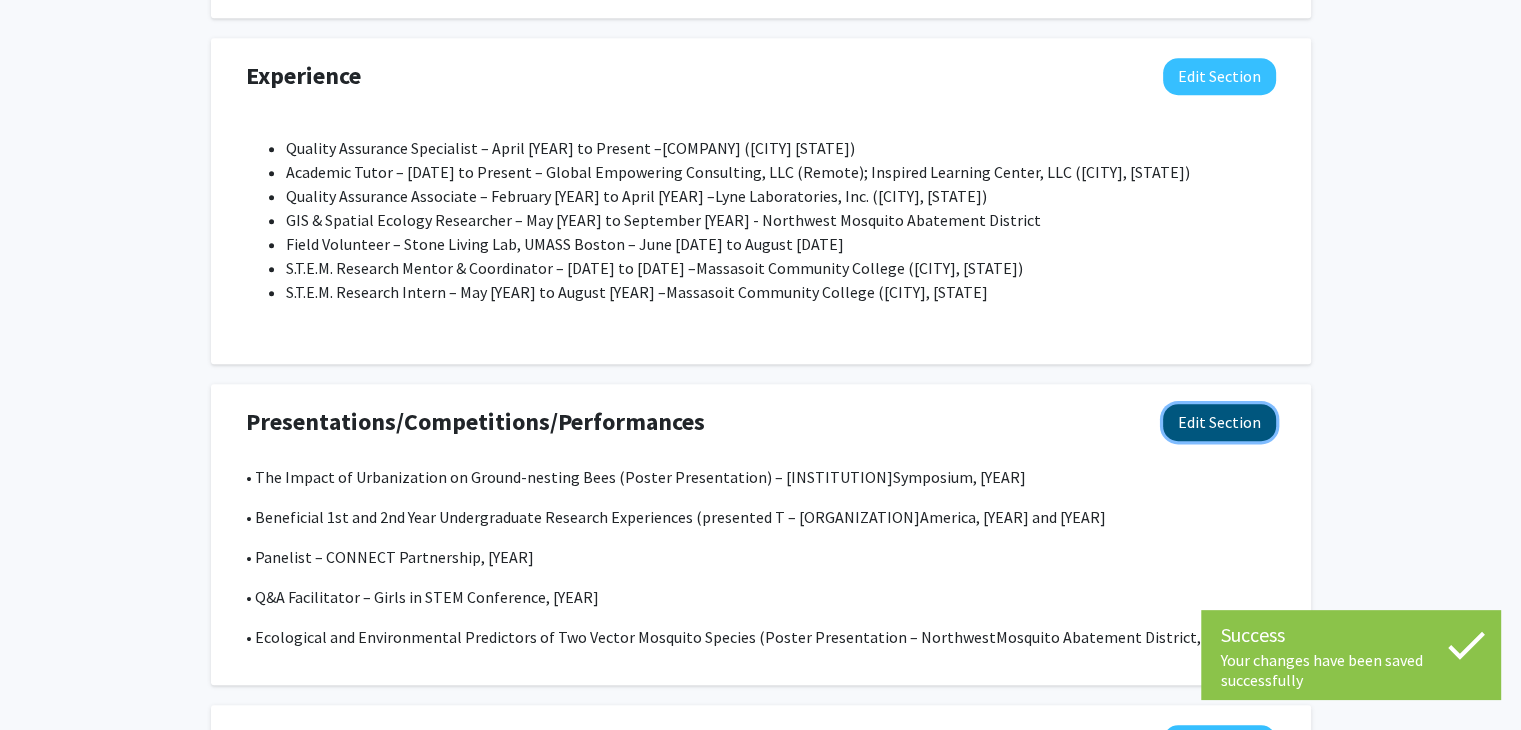 click on "Edit Section" 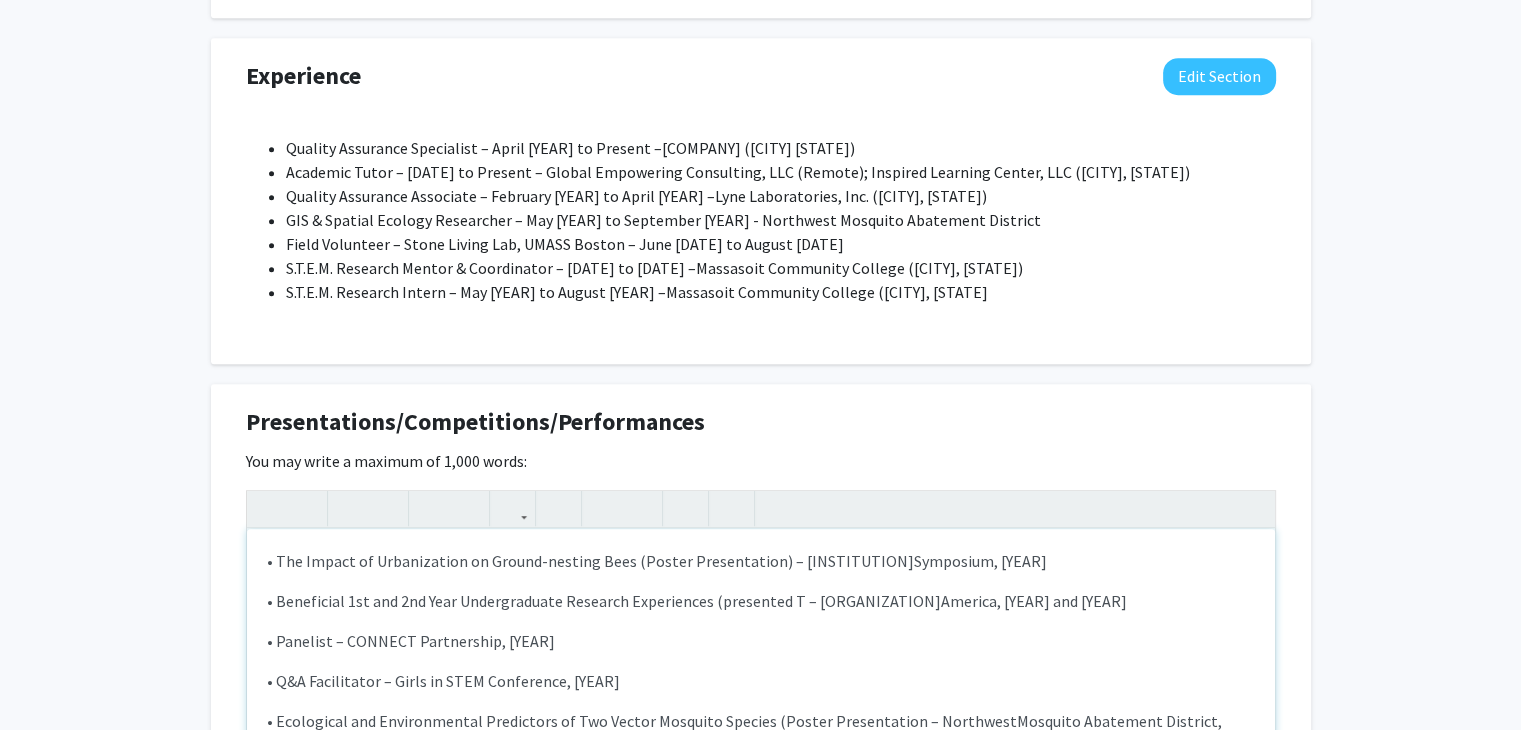 click on "• The Impact of Urbanization on Ground-nesting Bees (Poster Presentation) – Massasoit Community College  Symposium, [YEAR]" at bounding box center (761, 561) 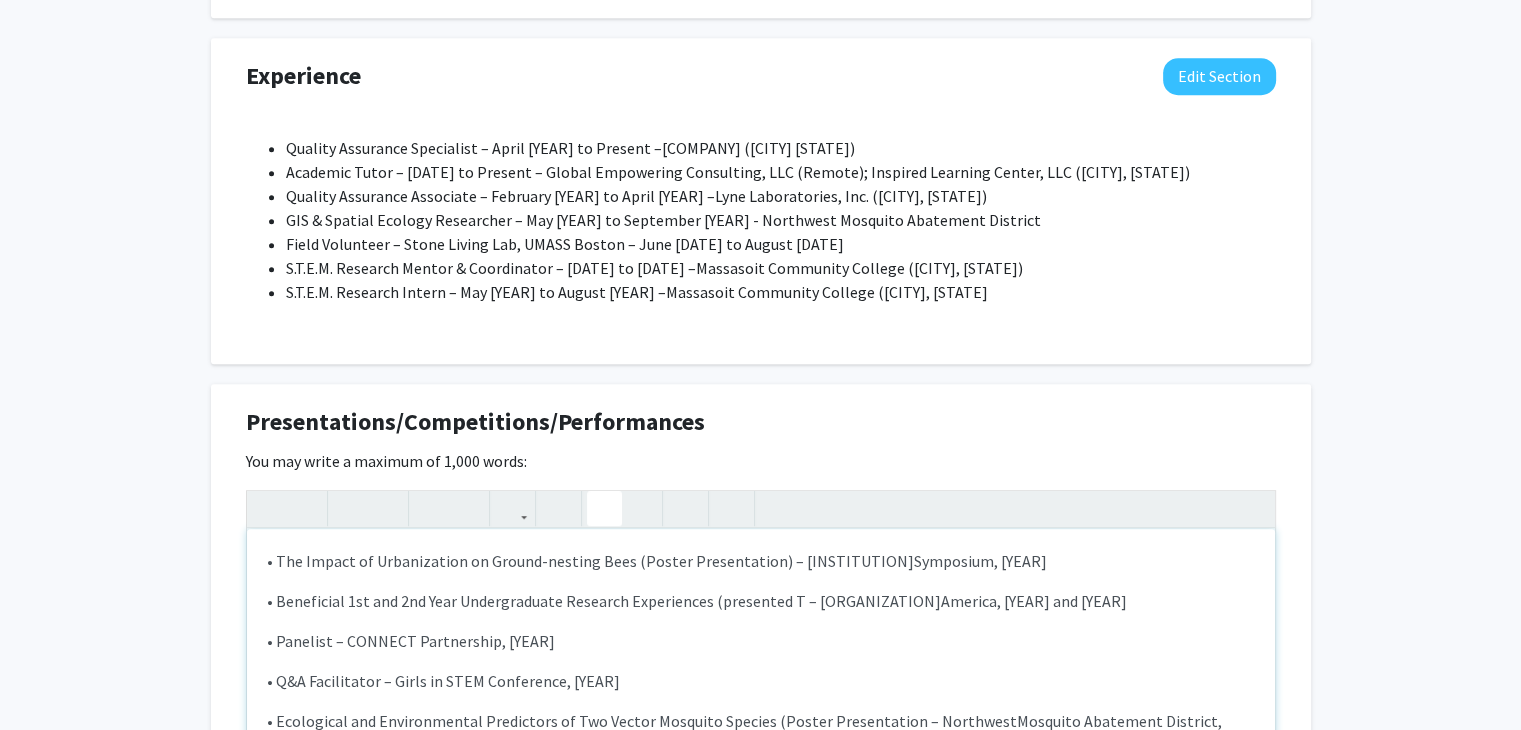 type on "<p><ul><li>• The Impact of Urbanization on Ground-nesting Bees (Poster Presentation) – Massasoit Community College&nbsp;<span>Symposium, [YEAR]</span></li></ul></p><p>• Beneficial 1st and 2nd Year Undergraduate Research Experiences (Presented Talk) – Ecological Society of&nbsp;<span>America, [YEAR] and [YEAR]</span></p><p>• Panelist – CONNECT Partnership, [YEAR]
</p><p>• Q&amp;A Facilitator – Girls in STEM Conference, [YEAR]
</p><p>• Ecological and Environmental Predictors of Two Vector Mosquito Species (Poster Presentation) – Northwest&nbsp;<span>Mosquito Abatement District, [YEAR]</span></p>" 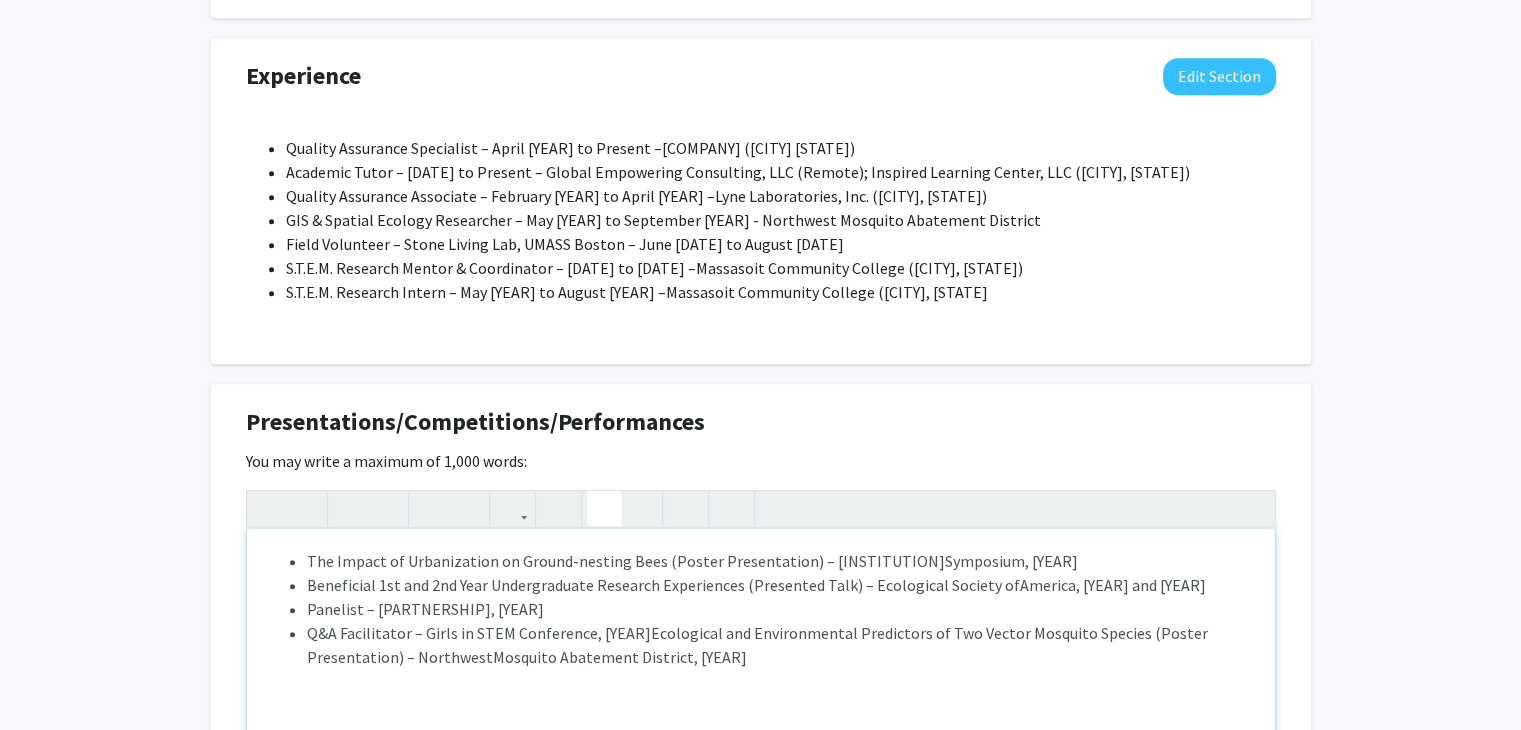type on "<p><ul><li>&nbsp;The Impact of Urbanization on Ground-nesting Bees (Poster Presentation) – Massasoit Community College&nbsp;<span>Symposium, [YEAR]</span></li><li>Beneficial 1st and 2nd Year Undergraduate Research Experiences (Presented Talk) – Ecological Society of&nbsp;<span style="font-size: 1rem;">America, [YEAR] and [YEAR]</span></li><li>Panelist – CONNECT Partnership, [YEAR]</li><li>Q&amp;A Facilitator – Girls in STEM Conference, [YEAR]</li><li>Ecological and Environmental Predictors of Two Vector Mosquito Species (Poster Presentation) – Northwest&nbsp;<span style="font-size: 1rem;">Mosquito Abatement District, [YEAR]</span></li></ul></p>" 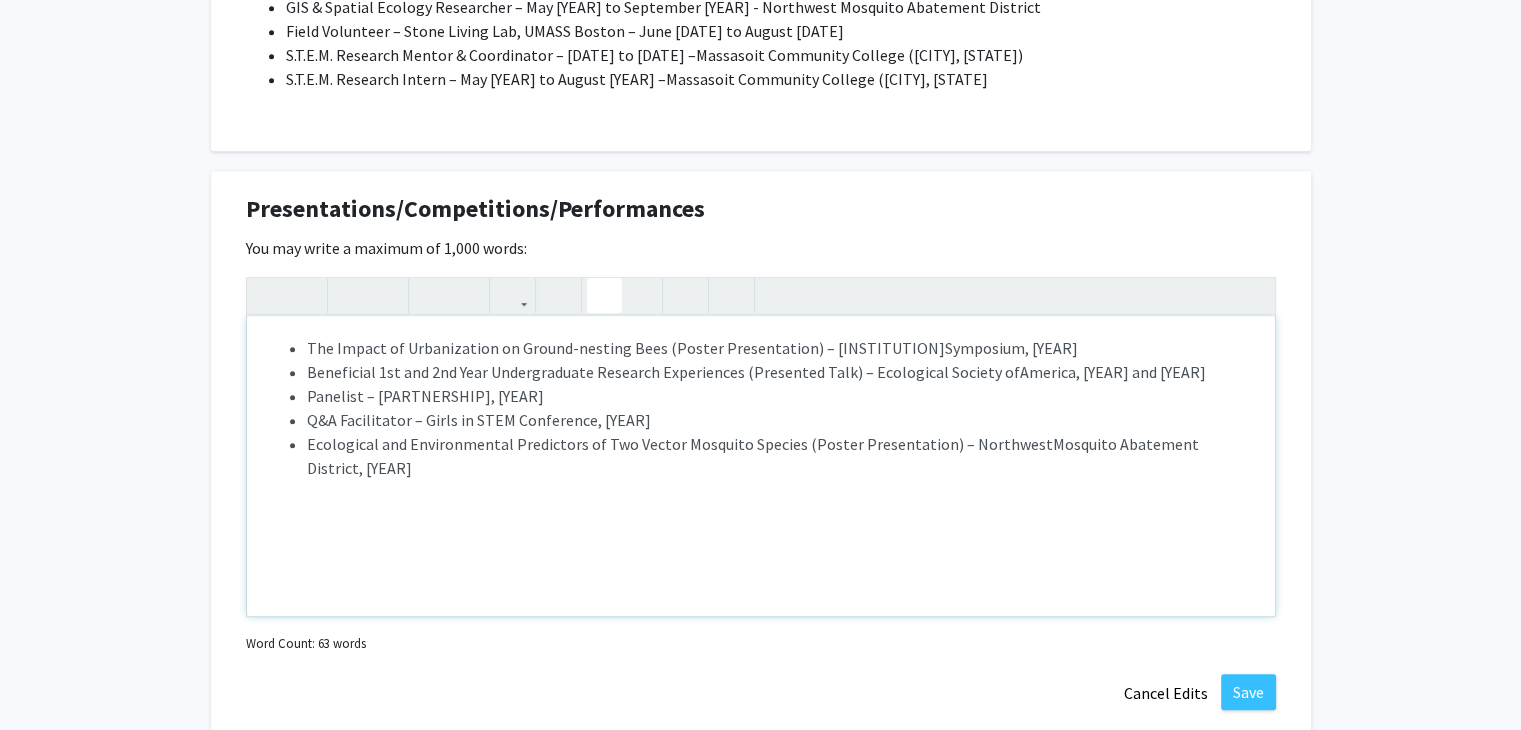 scroll, scrollTop: 1413, scrollLeft: 0, axis: vertical 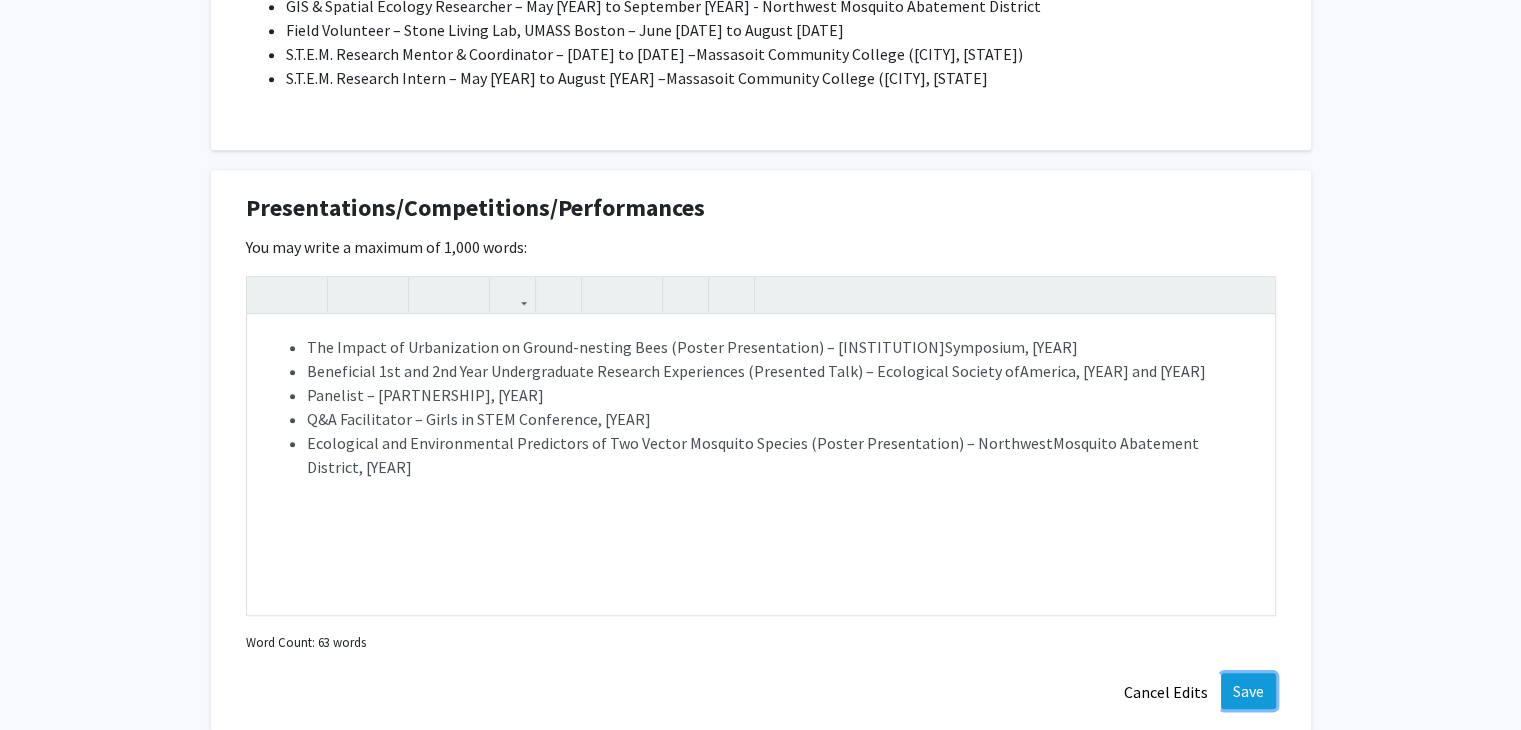 click on "Save" 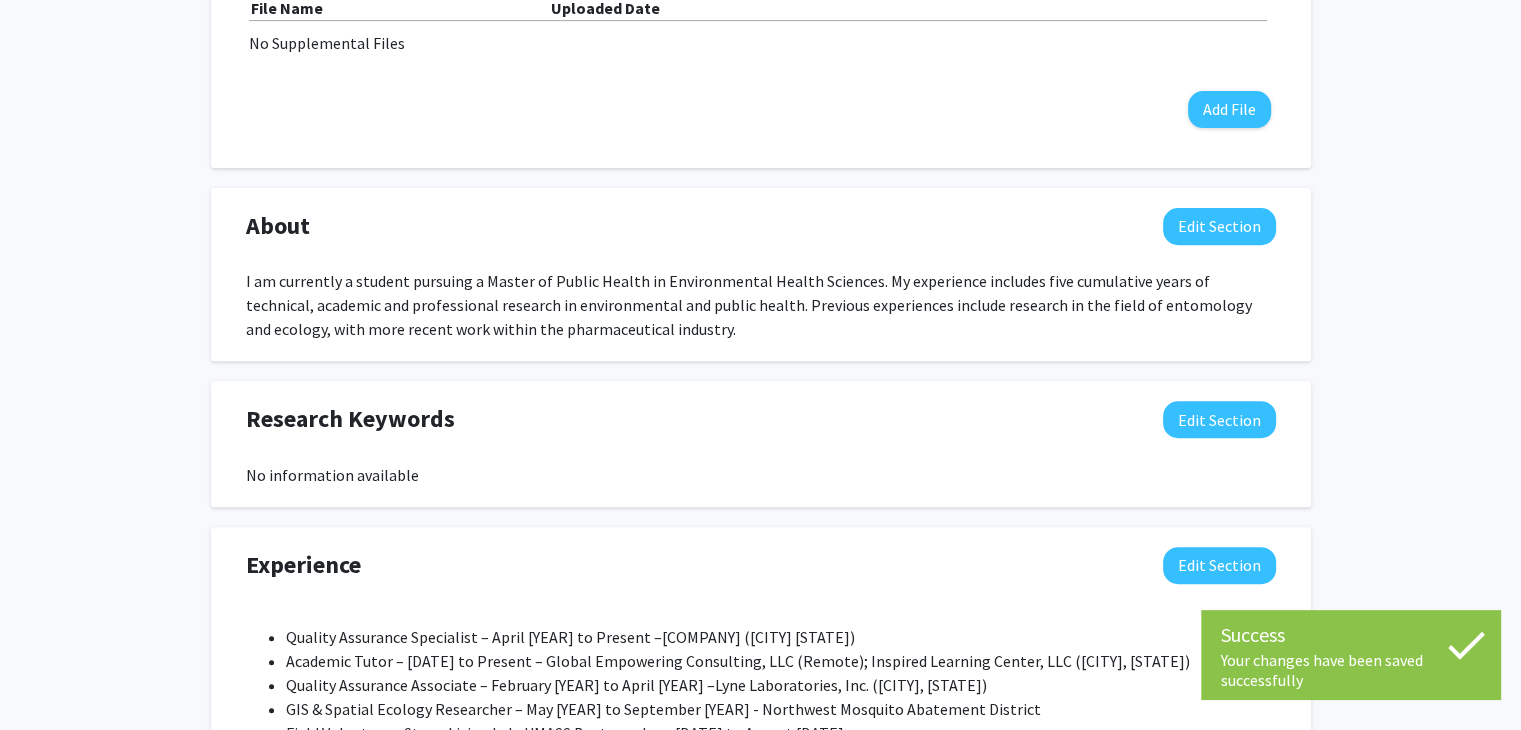 scroll, scrollTop: 708, scrollLeft: 0, axis: vertical 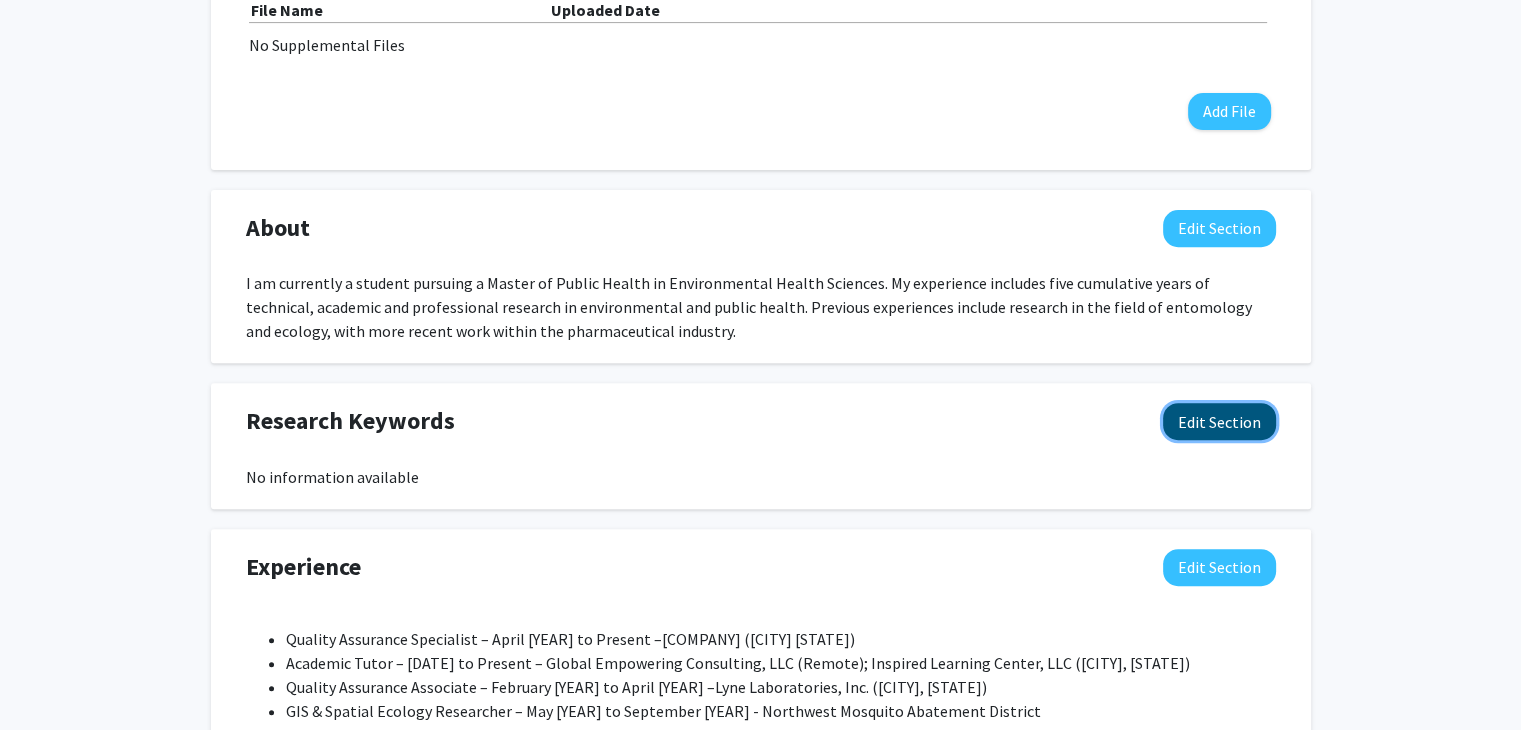 click on "Edit Section" 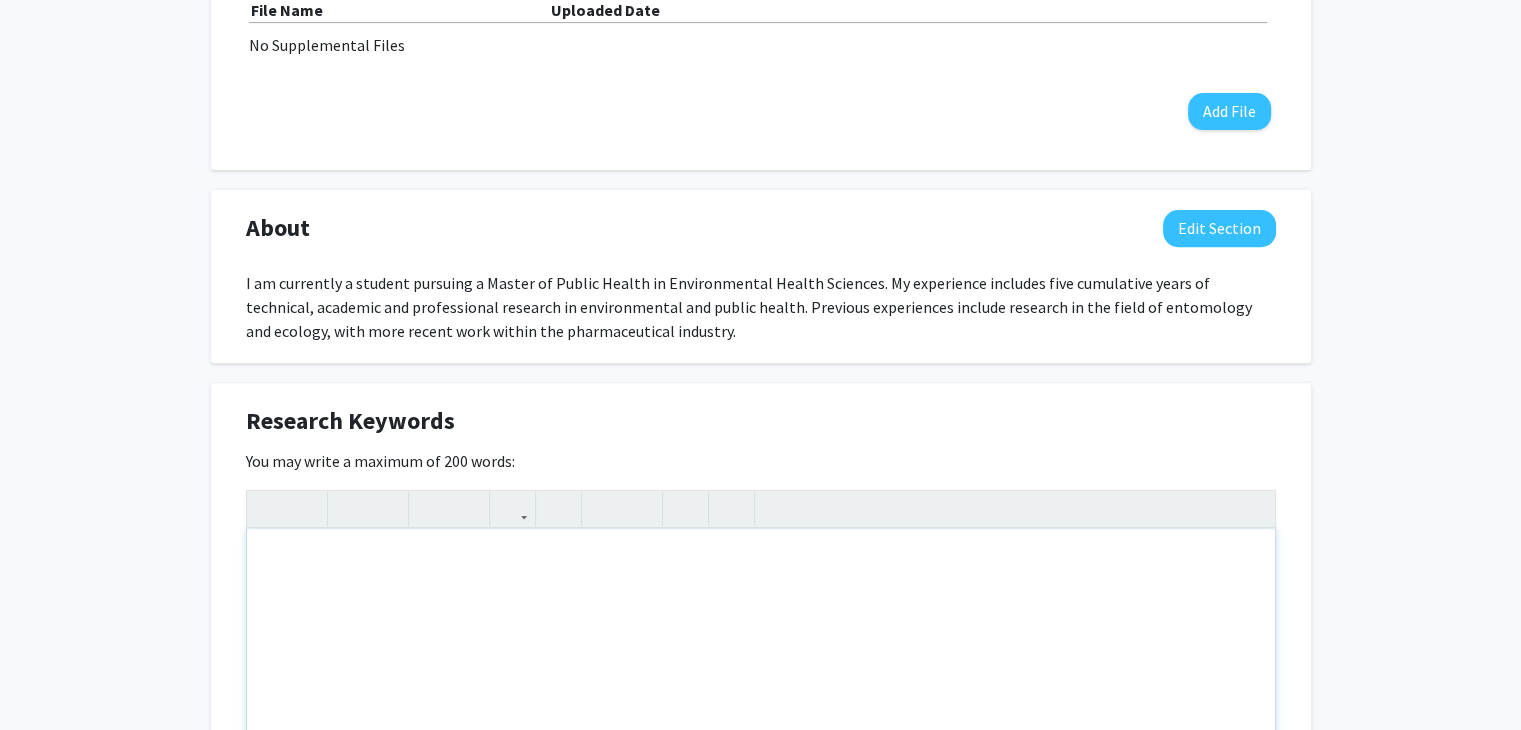 click at bounding box center [761, 679] 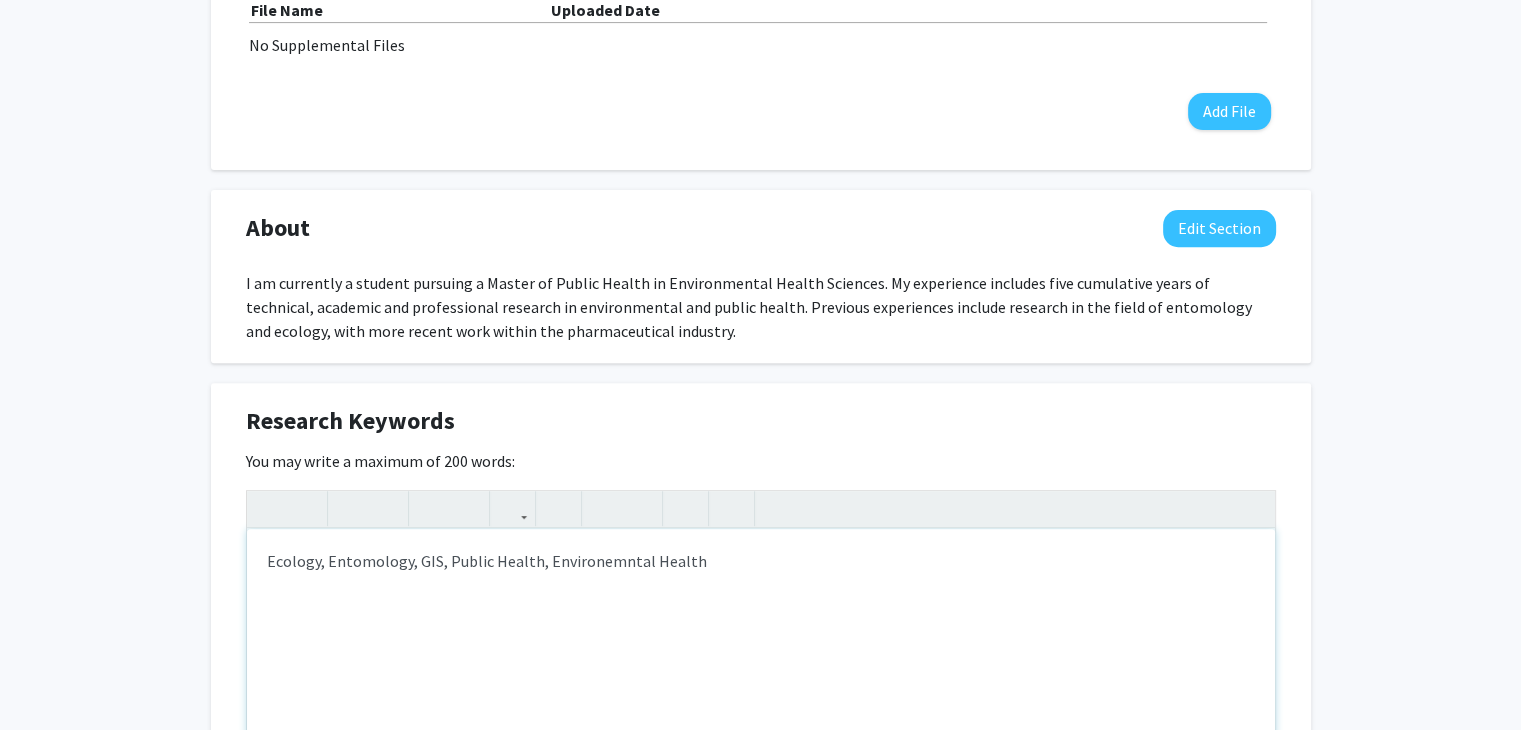 click on "Ecology, Entomology, GIS, Public Health, Environemntal Health" at bounding box center [761, 679] 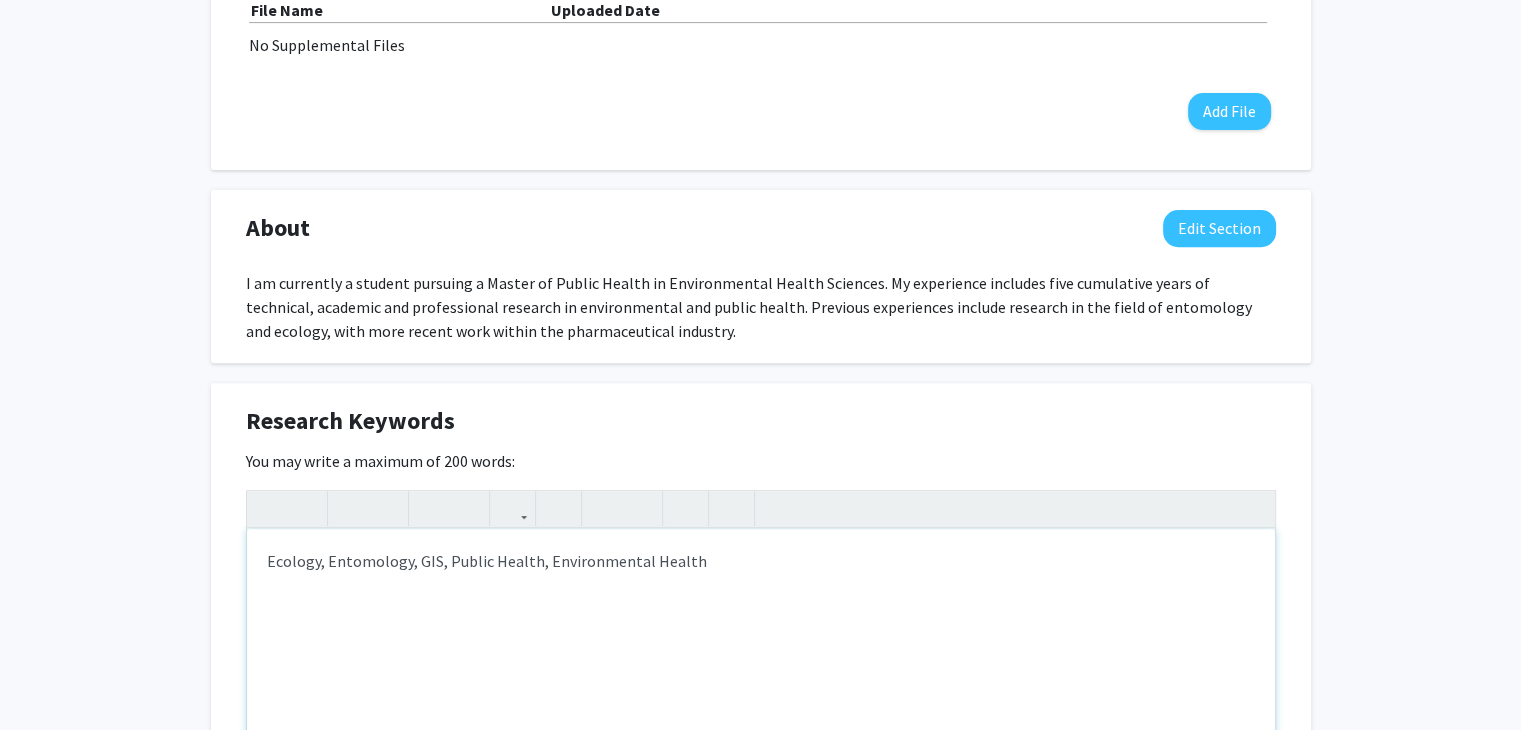 click on "Ecology, Entomology, GIS, Public Health, Environmental Health" at bounding box center [761, 679] 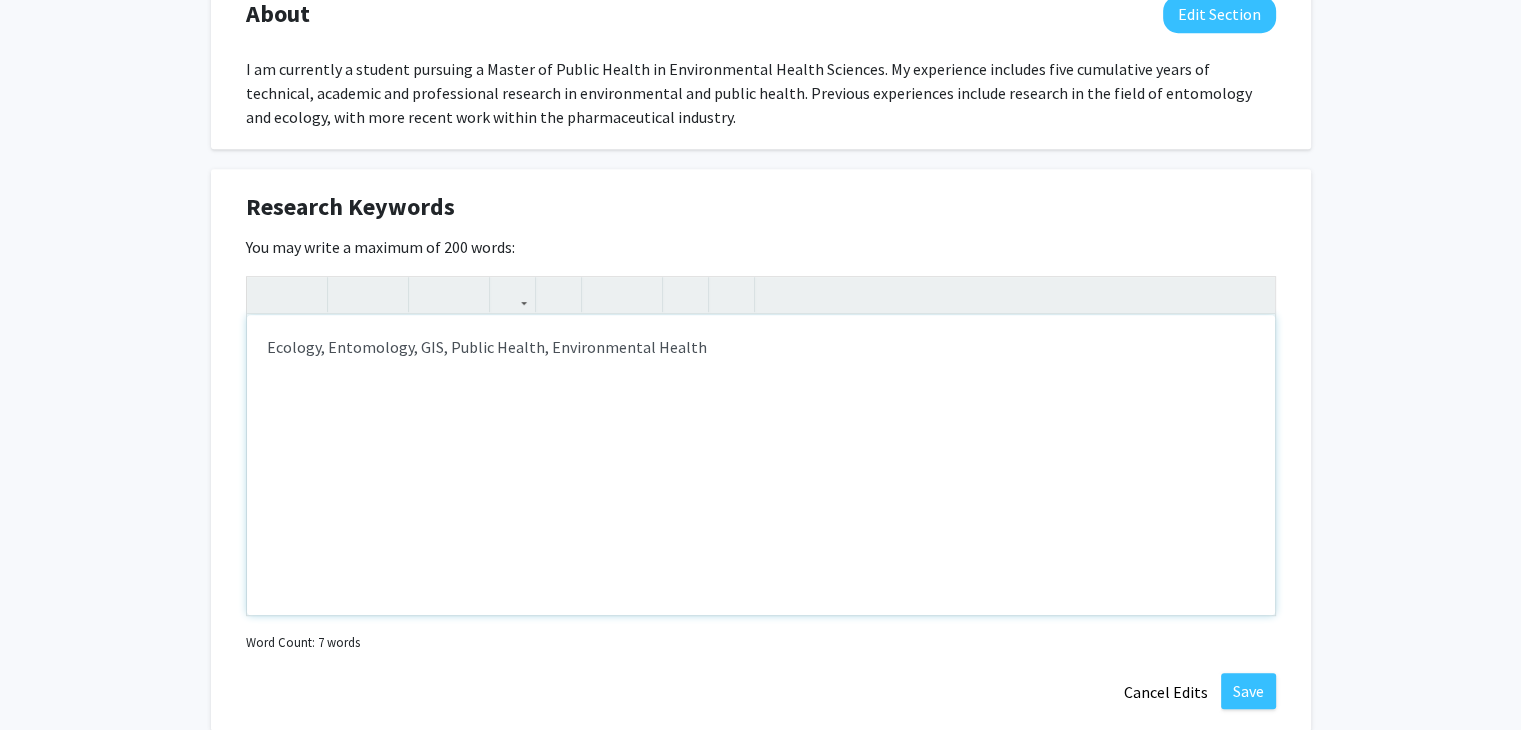 scroll, scrollTop: 924, scrollLeft: 0, axis: vertical 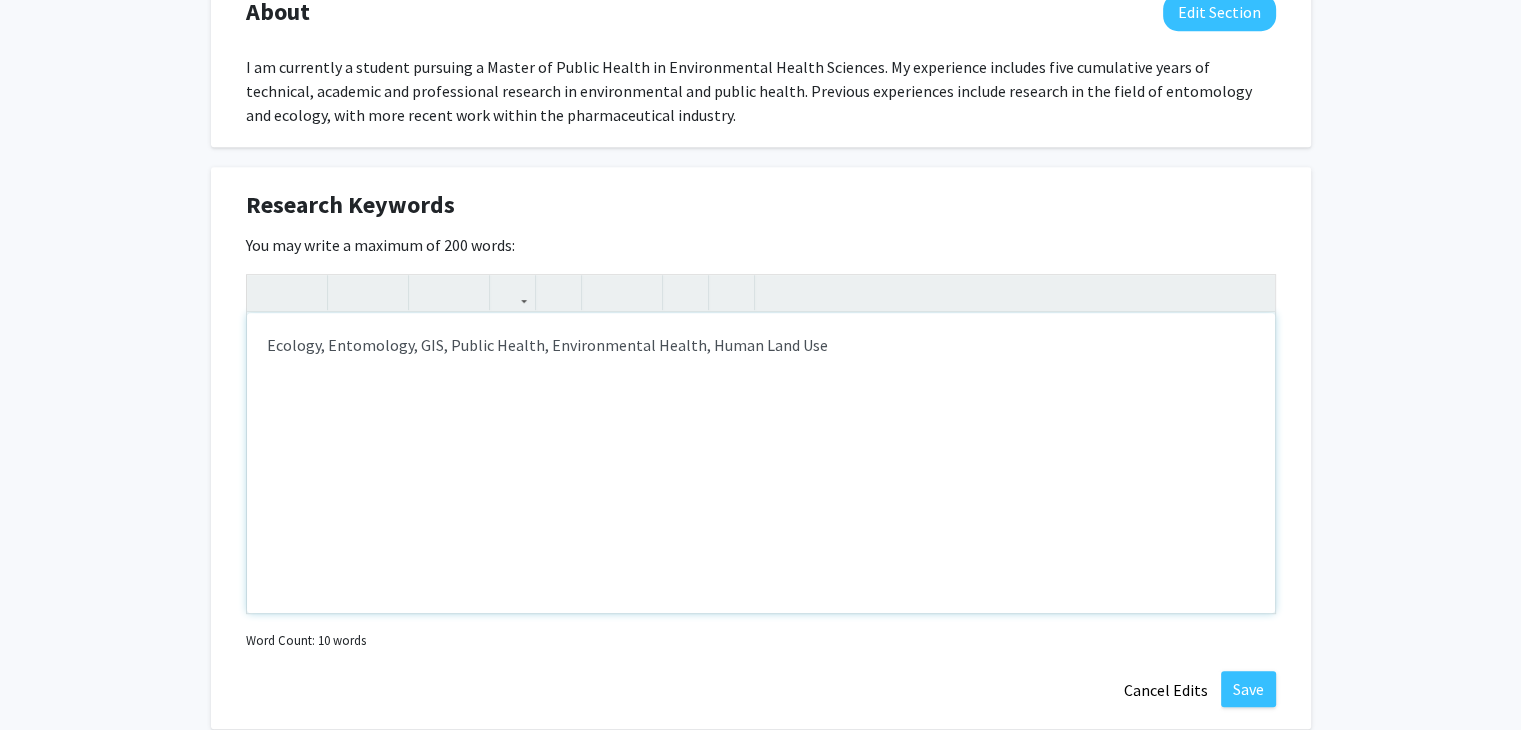 type on "Ecology, Entomology, GIS, Public Health, Environmental Health, Human Land Use" 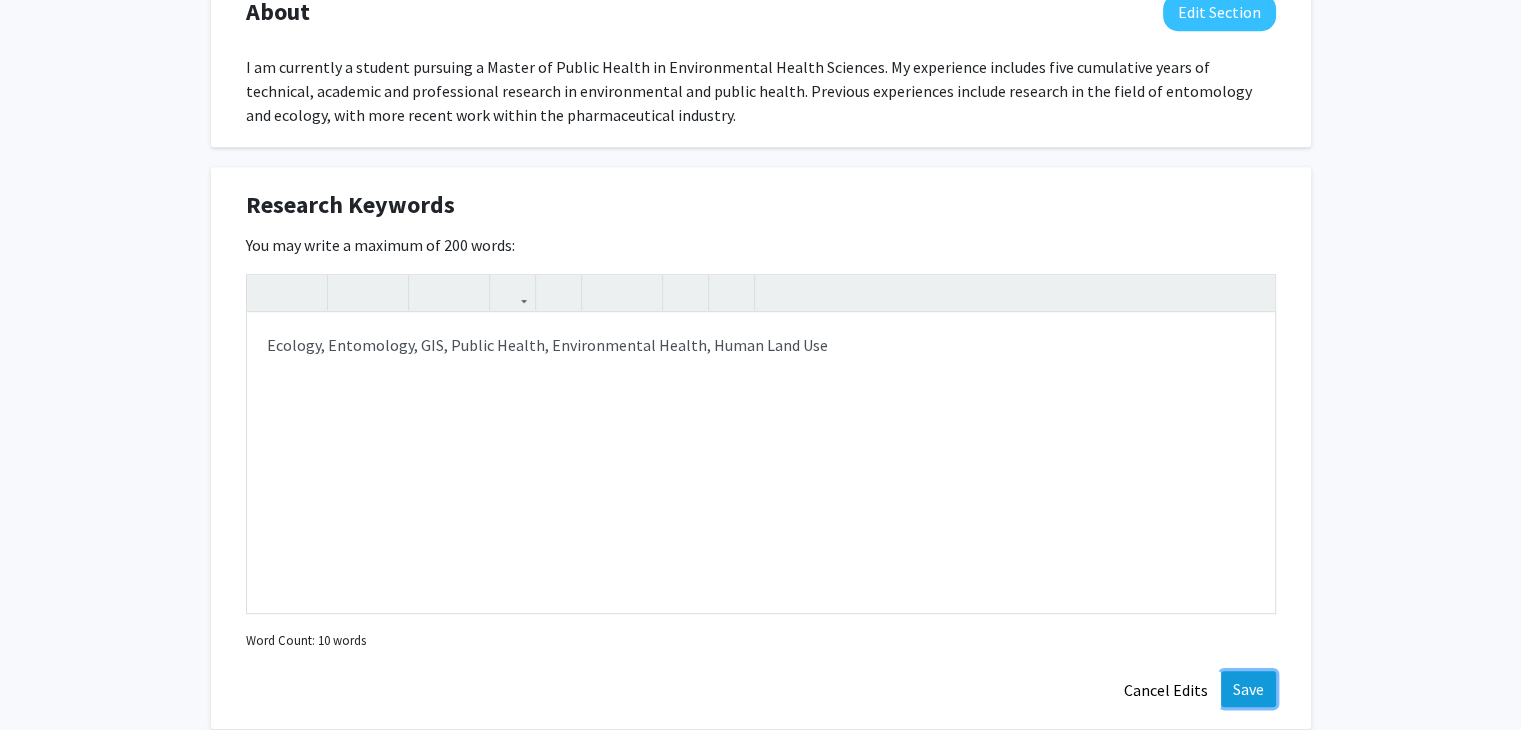 click on "Save" 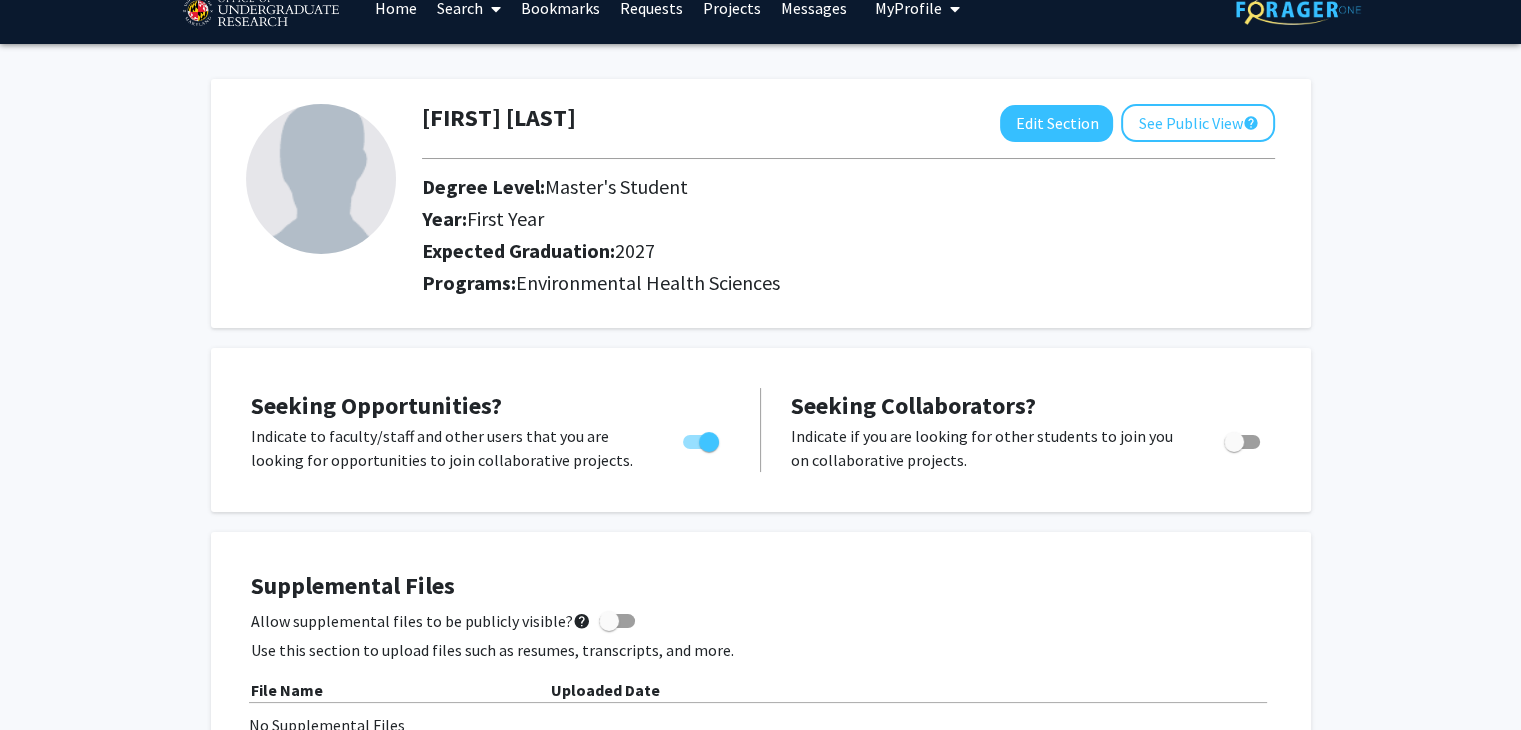 scroll, scrollTop: 0, scrollLeft: 0, axis: both 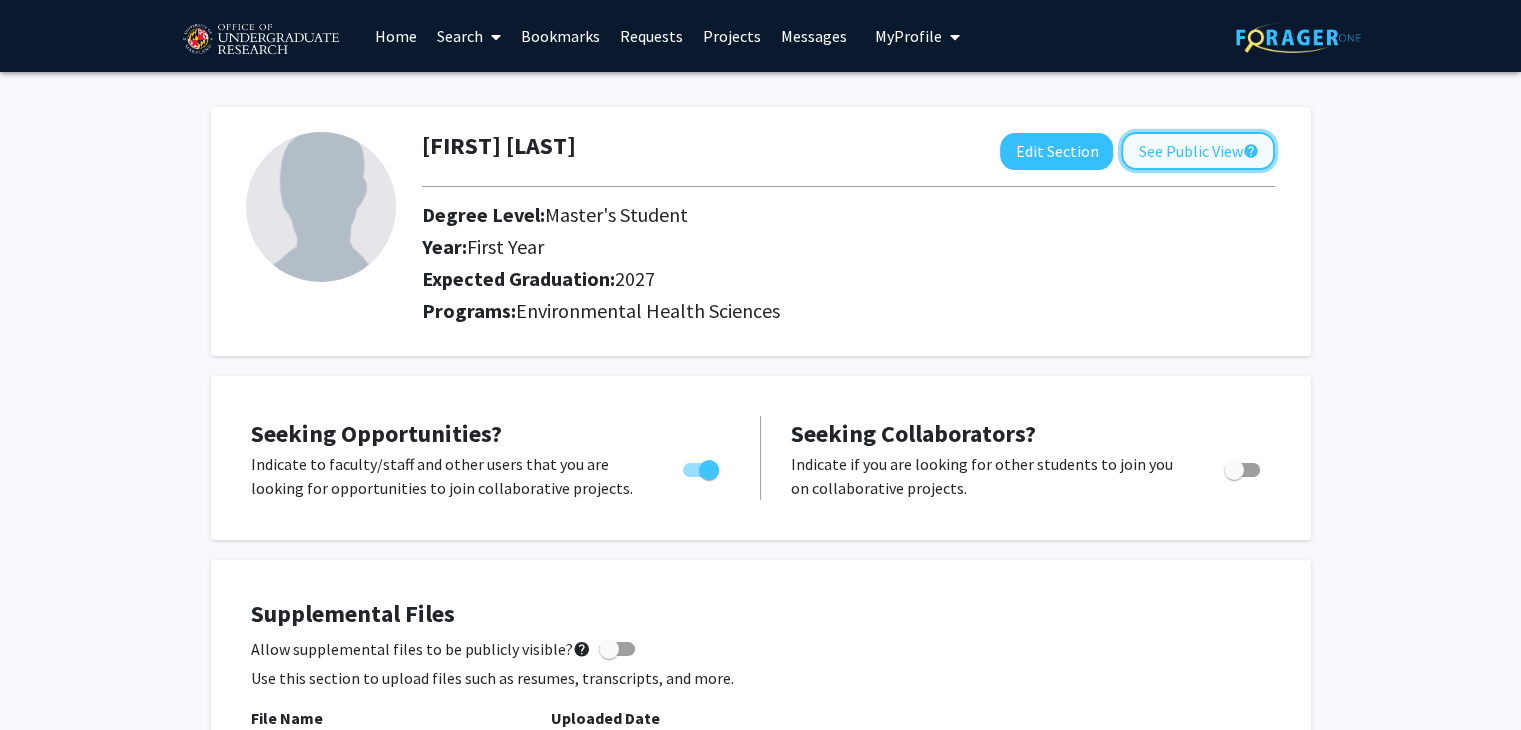 click on "See Public View  help" 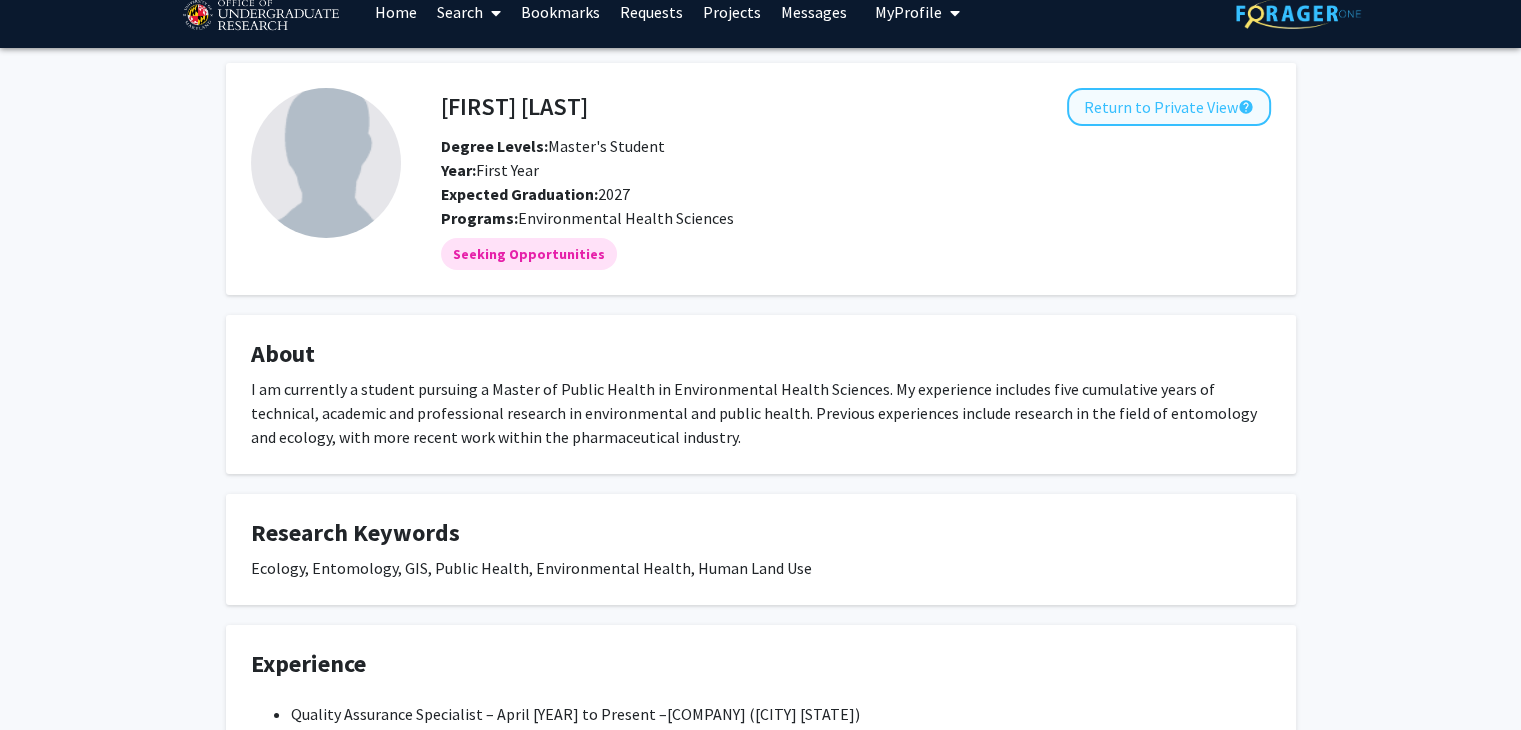 scroll, scrollTop: 0, scrollLeft: 0, axis: both 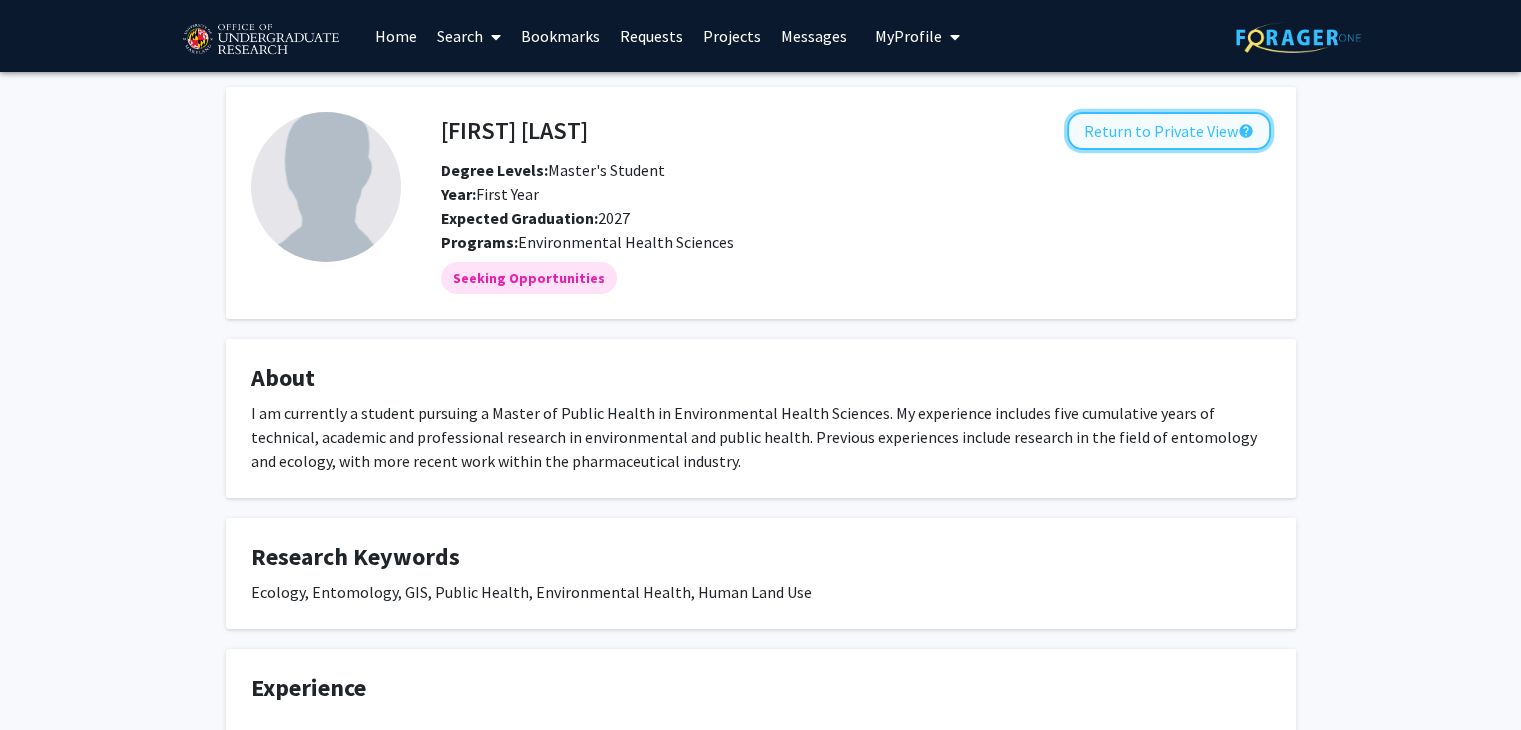 click on "Return to Private View  help" 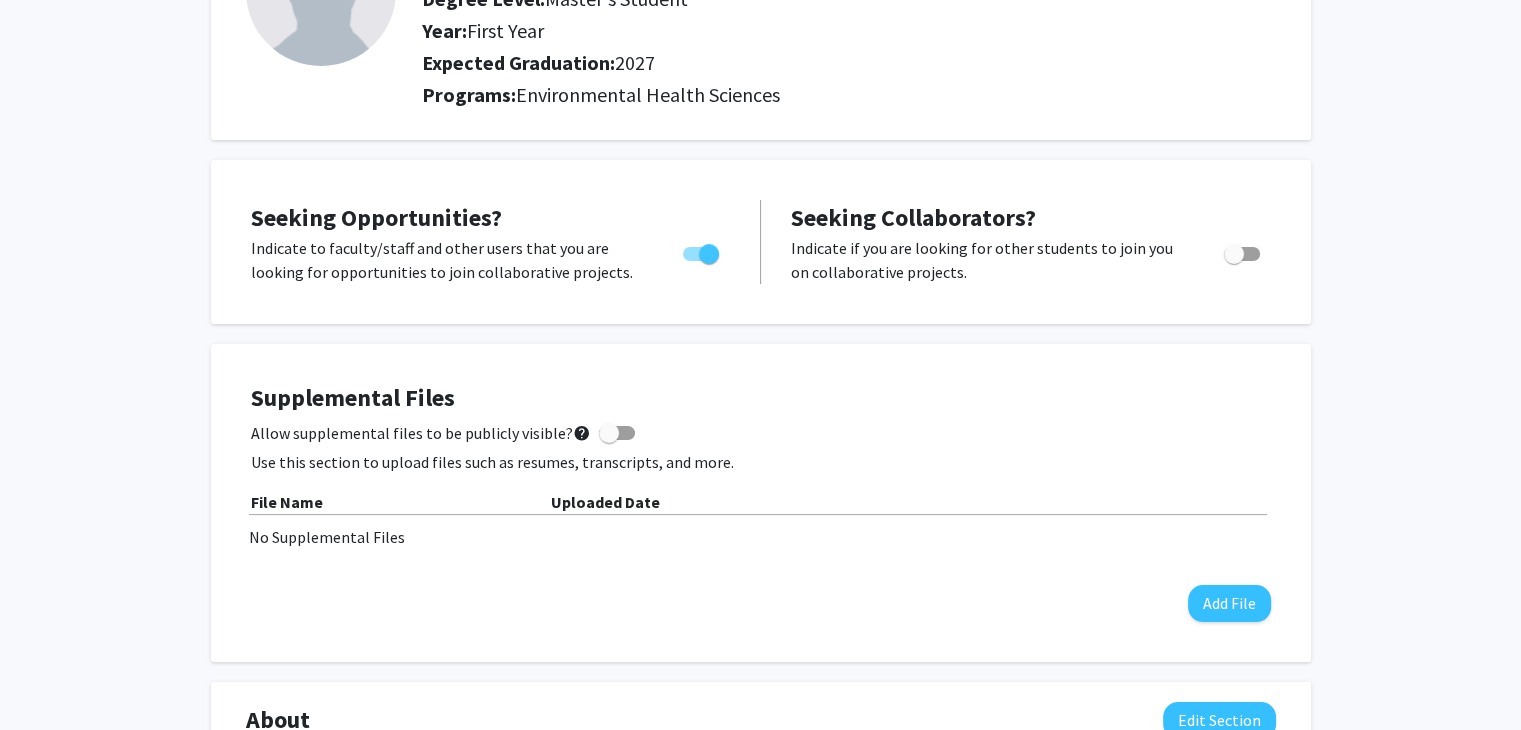 scroll, scrollTop: 172, scrollLeft: 0, axis: vertical 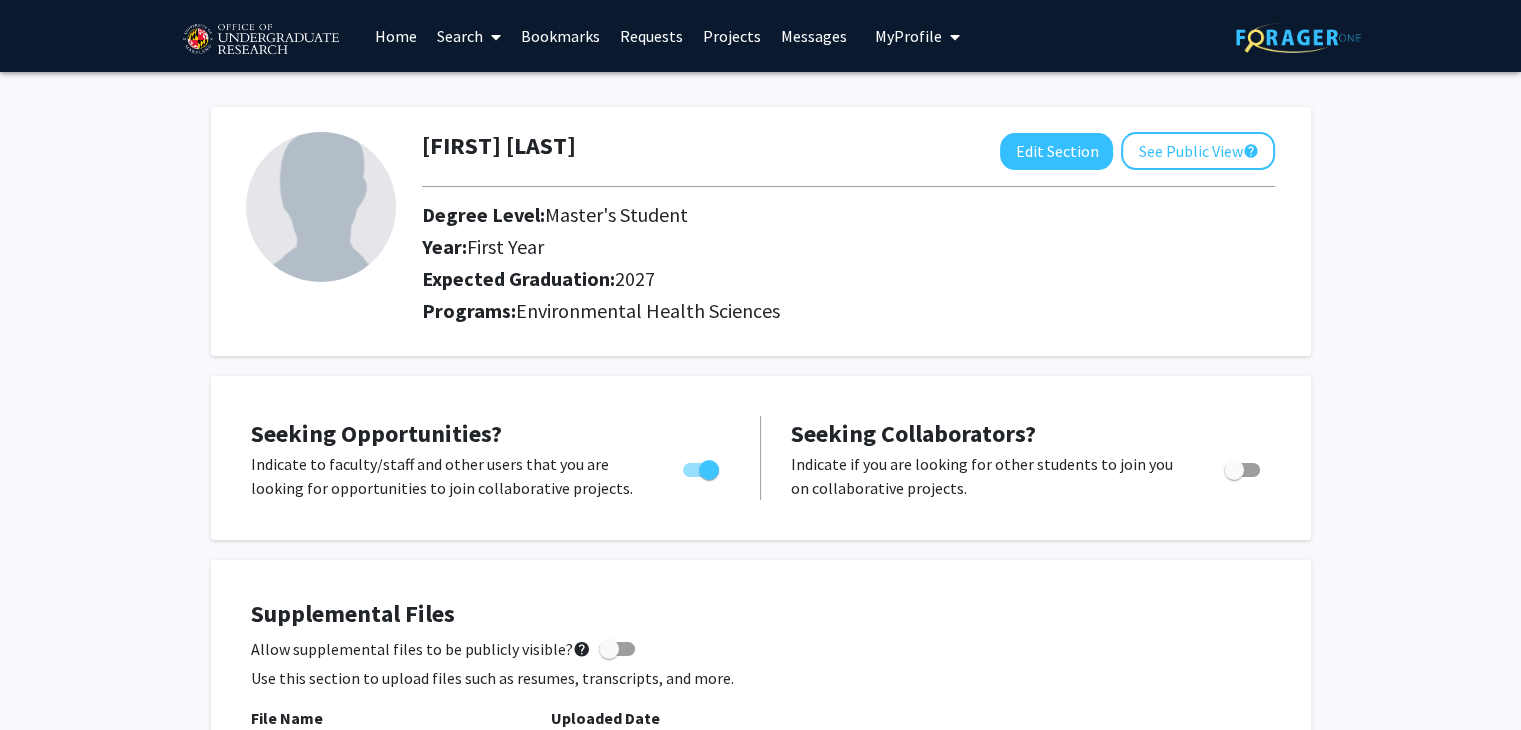 click on "Home" at bounding box center [396, 36] 